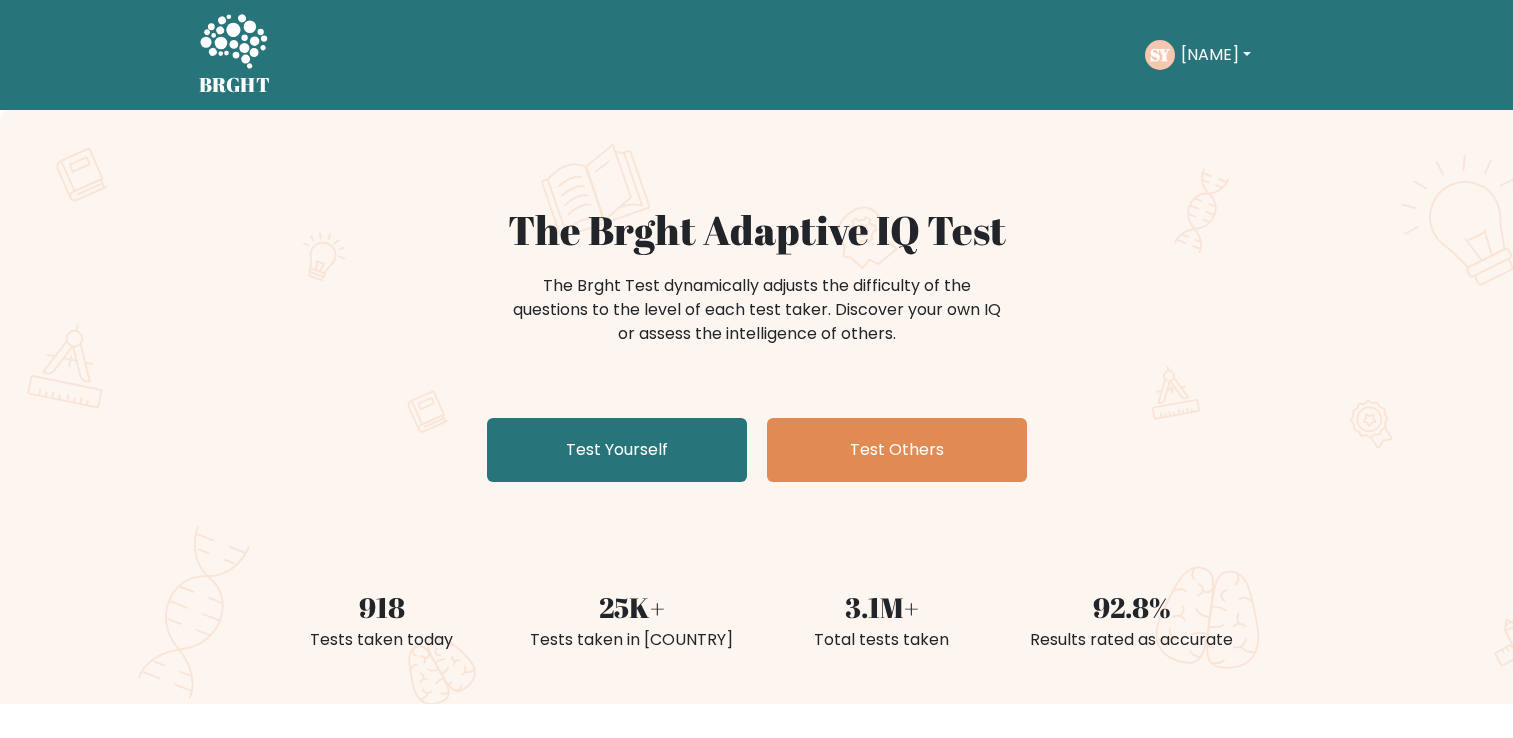 scroll, scrollTop: 0, scrollLeft: 0, axis: both 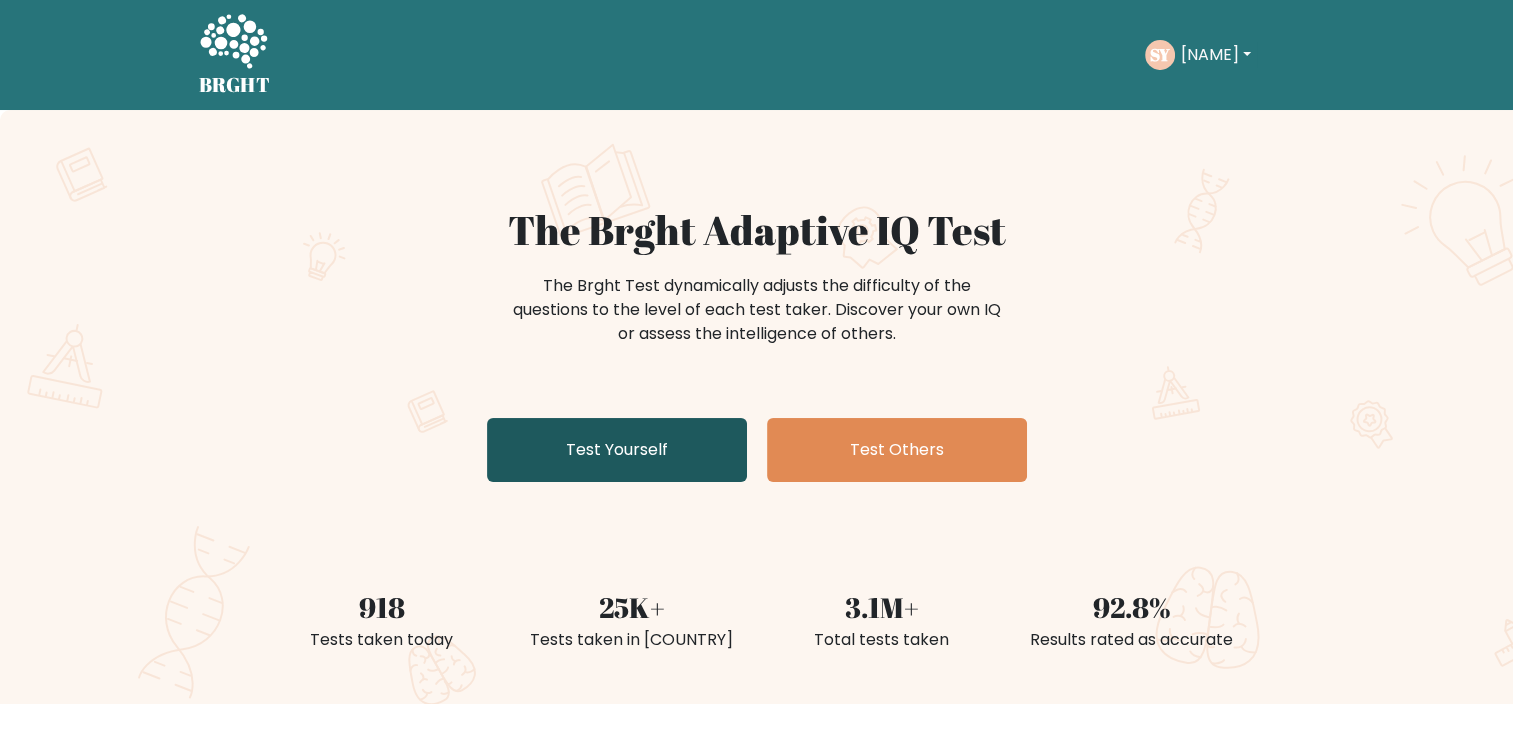 click on "Test Yourself" at bounding box center [617, 450] 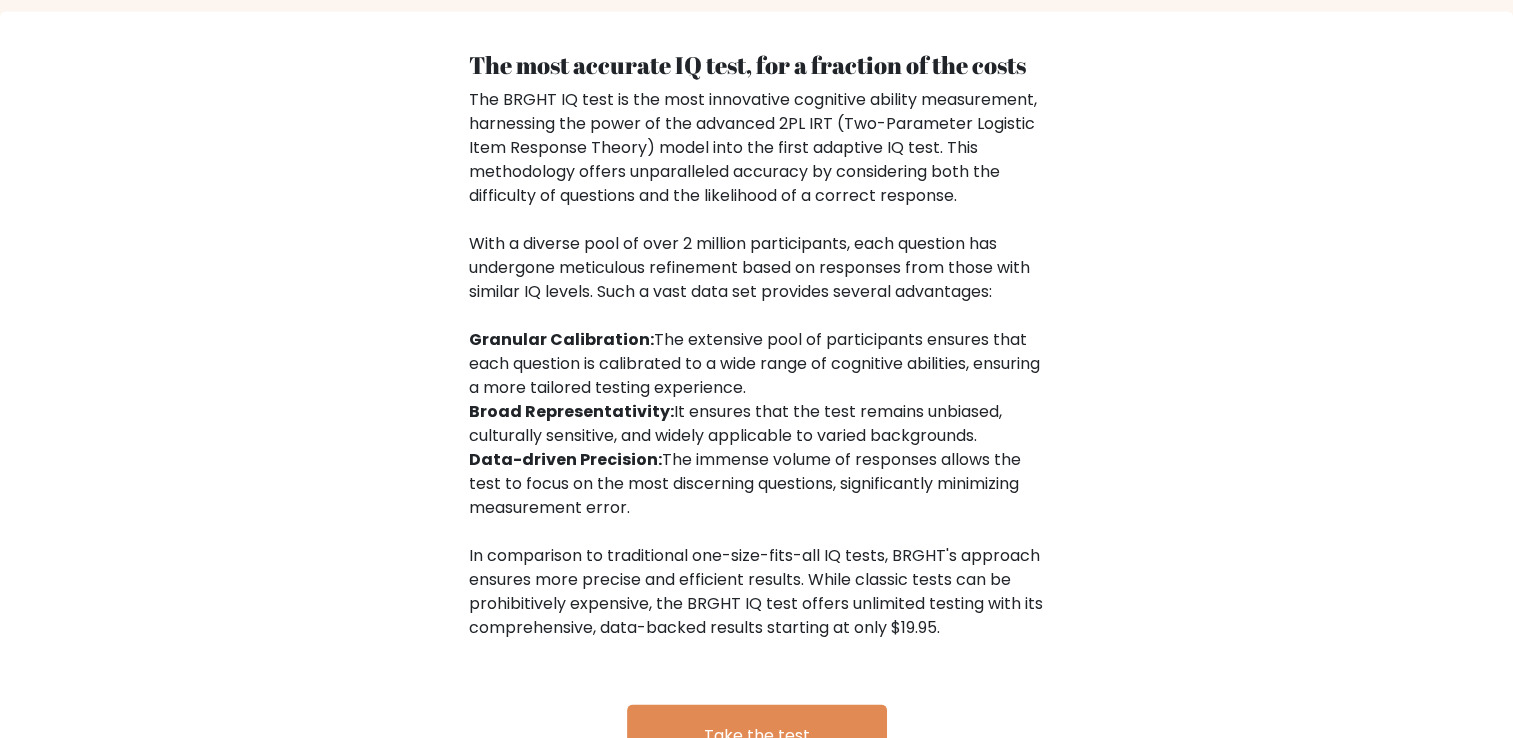 scroll, scrollTop: 3200, scrollLeft: 0, axis: vertical 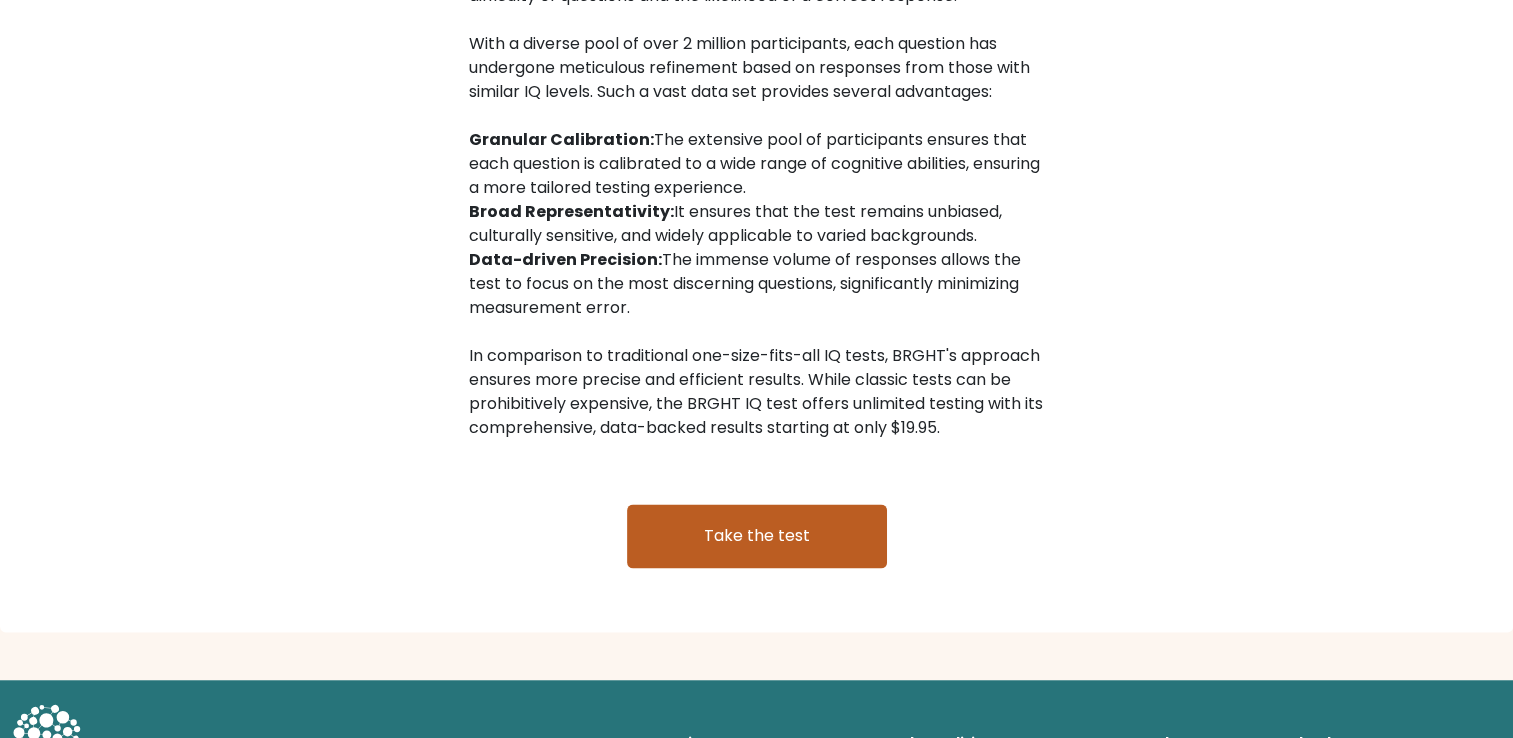 click on "Take the test" at bounding box center [757, 536] 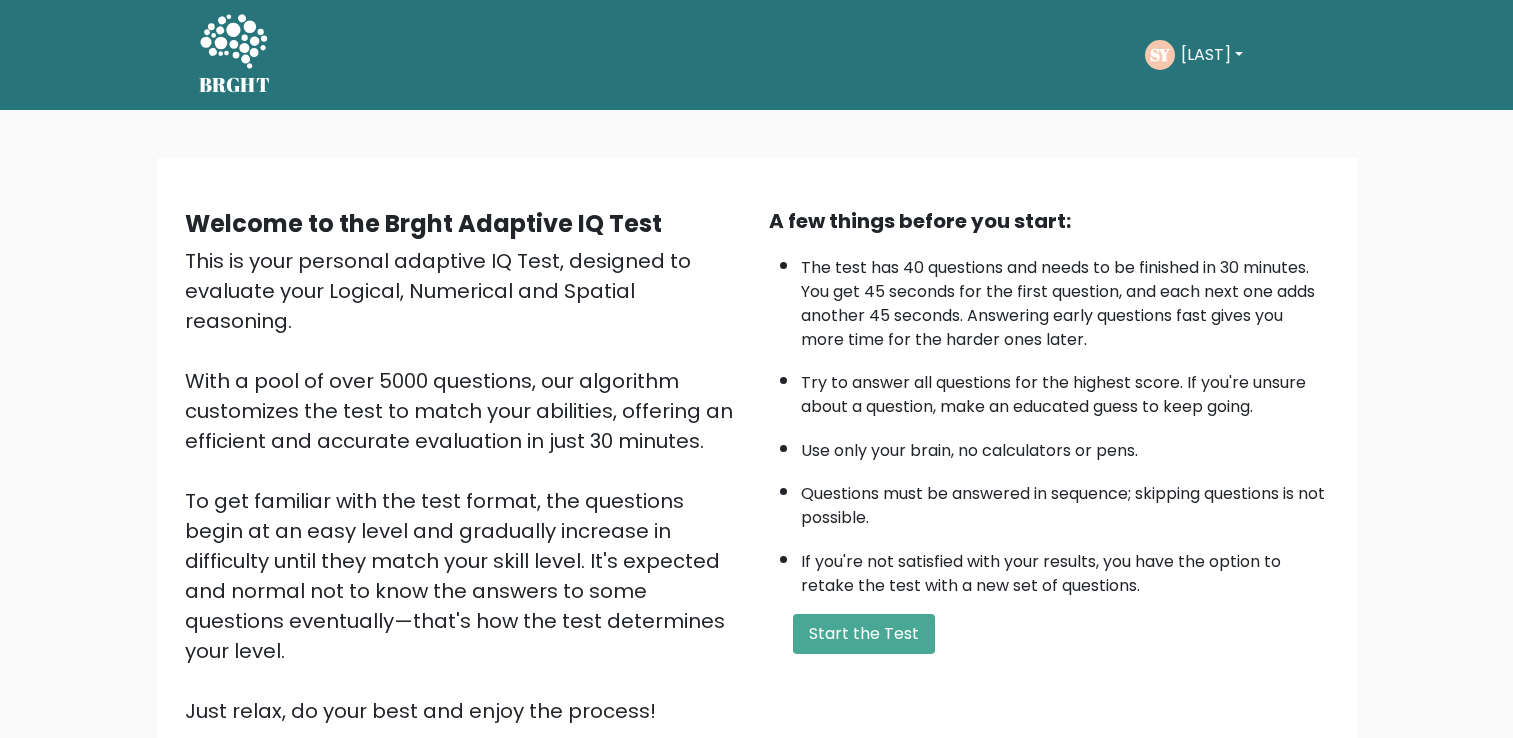 scroll, scrollTop: 0, scrollLeft: 0, axis: both 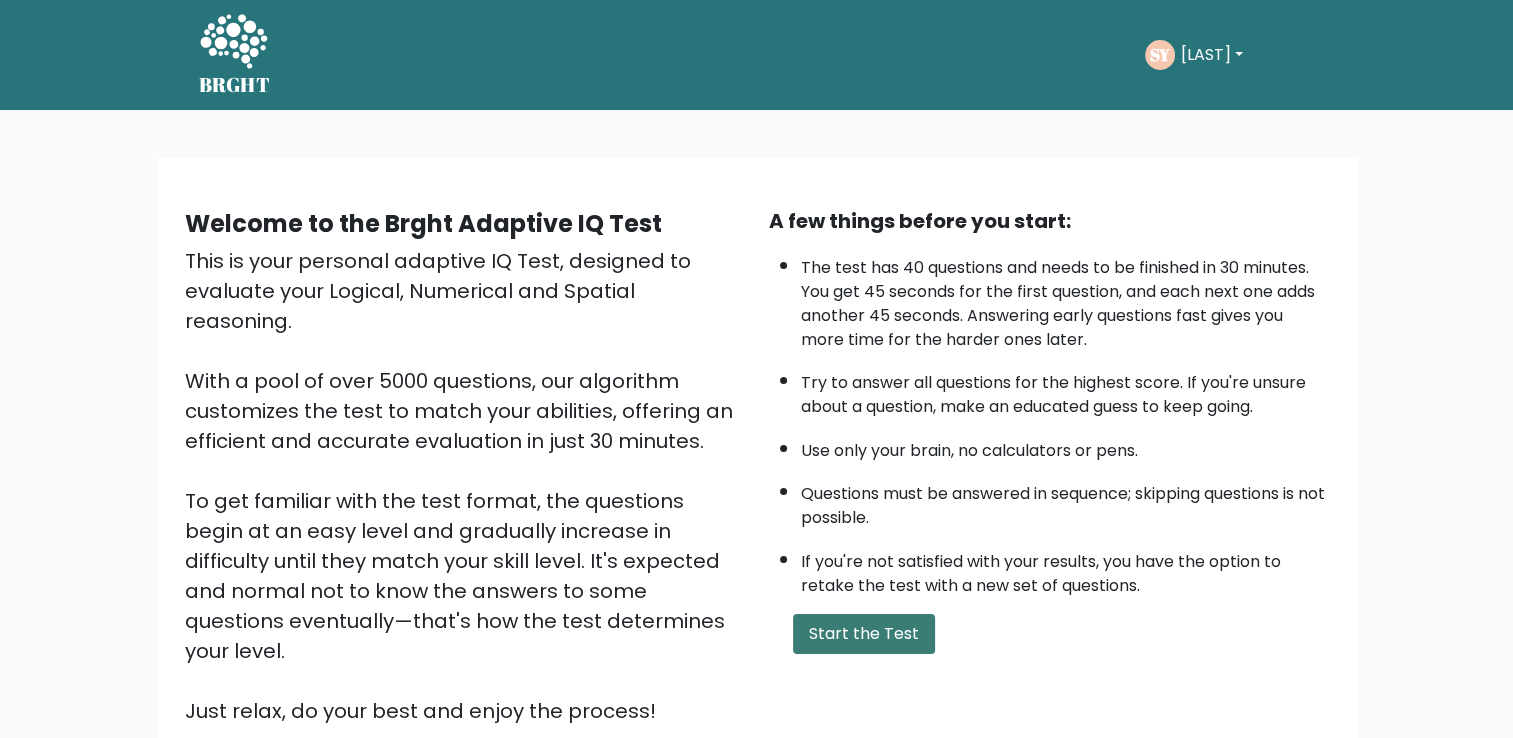 click on "Start the Test" at bounding box center [864, 634] 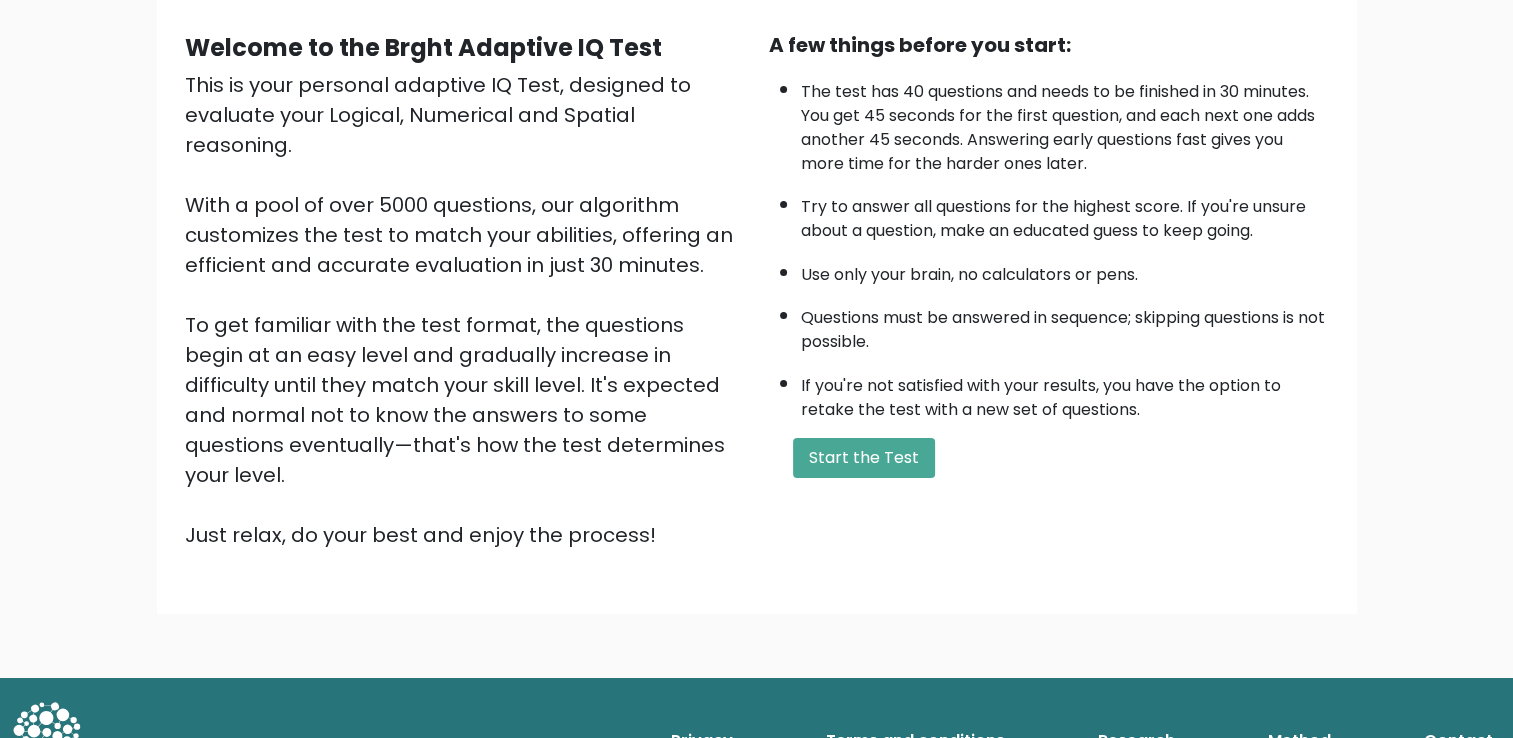 scroll, scrollTop: 177, scrollLeft: 0, axis: vertical 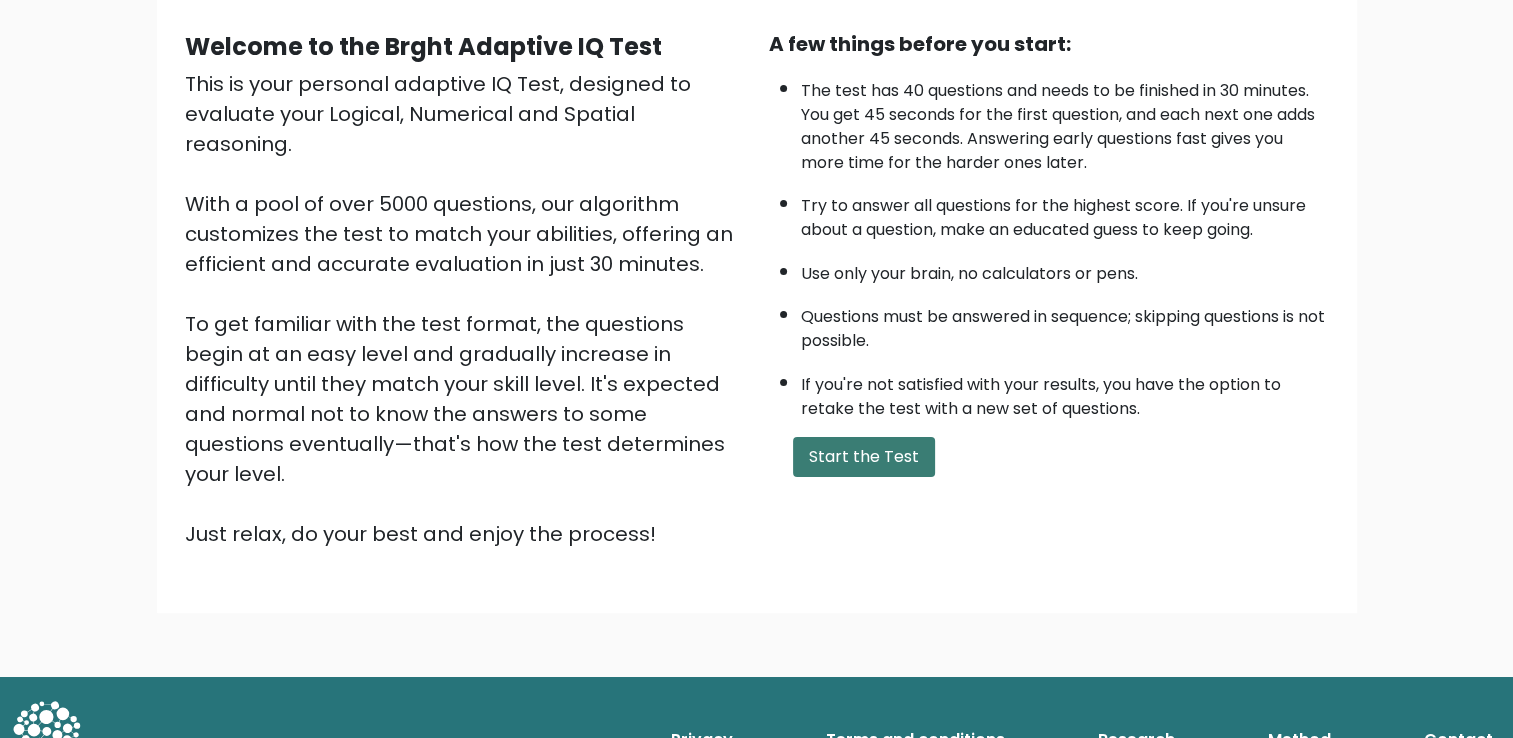 click on "Start the Test" at bounding box center [864, 457] 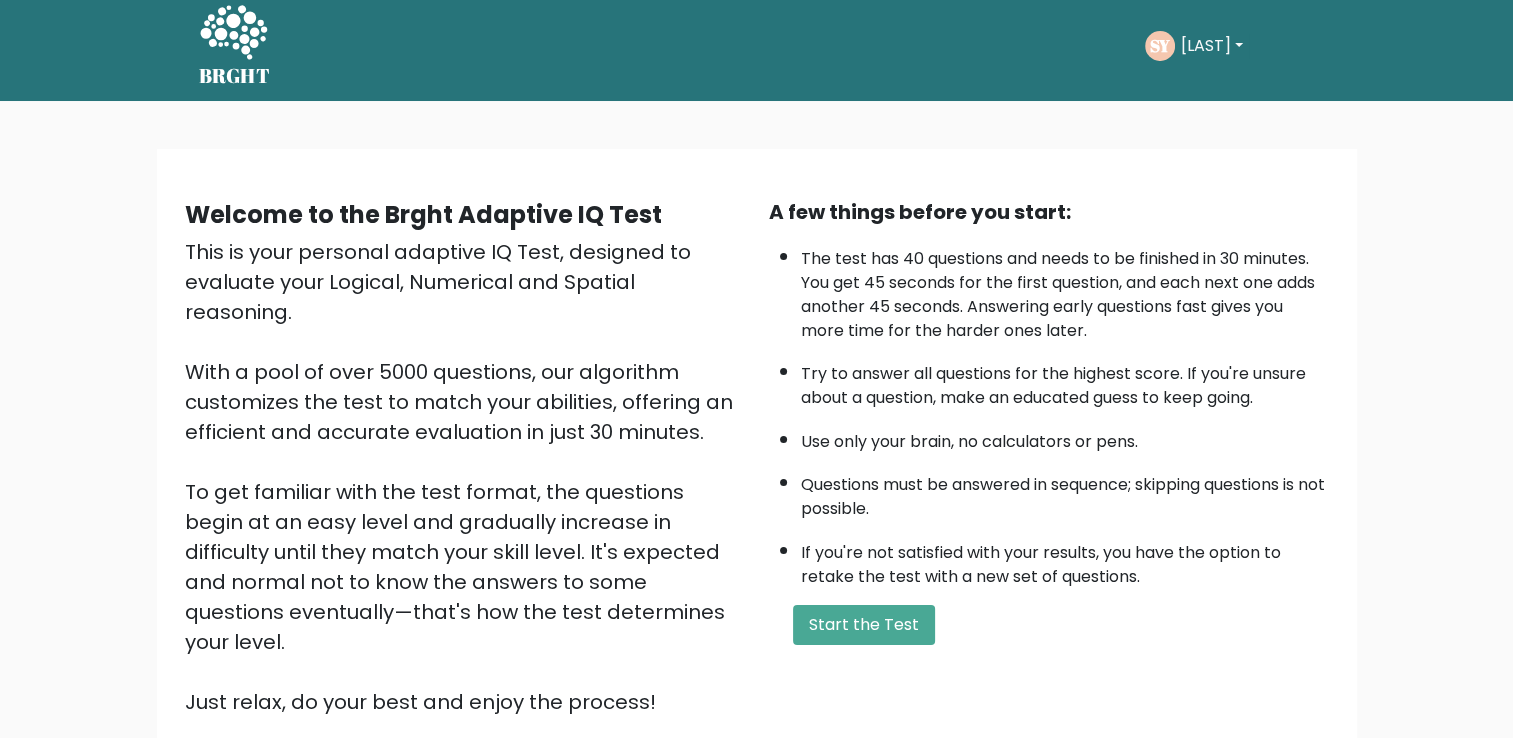 scroll, scrollTop: 0, scrollLeft: 0, axis: both 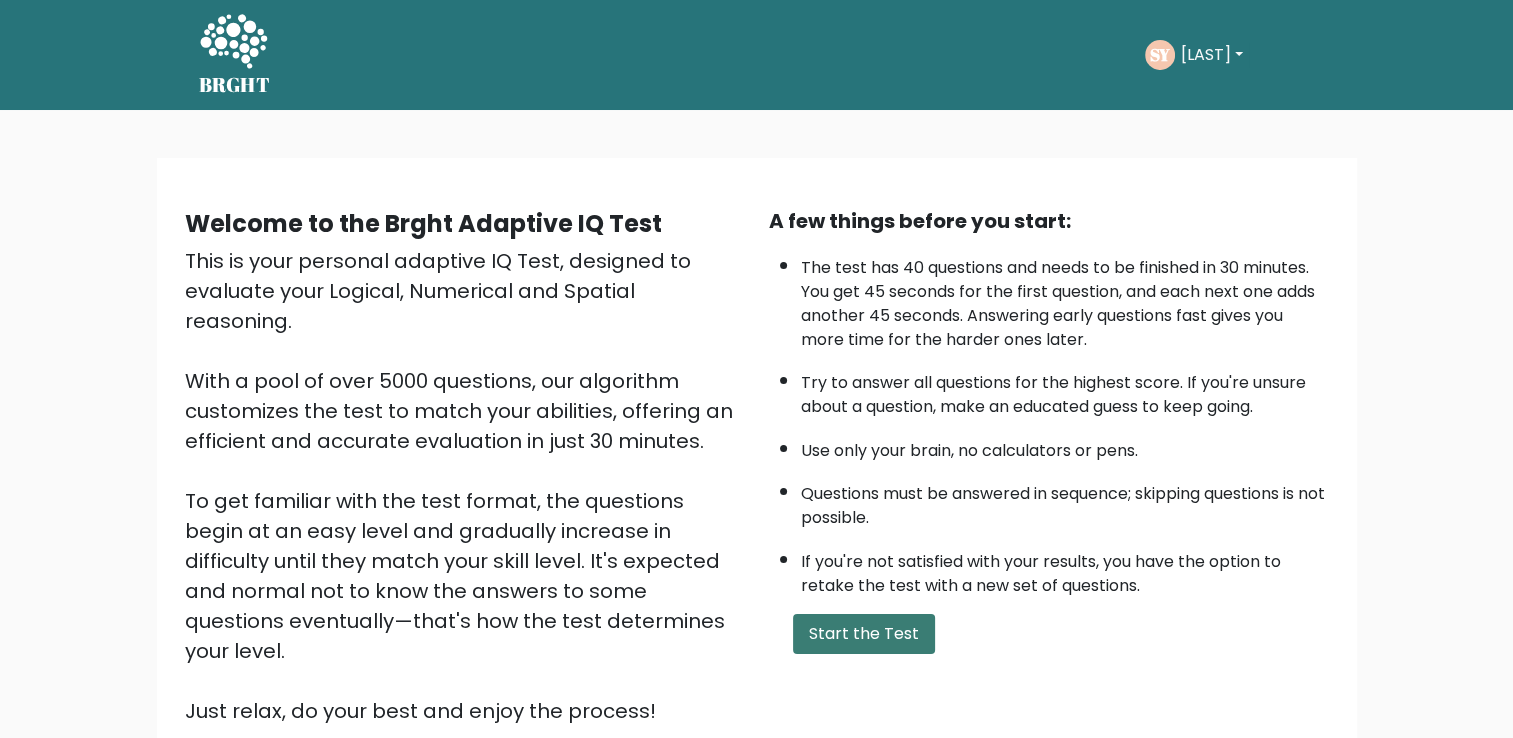 click on "Start the Test" at bounding box center (864, 634) 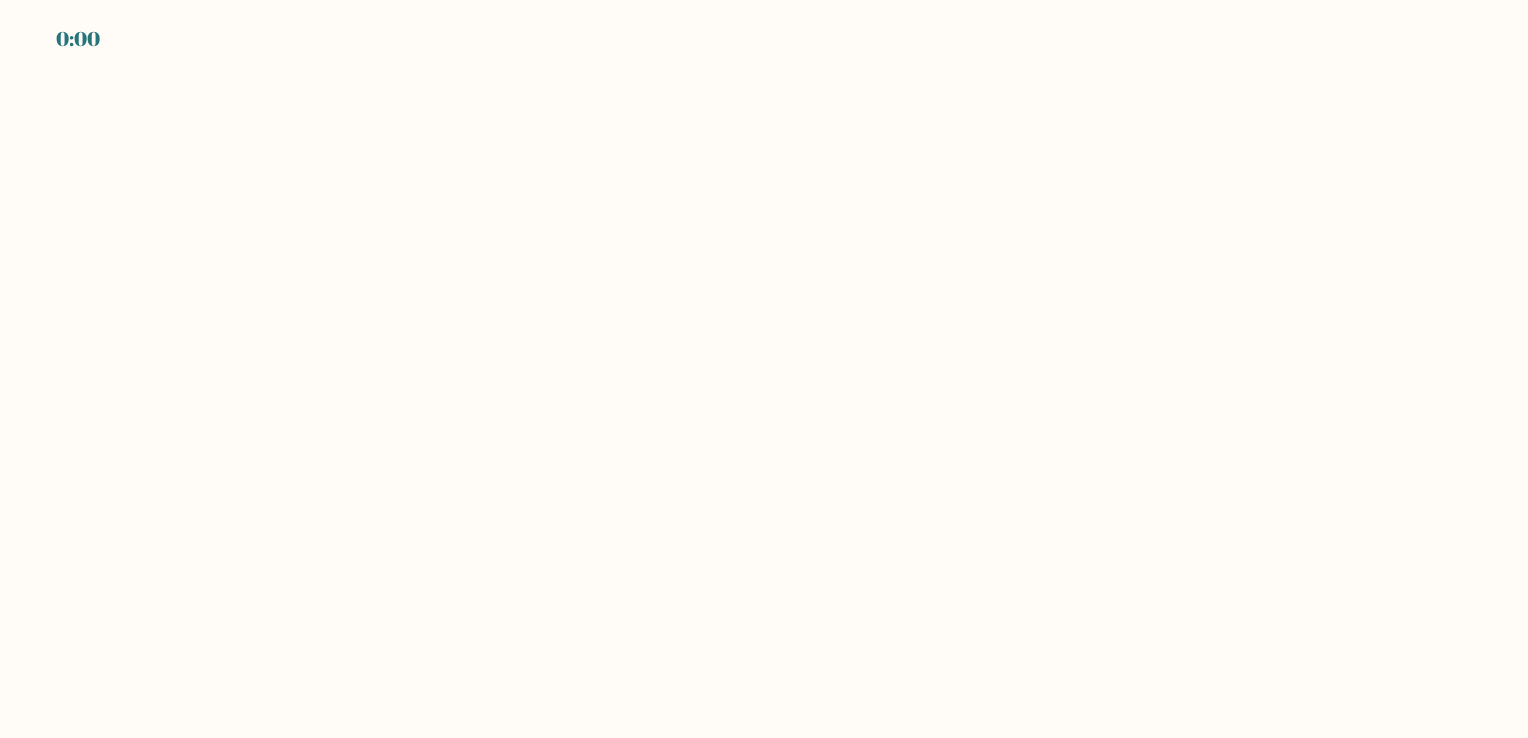 scroll, scrollTop: 0, scrollLeft: 0, axis: both 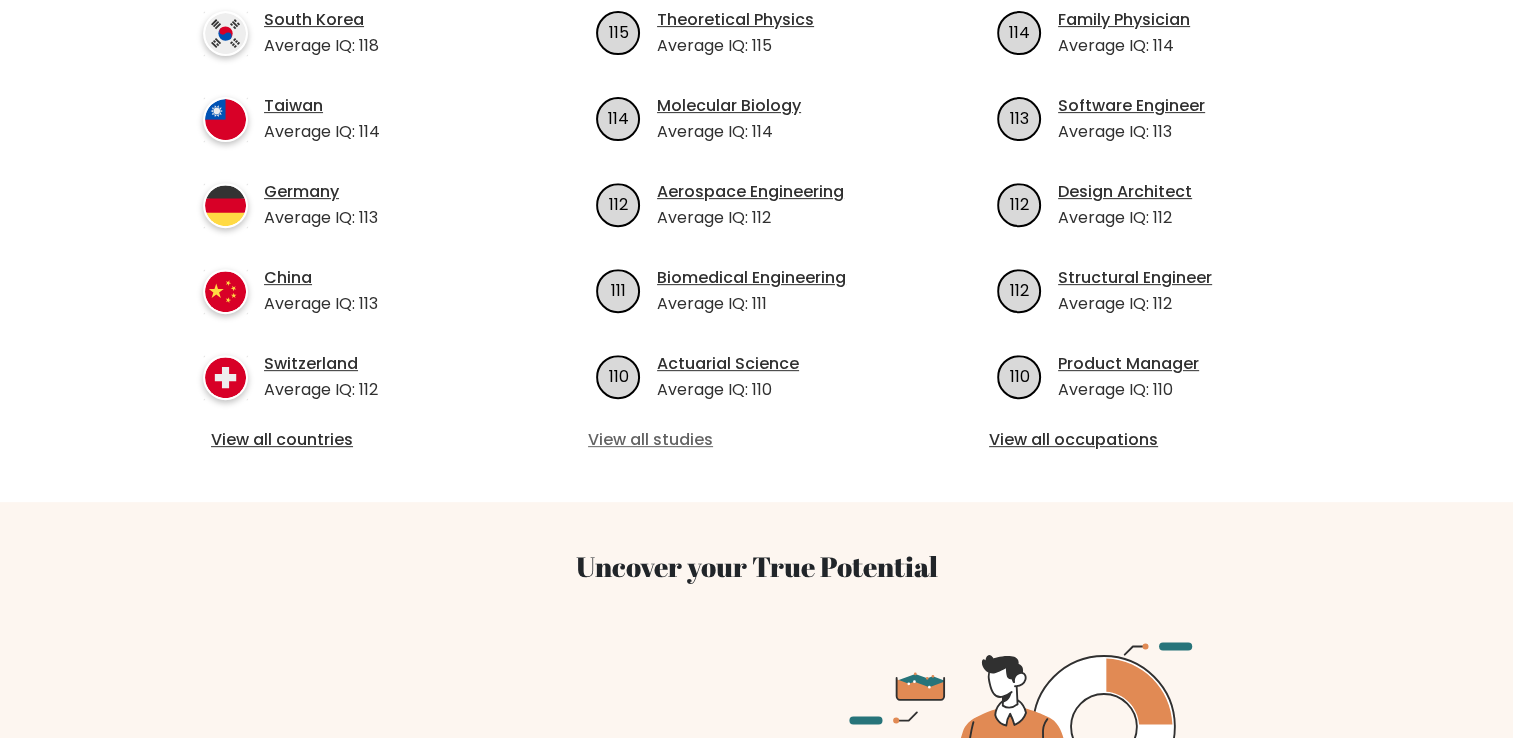 click on "View all studies" at bounding box center [756, 440] 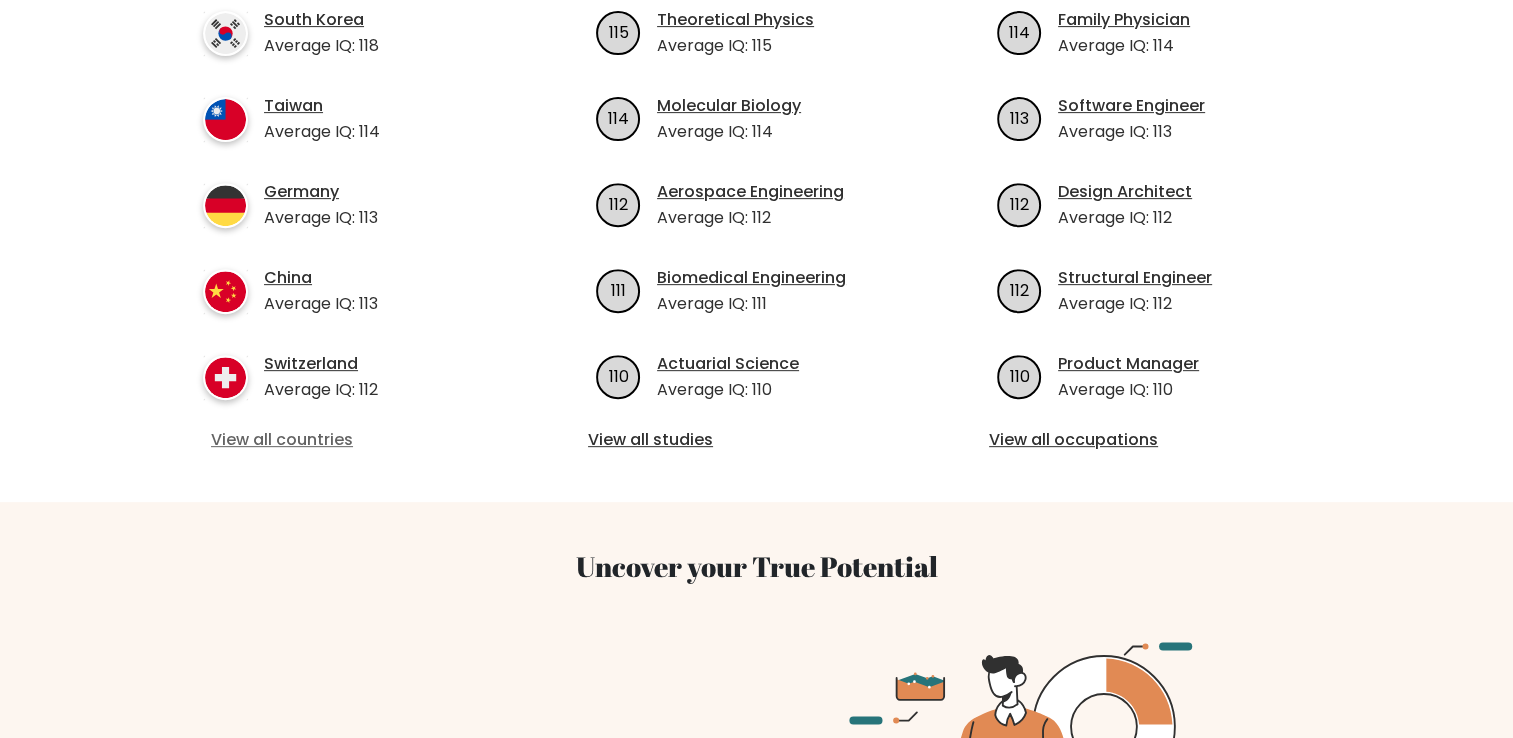 click on "View all countries" at bounding box center [355, 440] 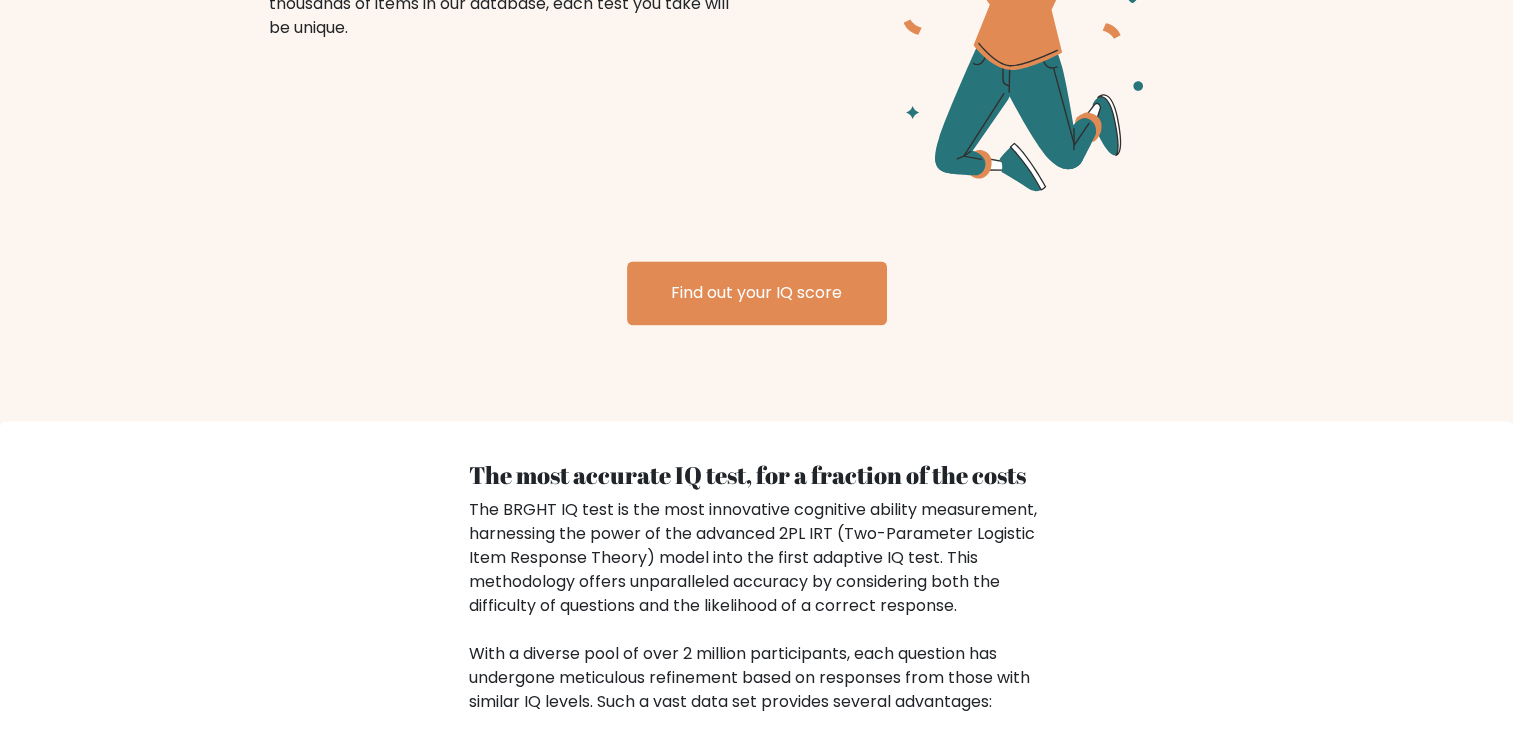 scroll, scrollTop: 2600, scrollLeft: 0, axis: vertical 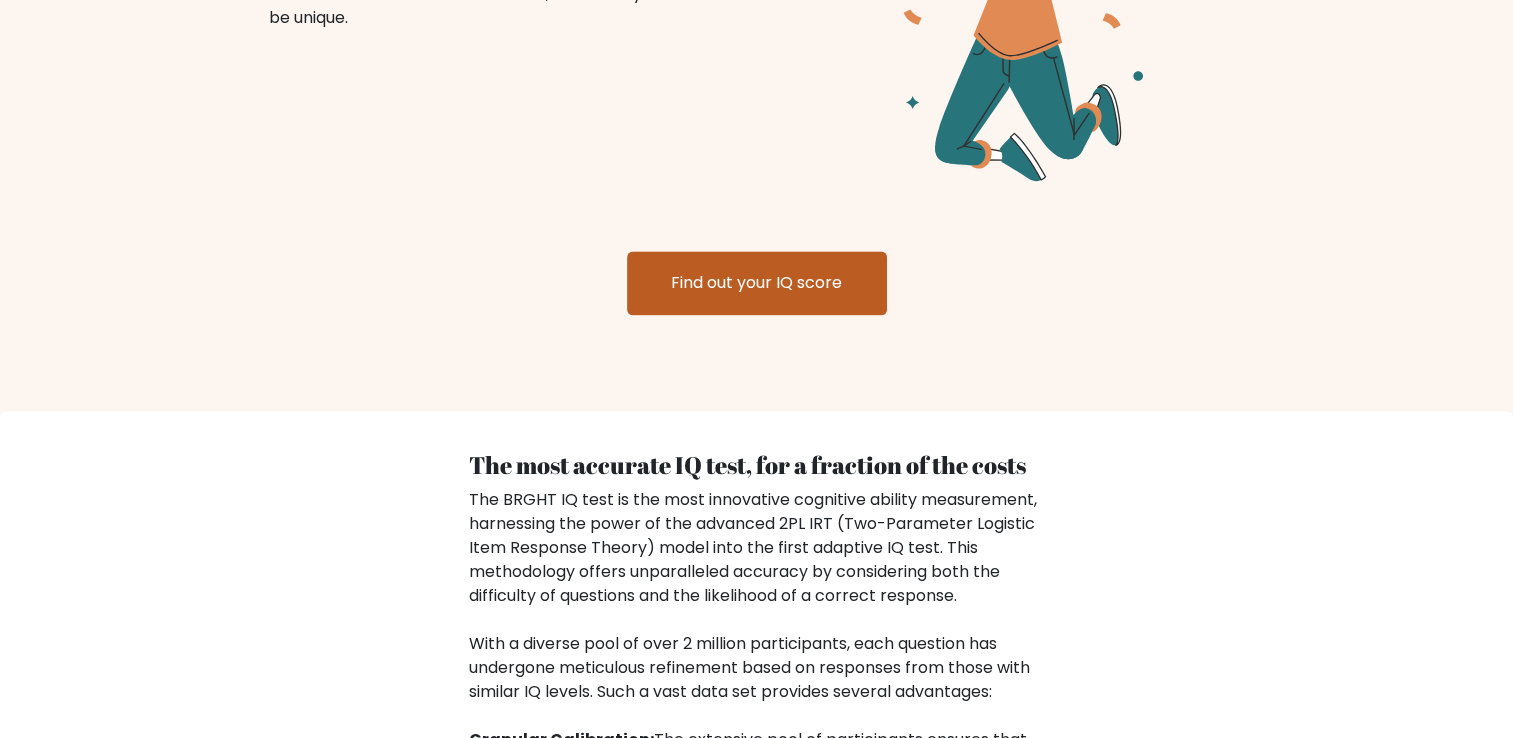 click on "Find out your IQ score" at bounding box center (757, 283) 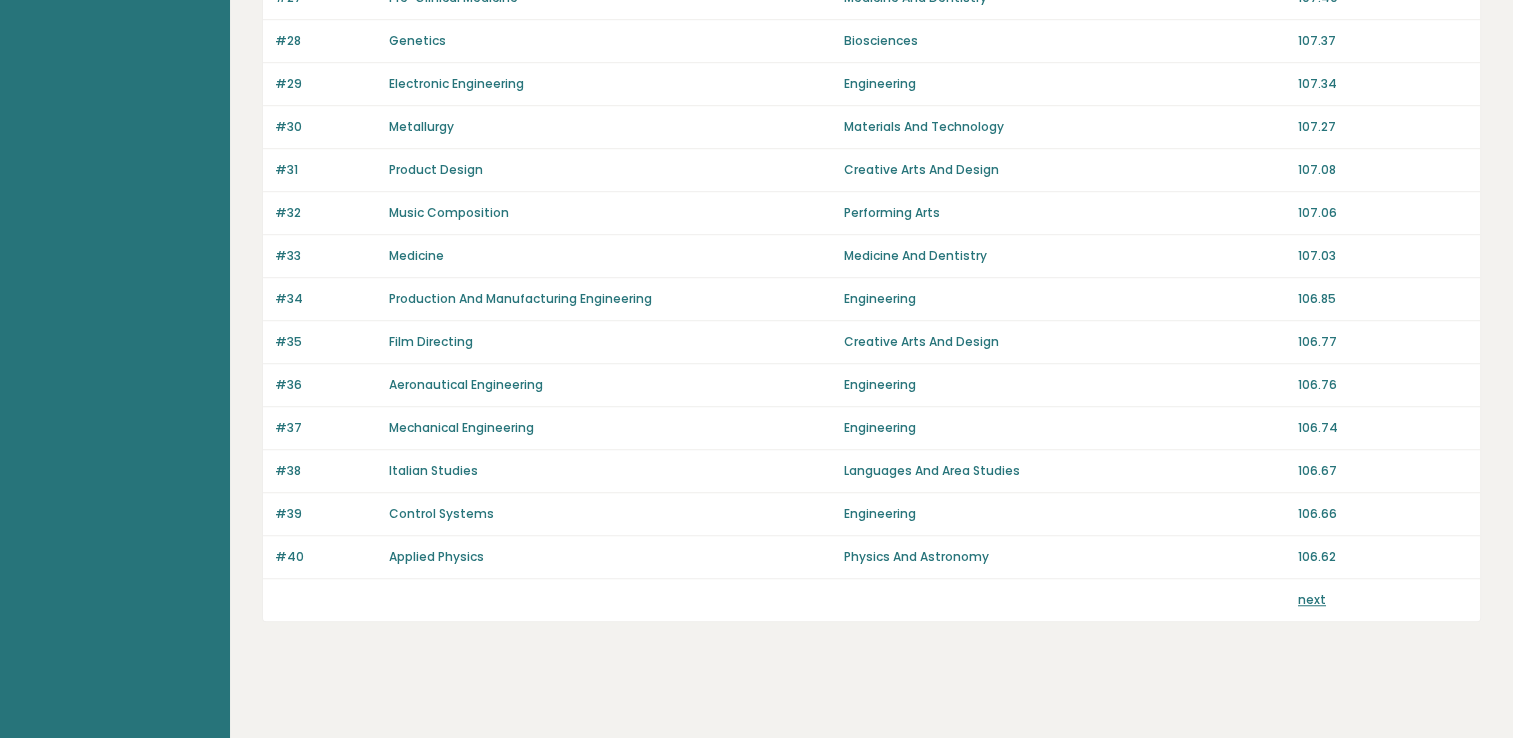 scroll, scrollTop: 1400, scrollLeft: 0, axis: vertical 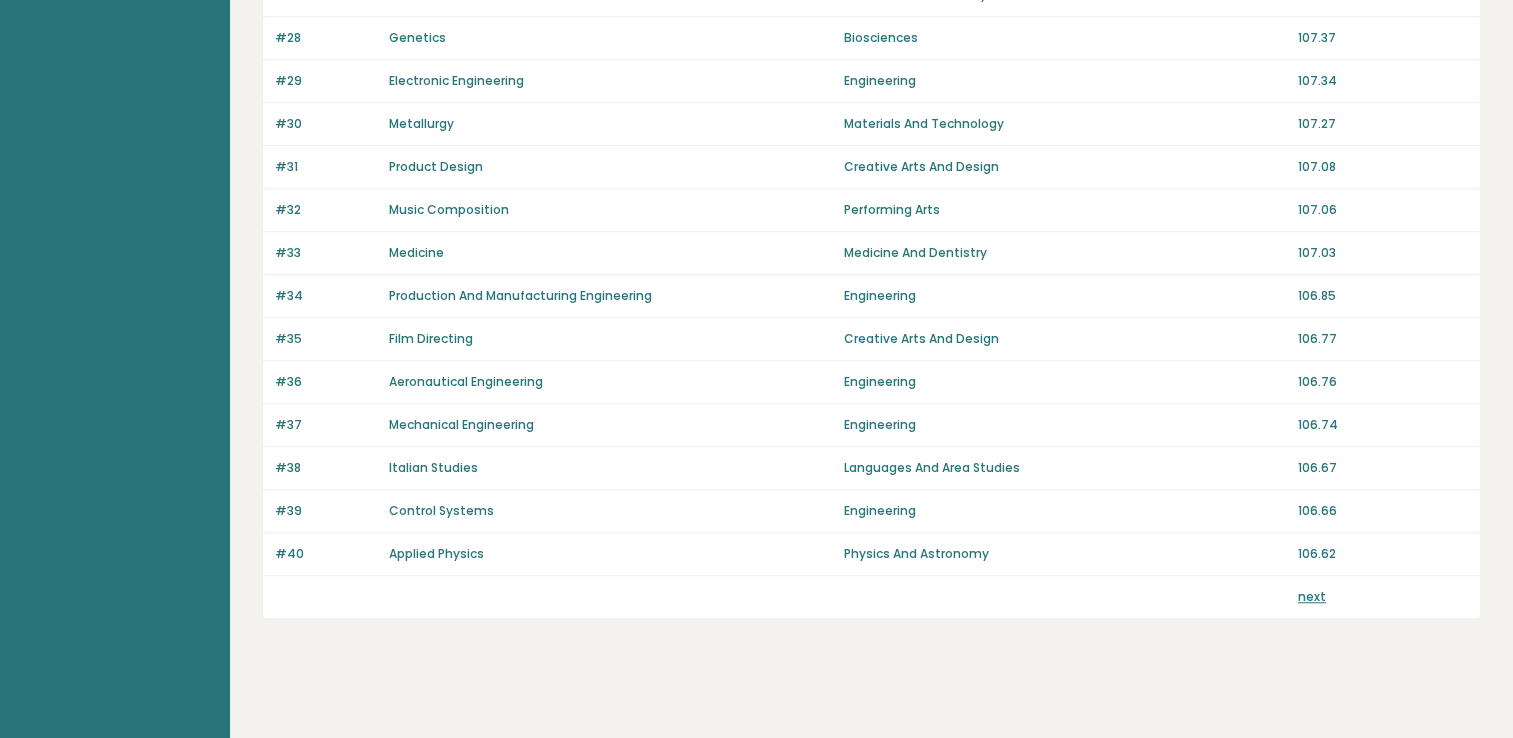 click on "next" at bounding box center [1312, 596] 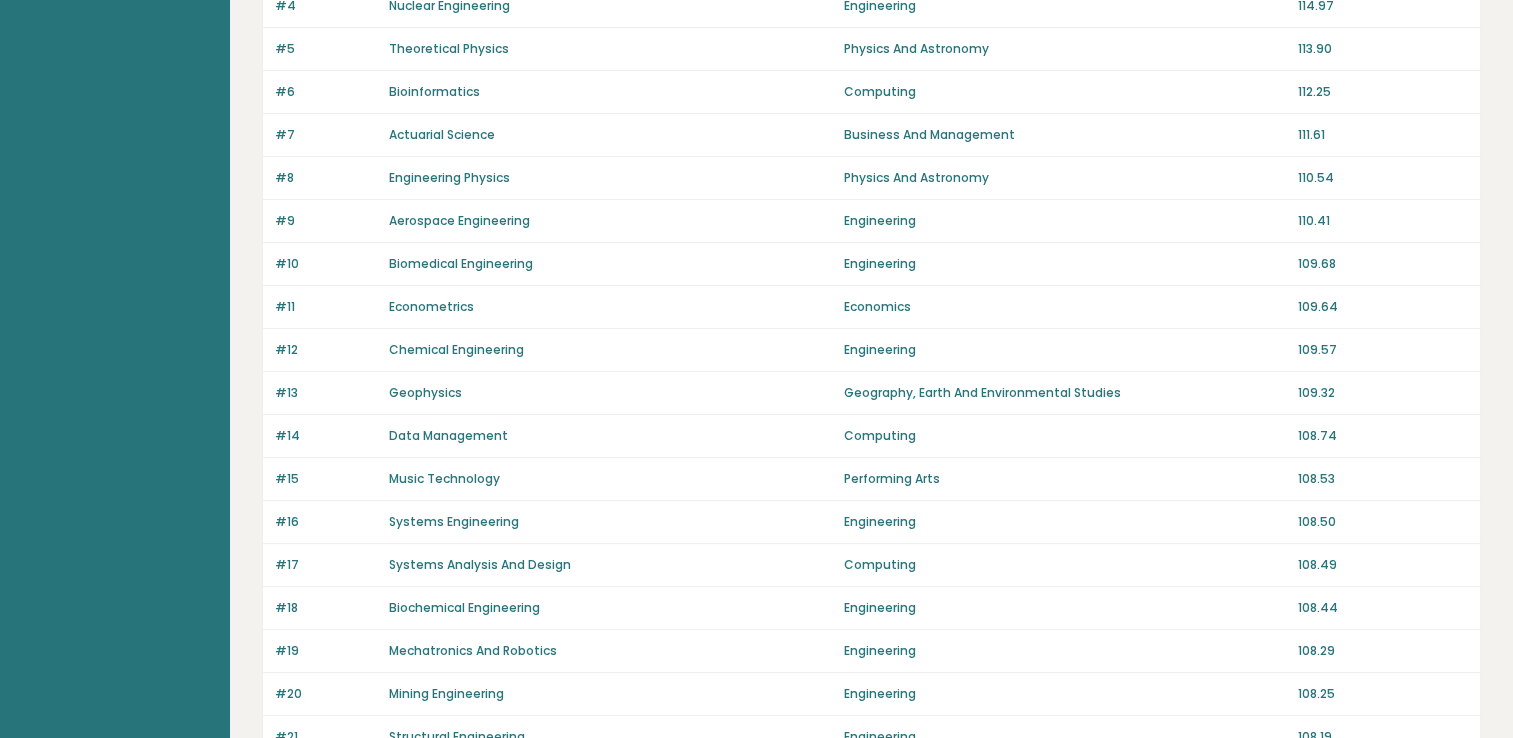 scroll, scrollTop: 0, scrollLeft: 0, axis: both 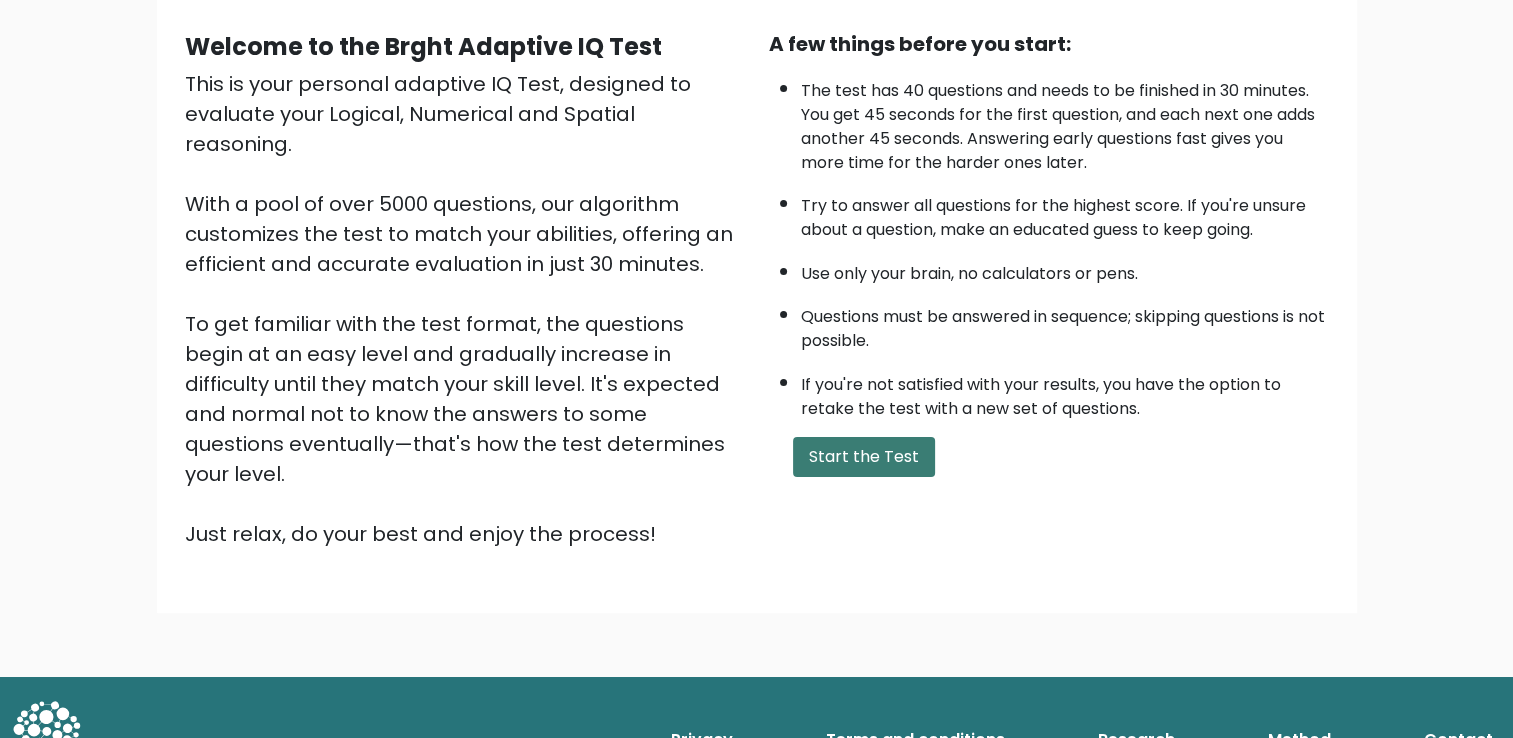 click on "Start the Test" at bounding box center (864, 457) 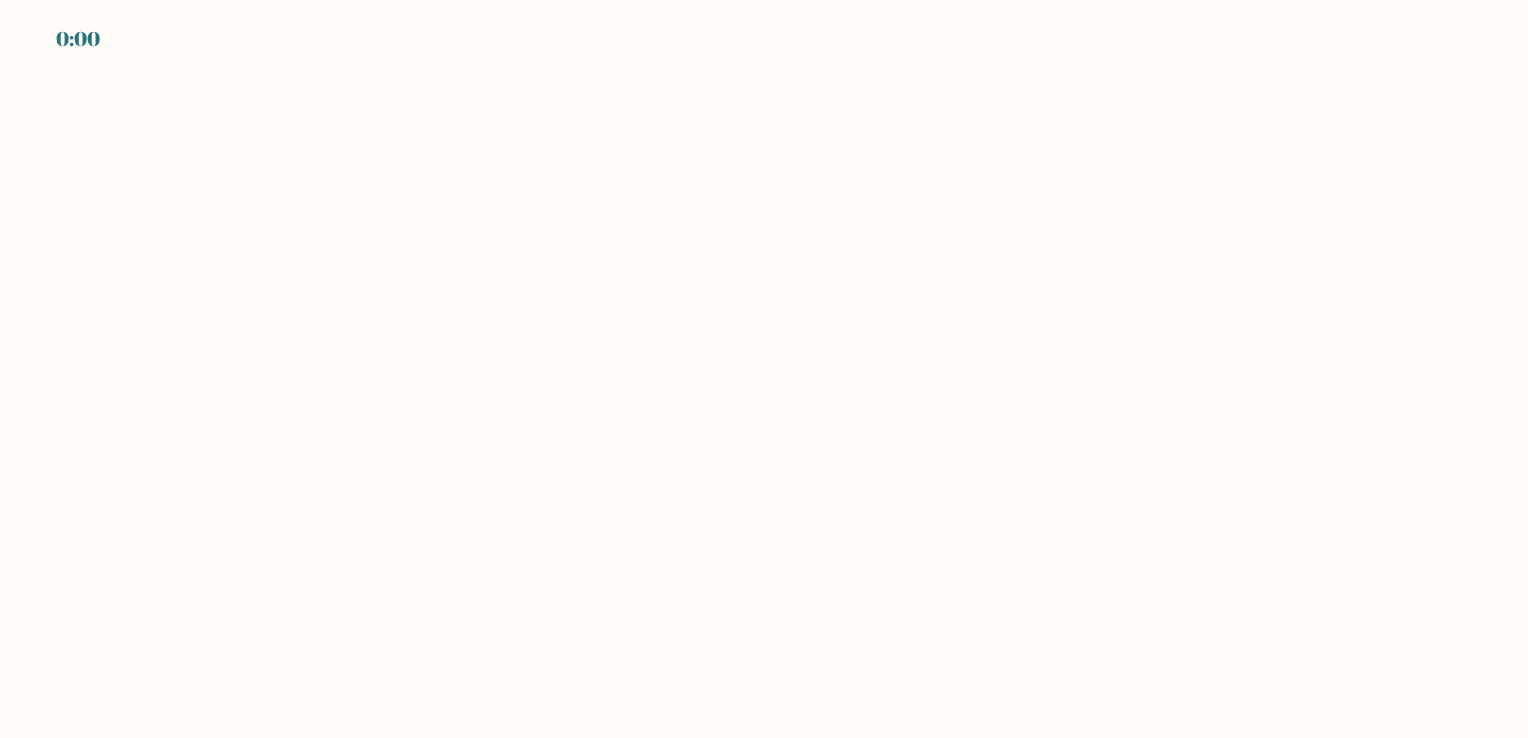 scroll, scrollTop: 0, scrollLeft: 0, axis: both 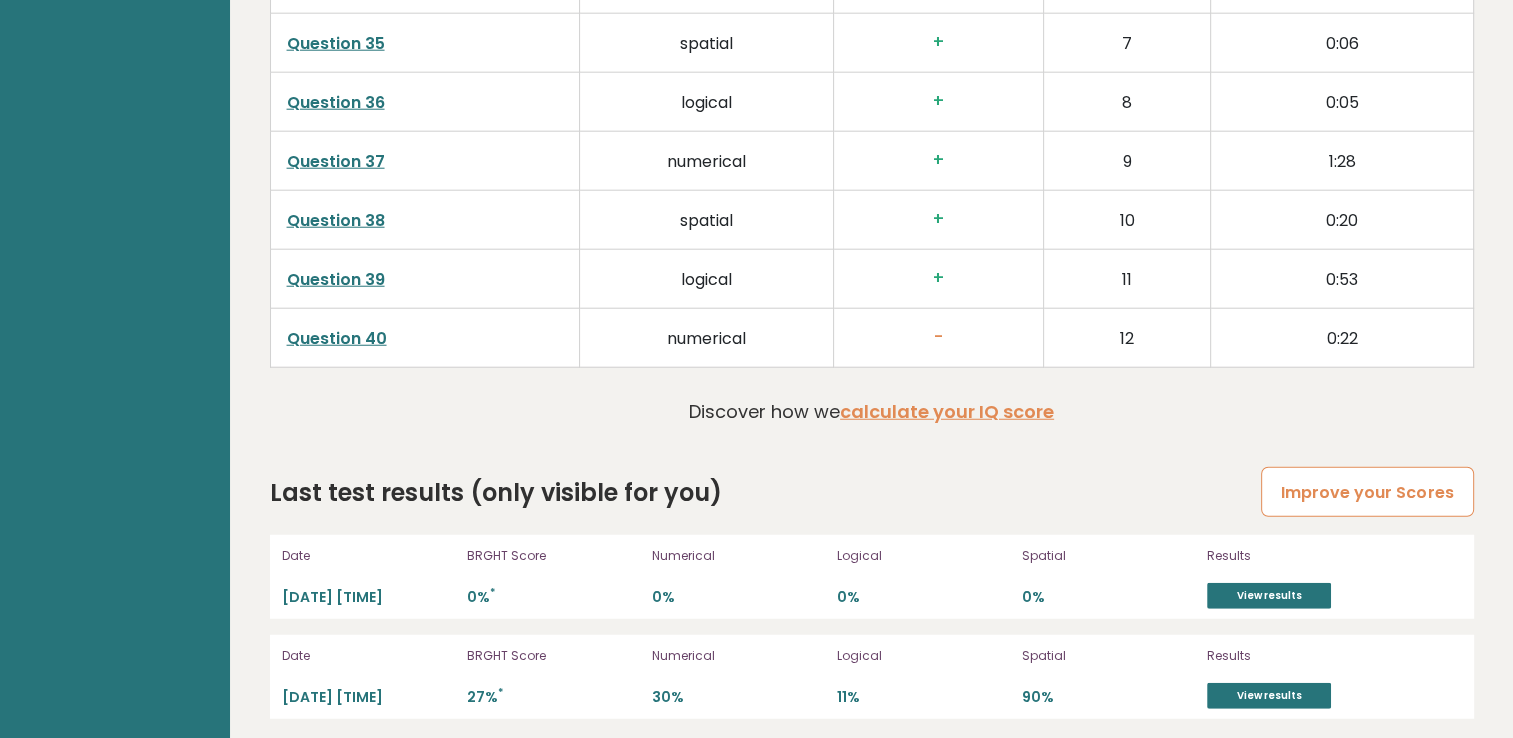 click on "Improve your Scores" at bounding box center (1367, 492) 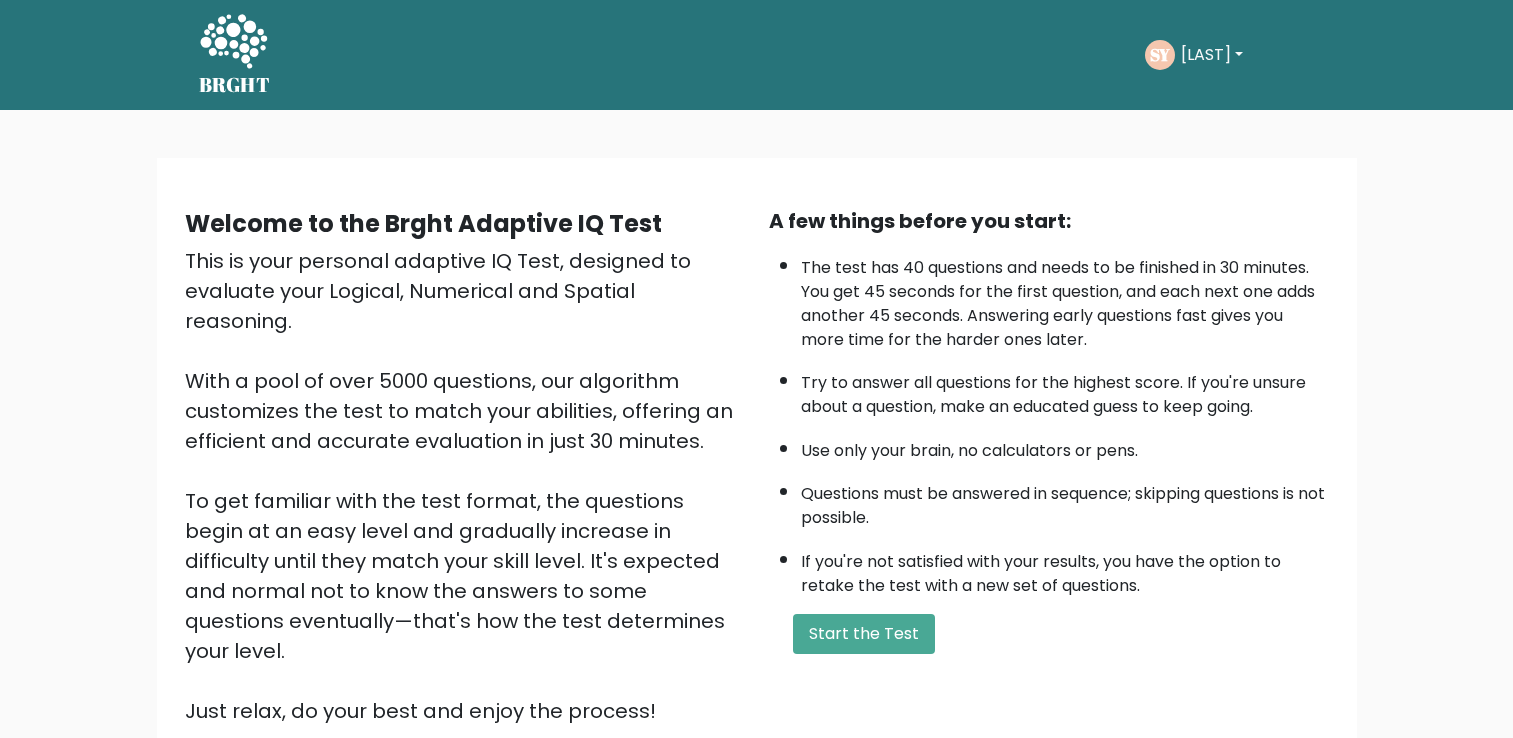 scroll, scrollTop: 0, scrollLeft: 0, axis: both 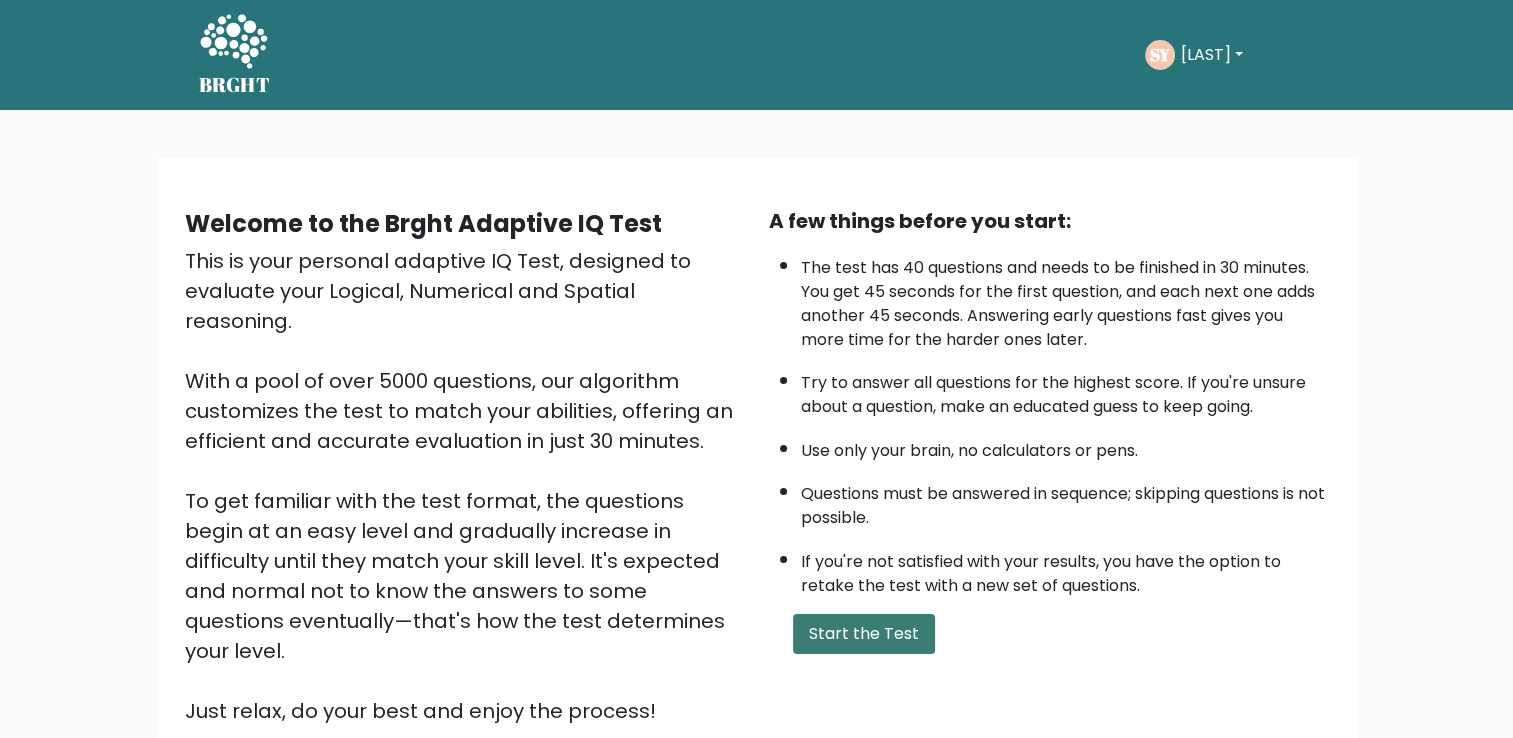 click on "Start the Test" at bounding box center [864, 634] 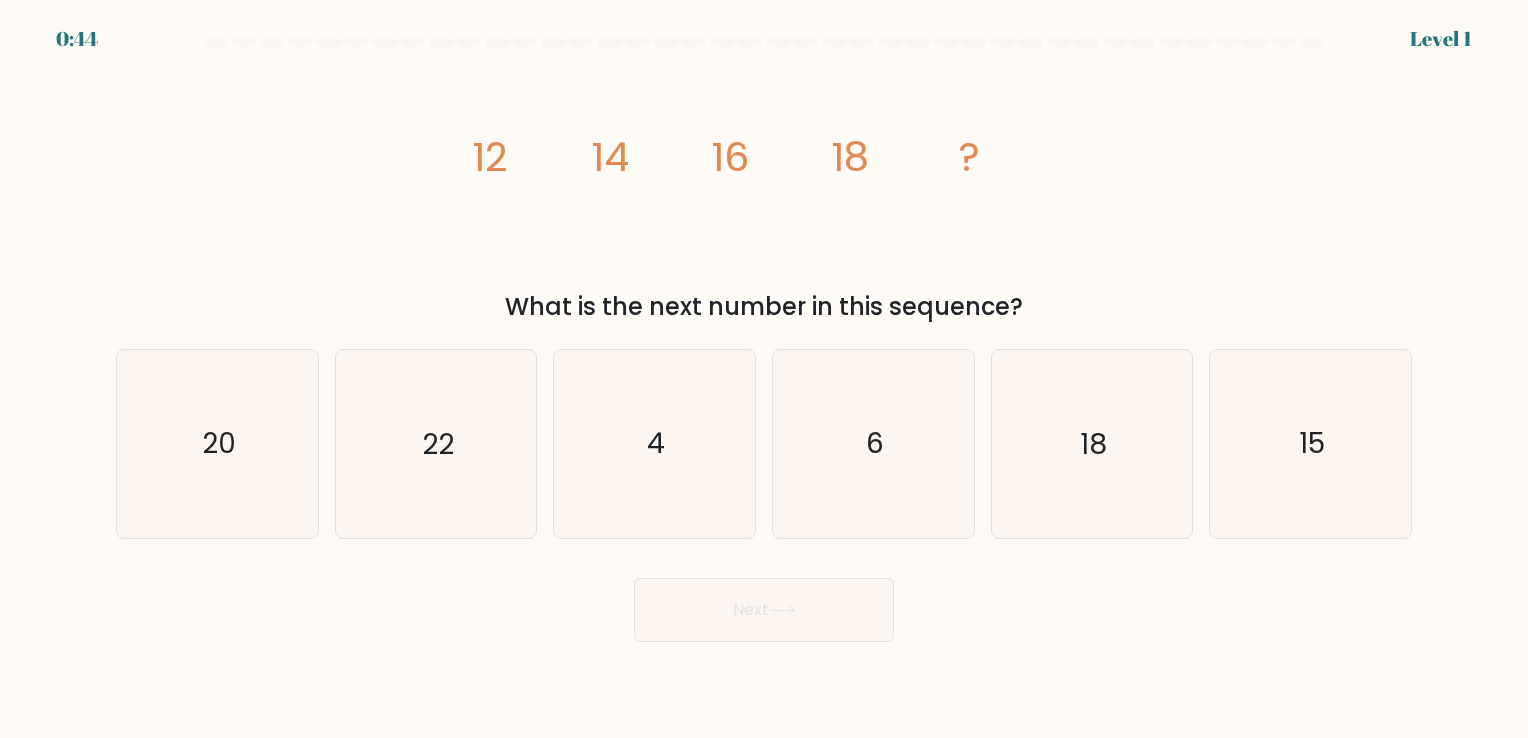 scroll, scrollTop: 0, scrollLeft: 0, axis: both 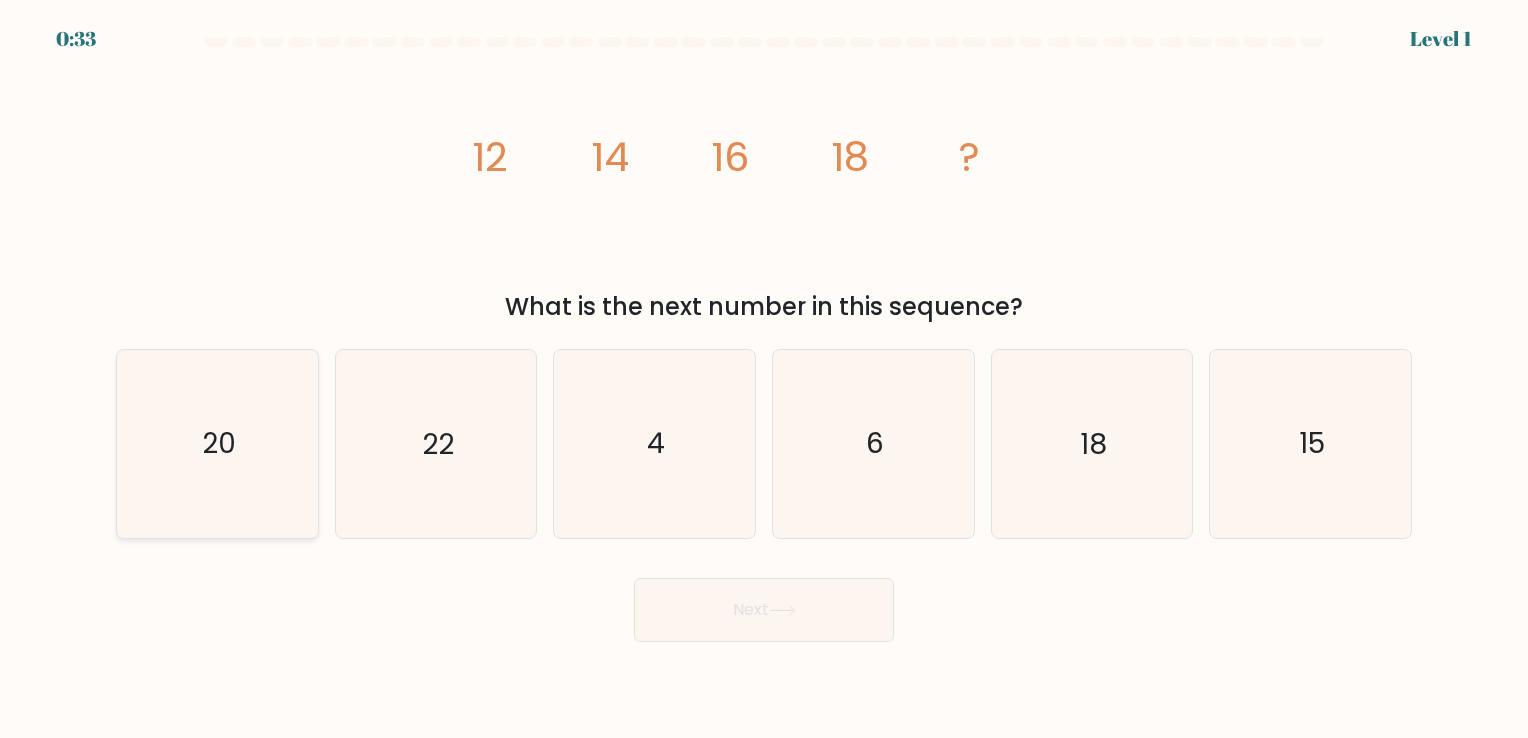 click on "20" 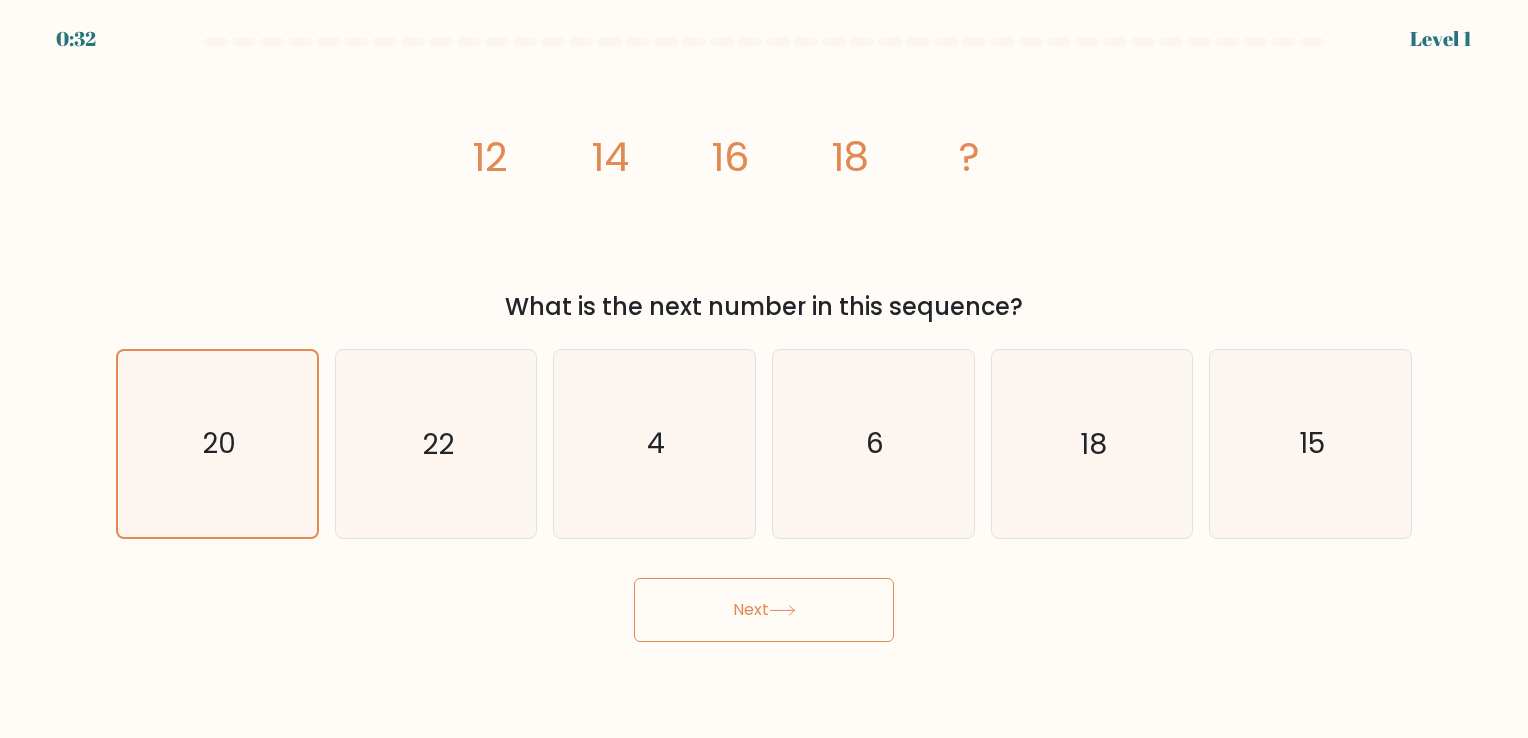 click on "Next" at bounding box center [764, 610] 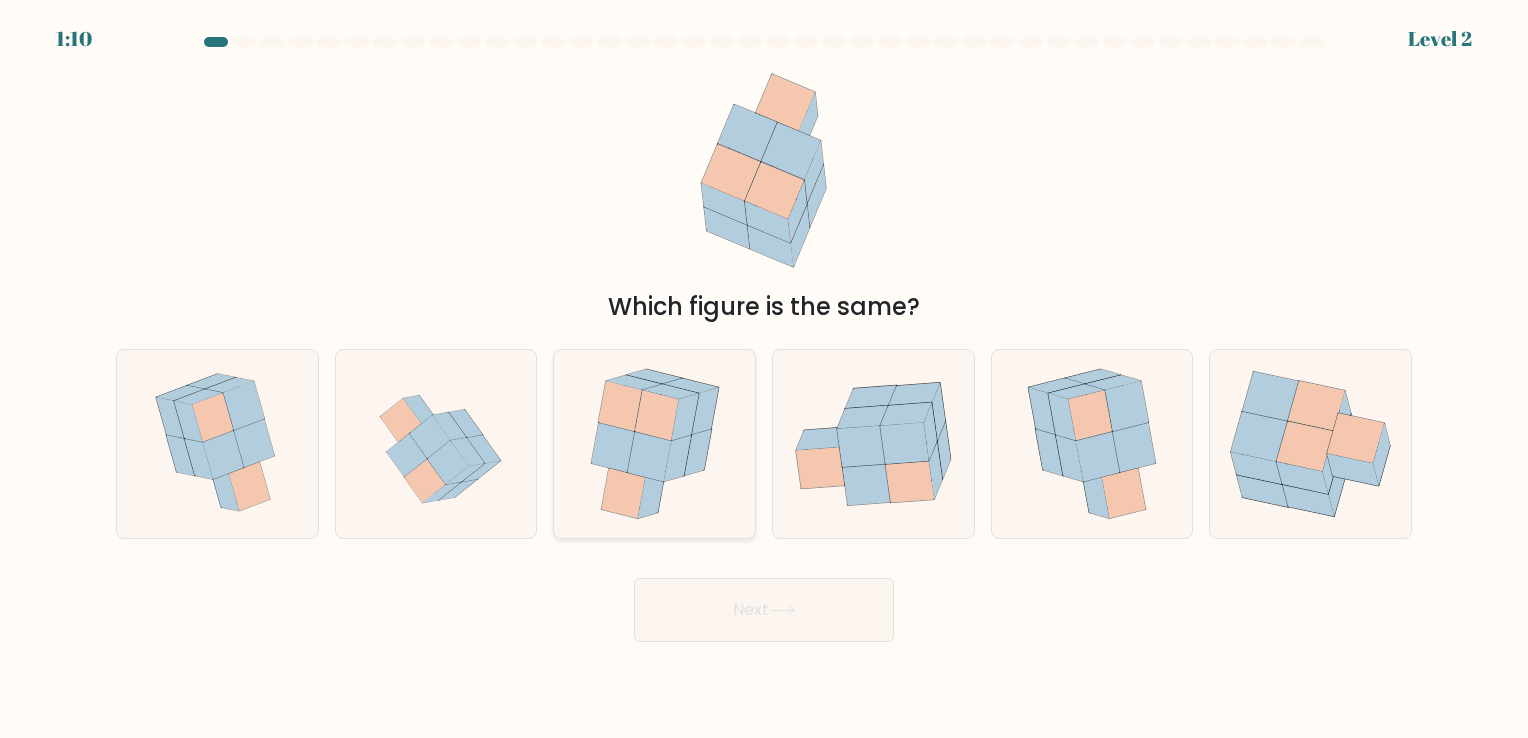 click 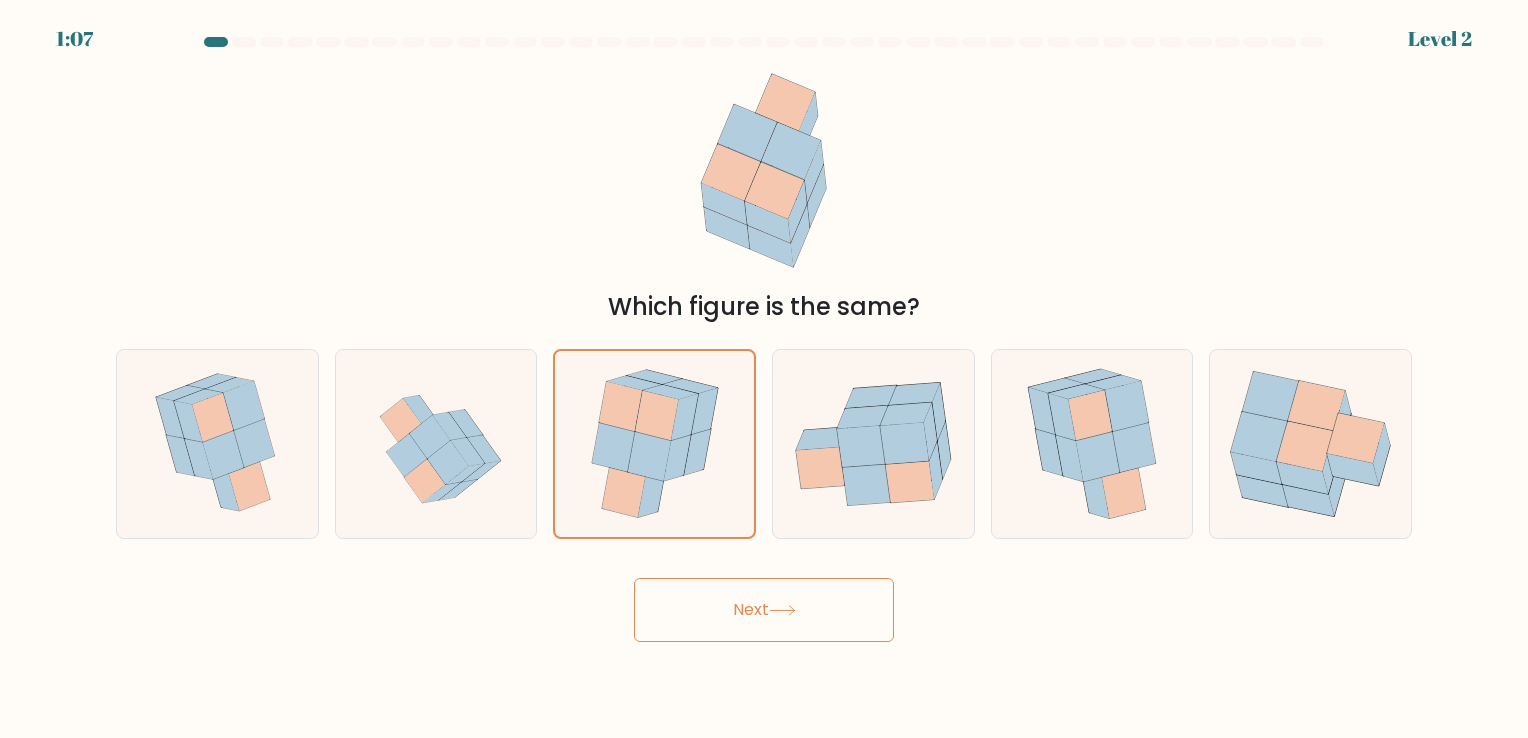 click on "Next" at bounding box center (764, 610) 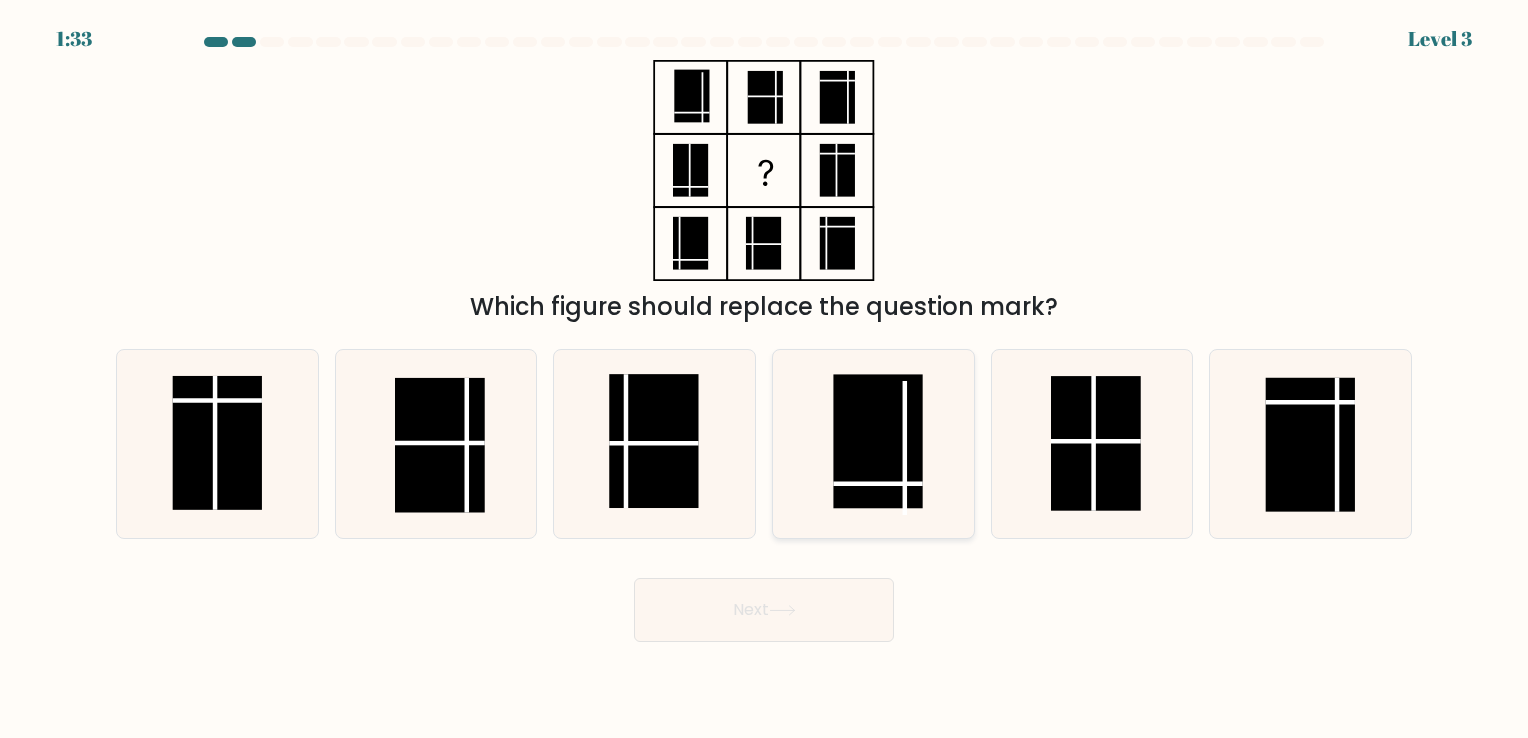 click 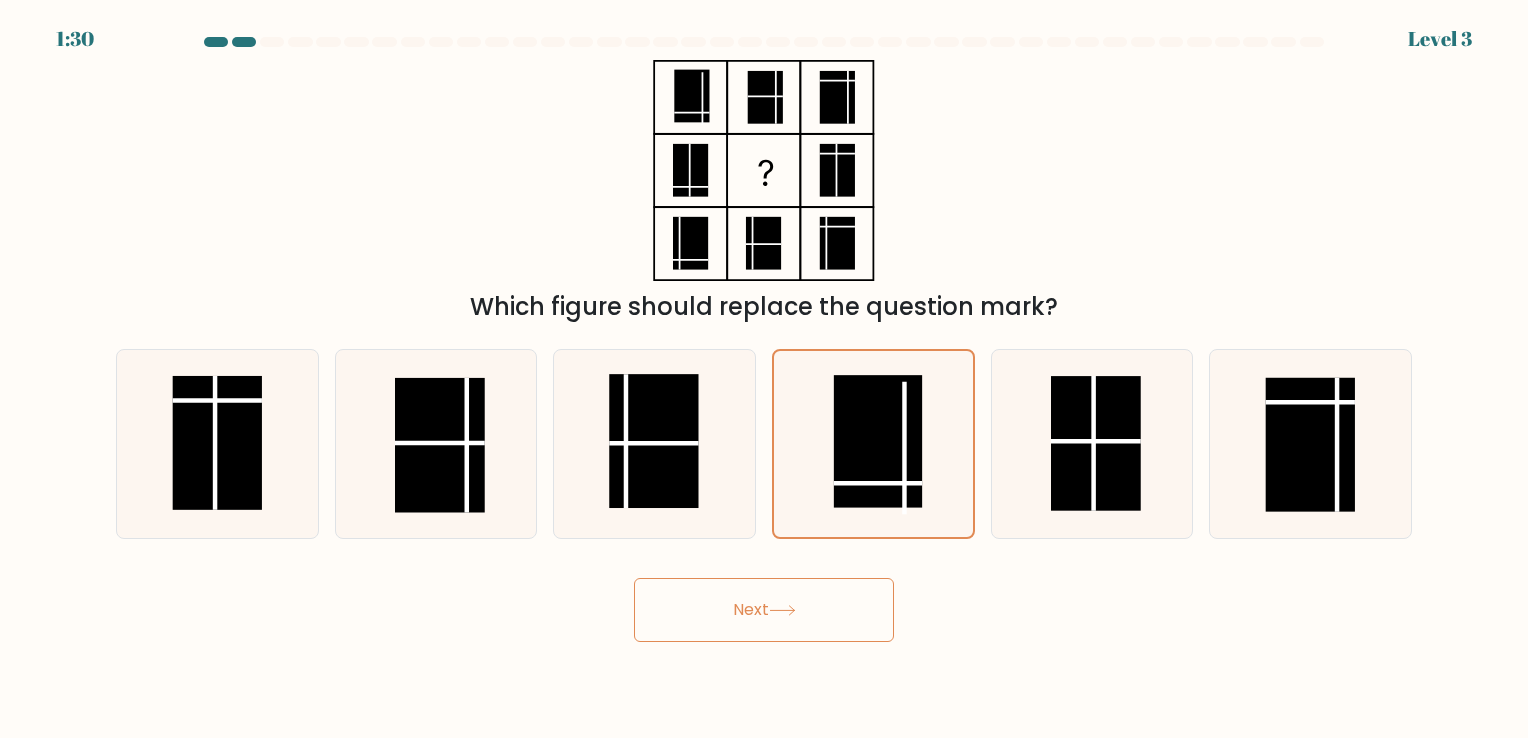 click on "Next" at bounding box center (764, 610) 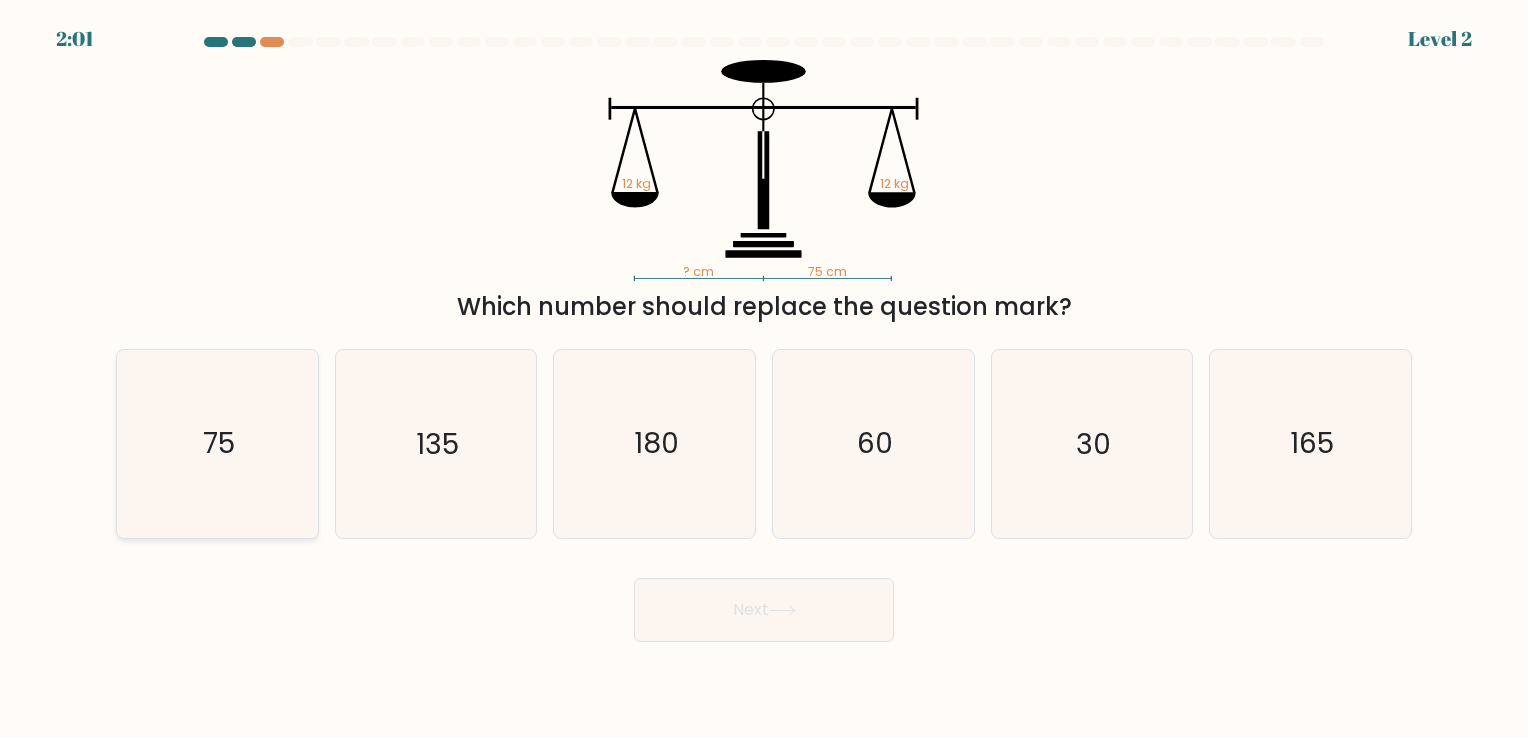 click on "75" 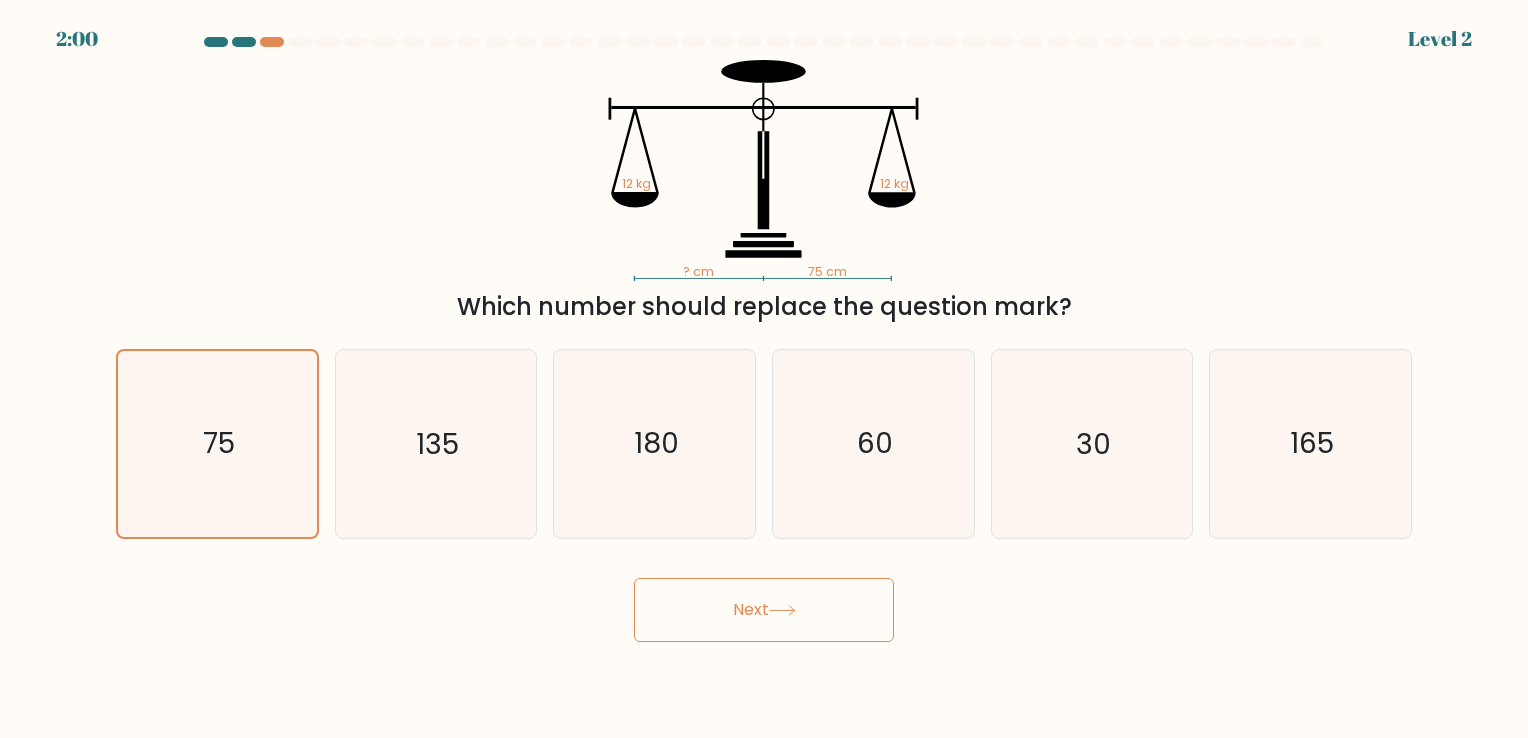 click on "Next" at bounding box center (764, 610) 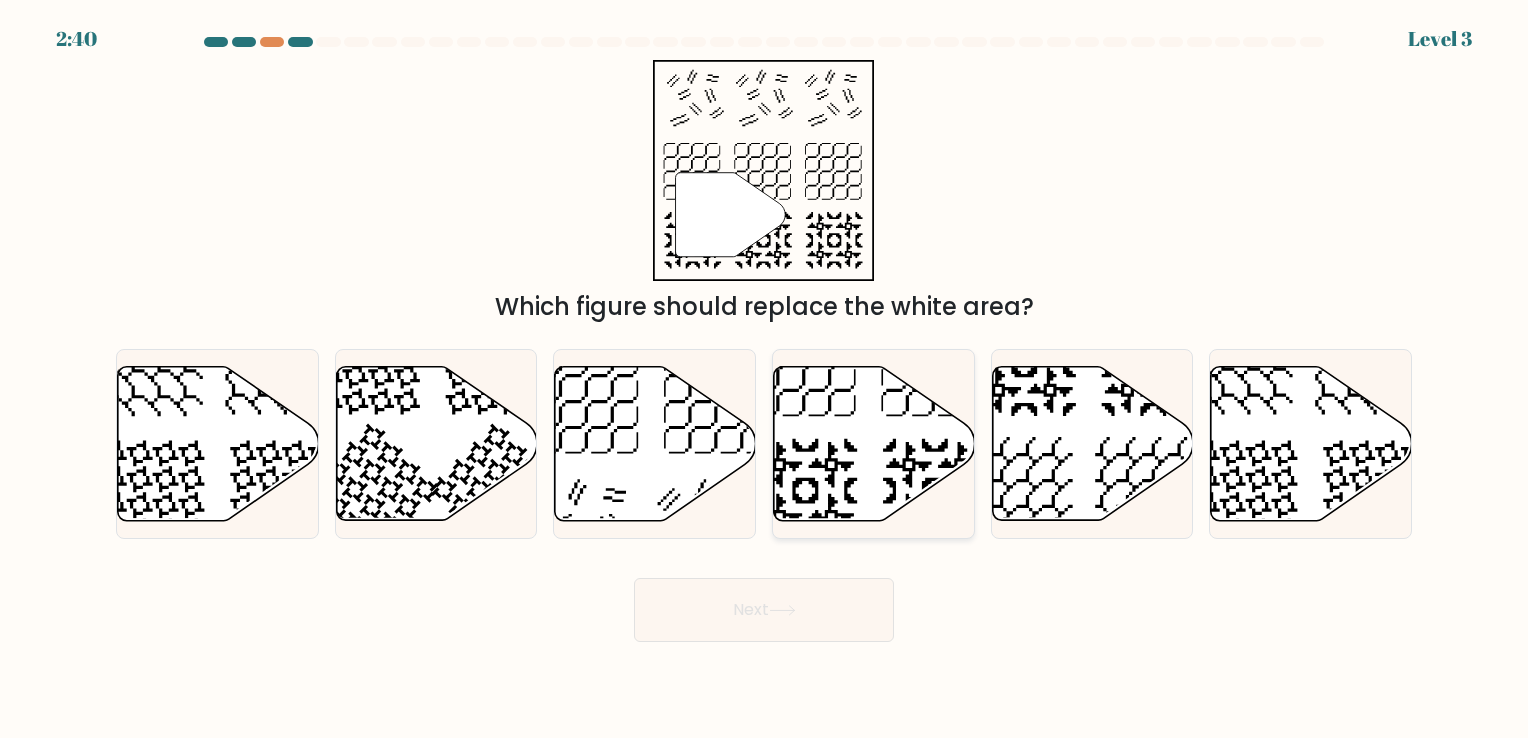 click 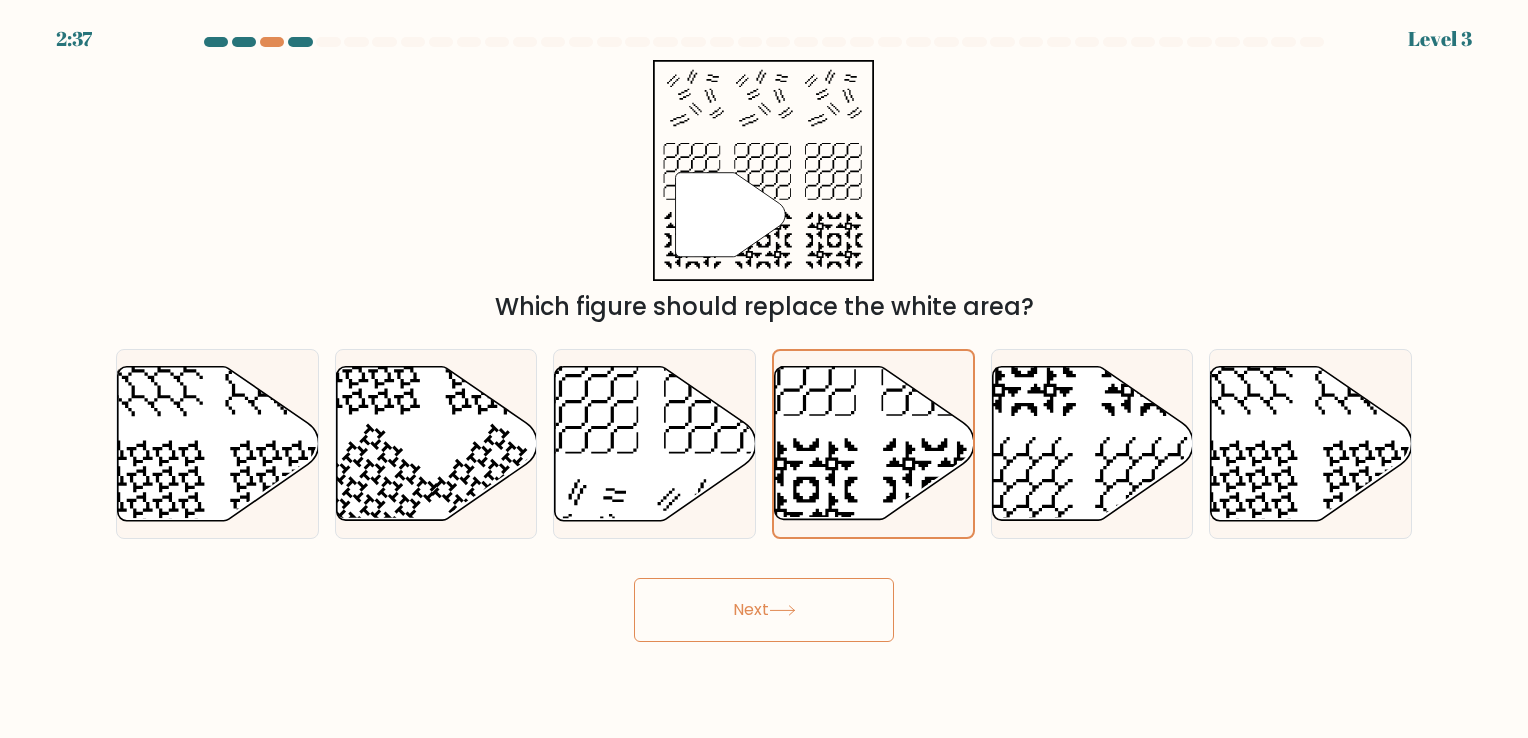 click on "Next" at bounding box center (764, 610) 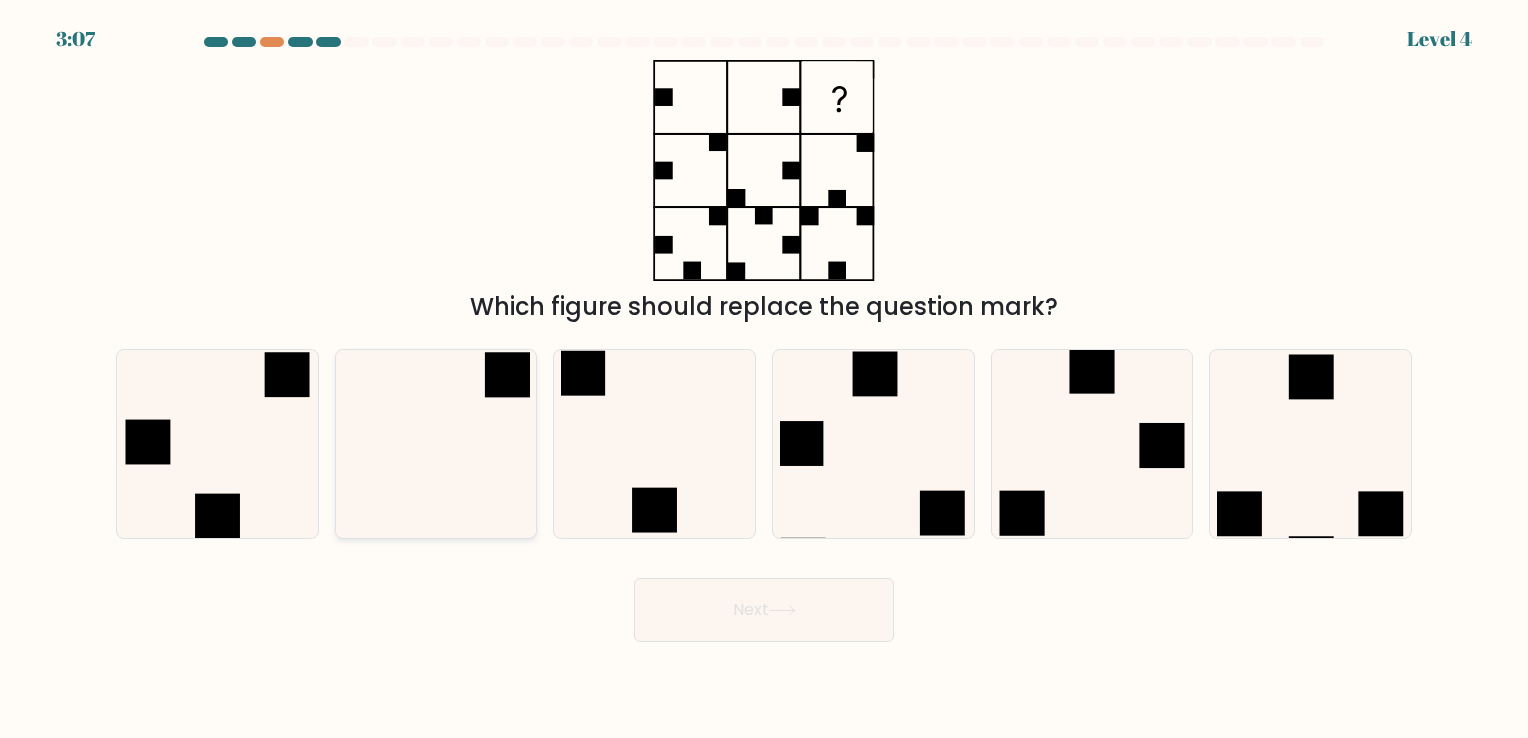 drag, startPoint x: 460, startPoint y: 402, endPoint x: 496, endPoint y: 401, distance: 36.013885 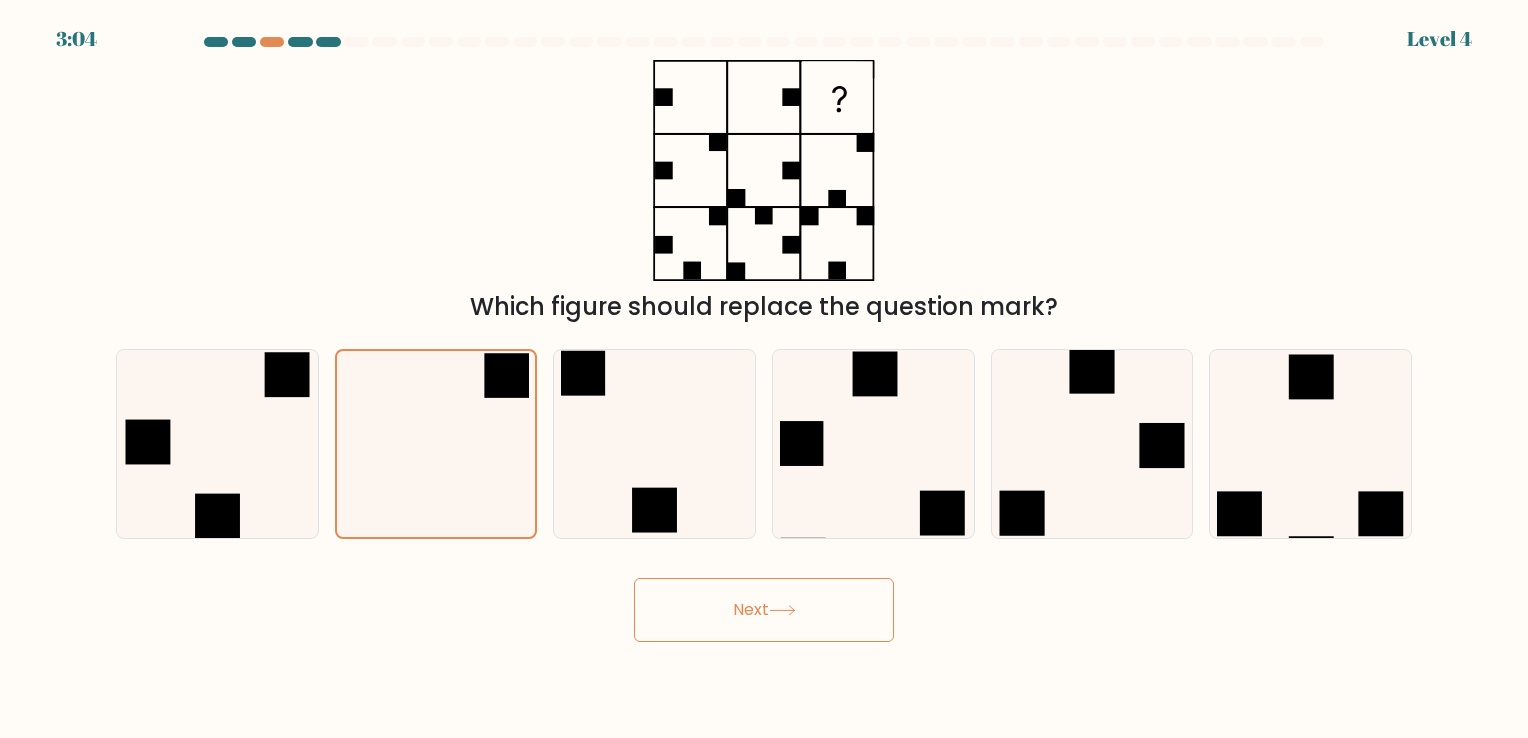 click on "Next" at bounding box center (764, 610) 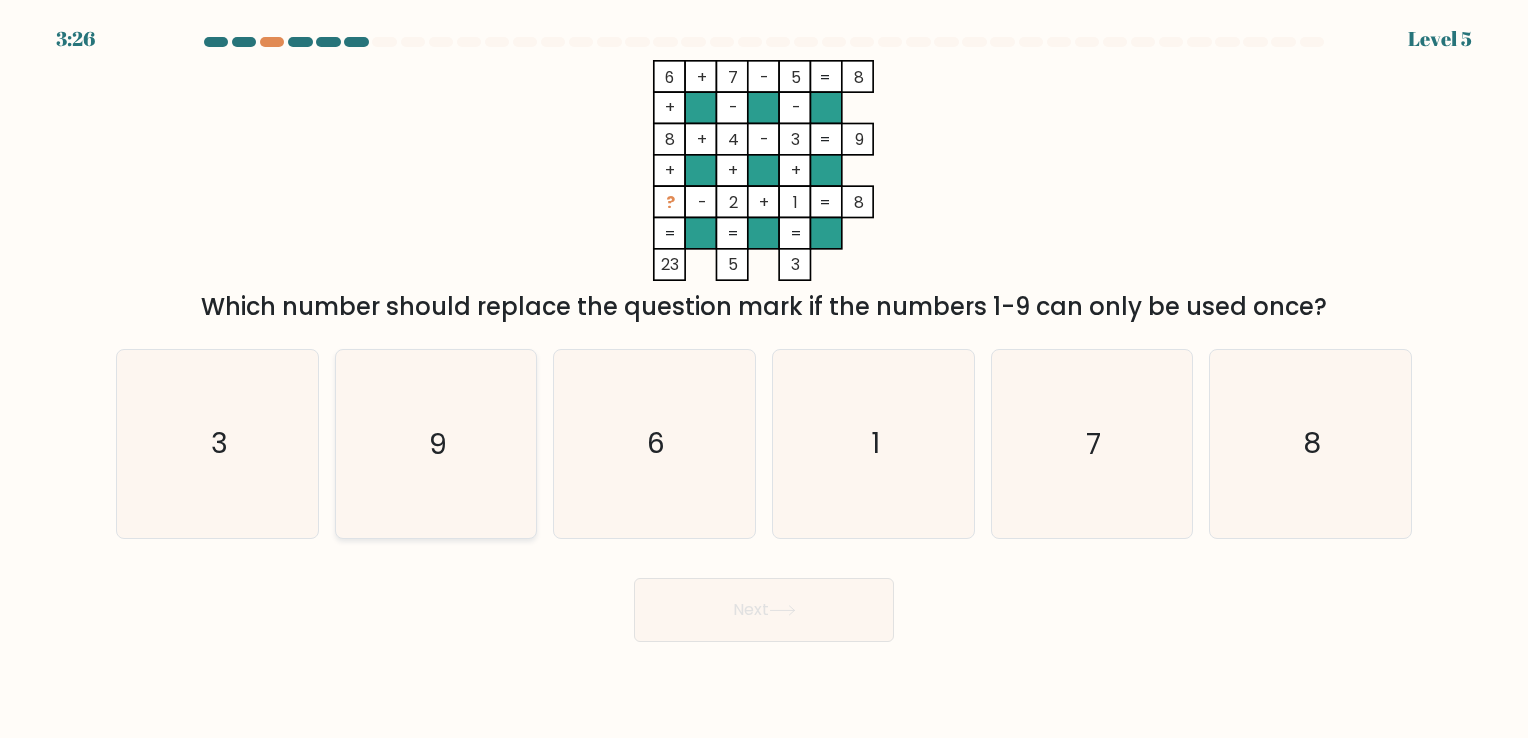 click on "9" 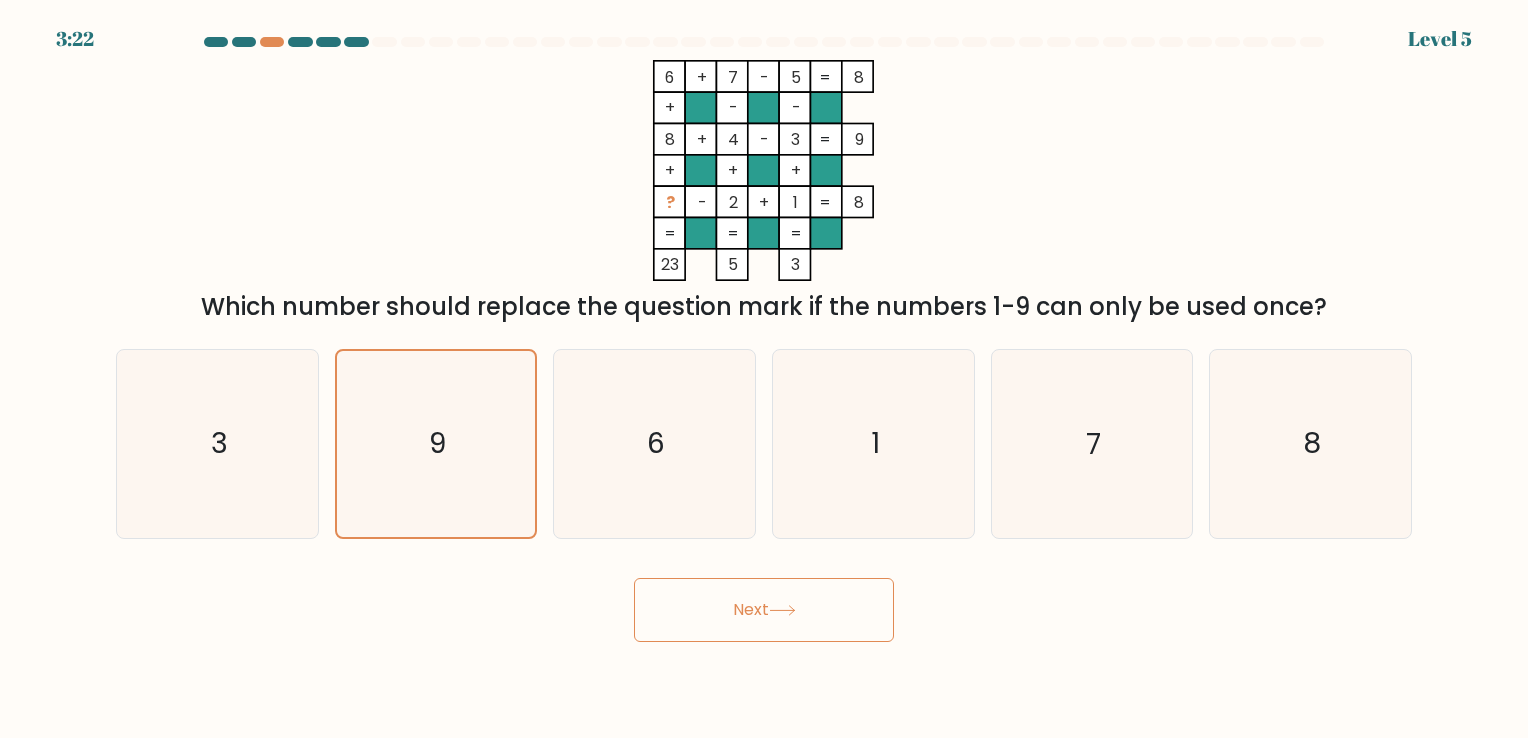 click on "Next" at bounding box center (764, 610) 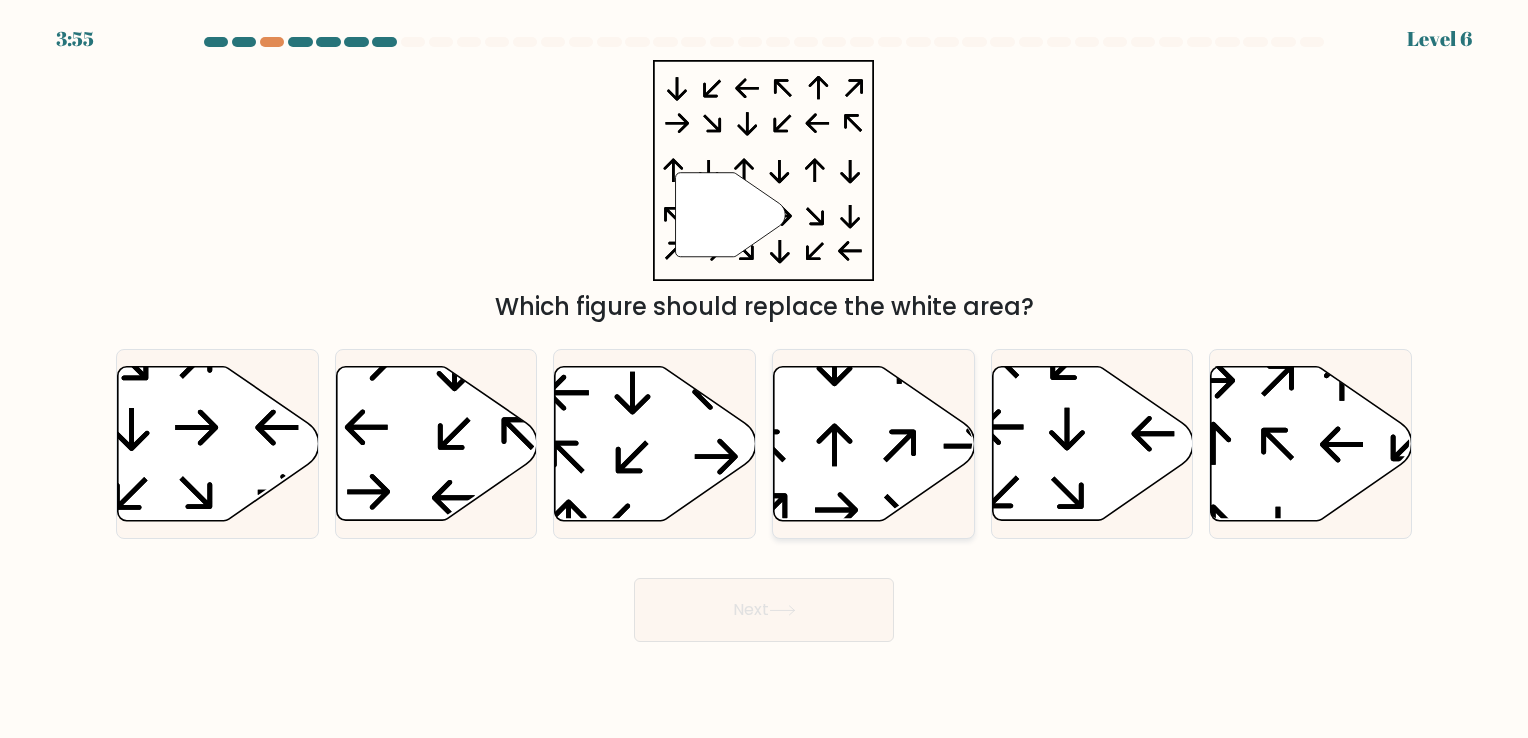 click 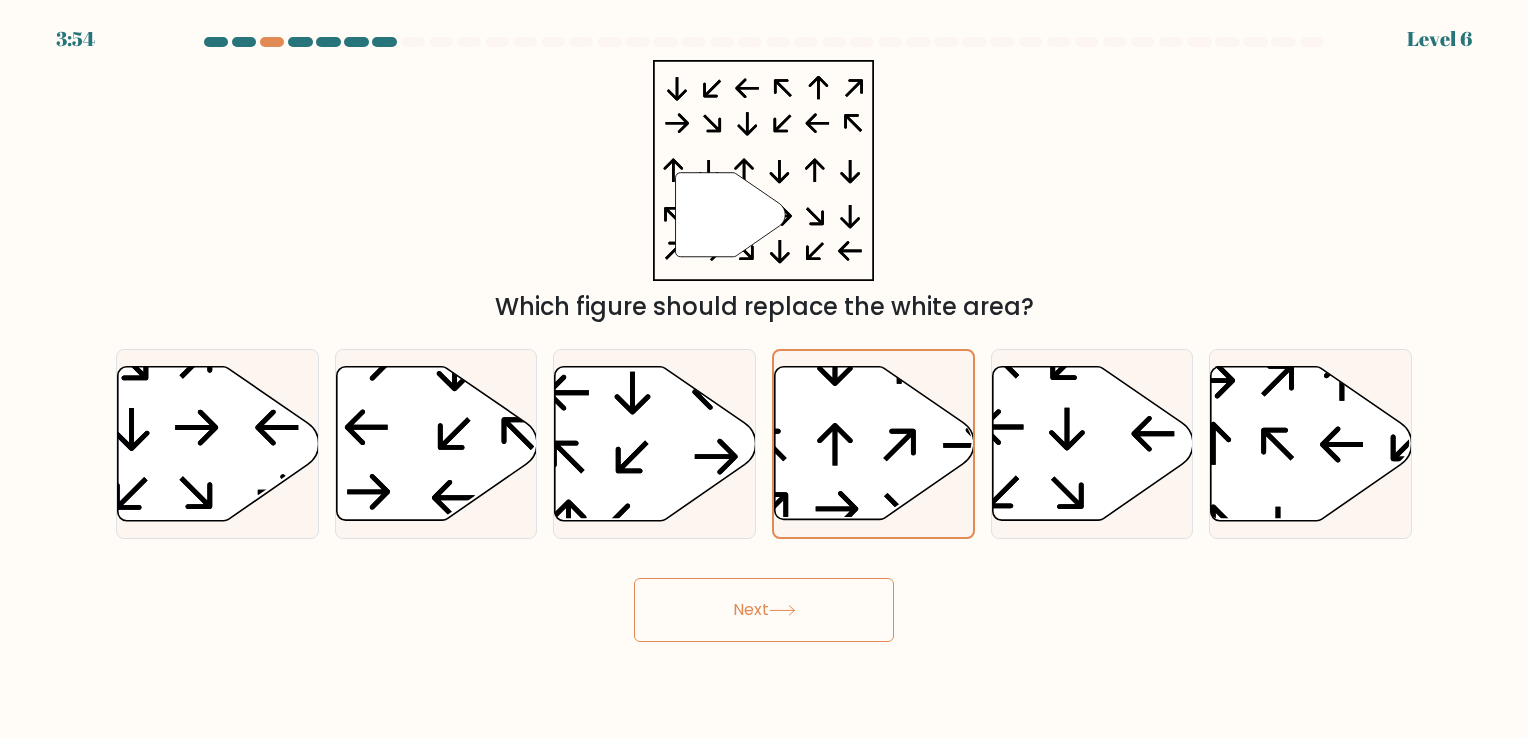 click on "Next" at bounding box center (764, 610) 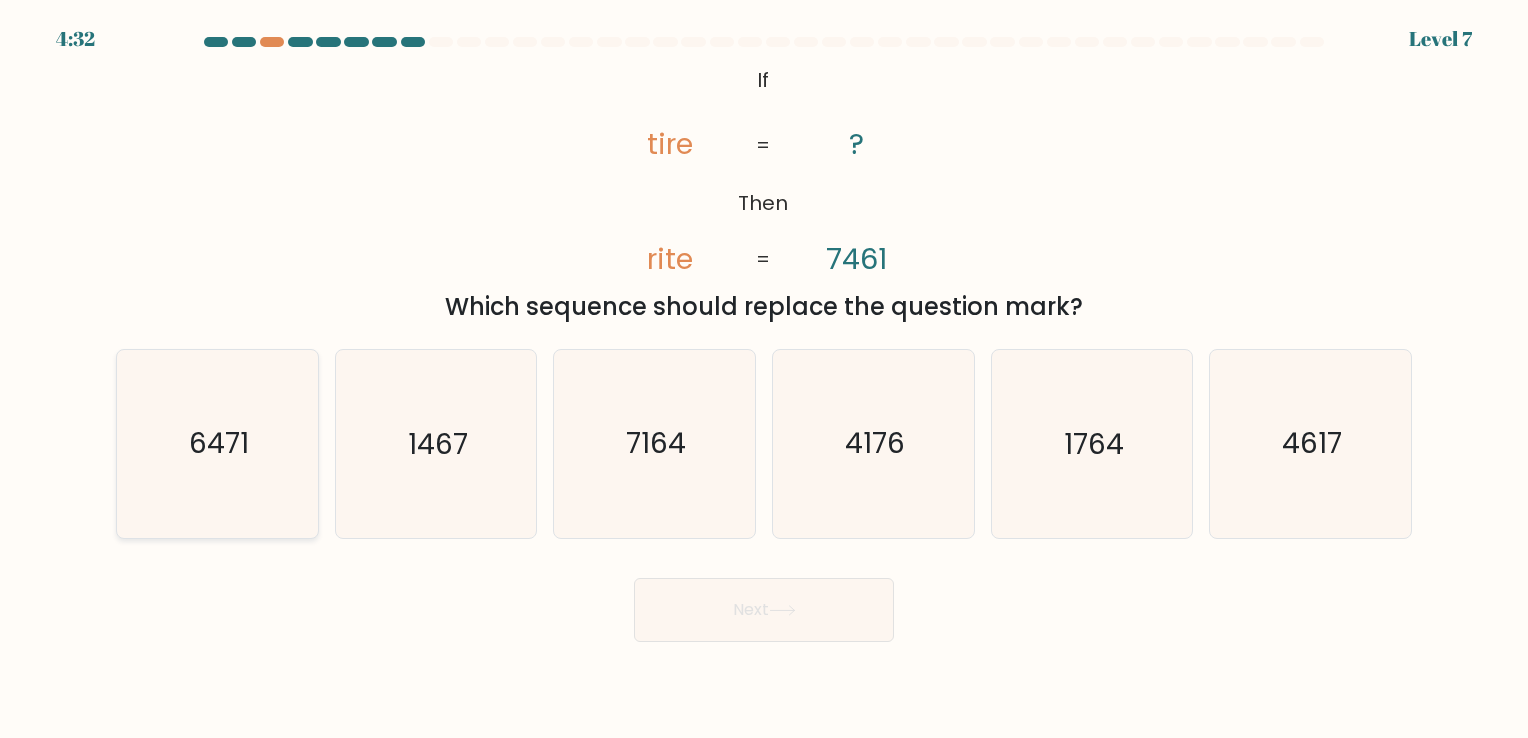 click on "6471" 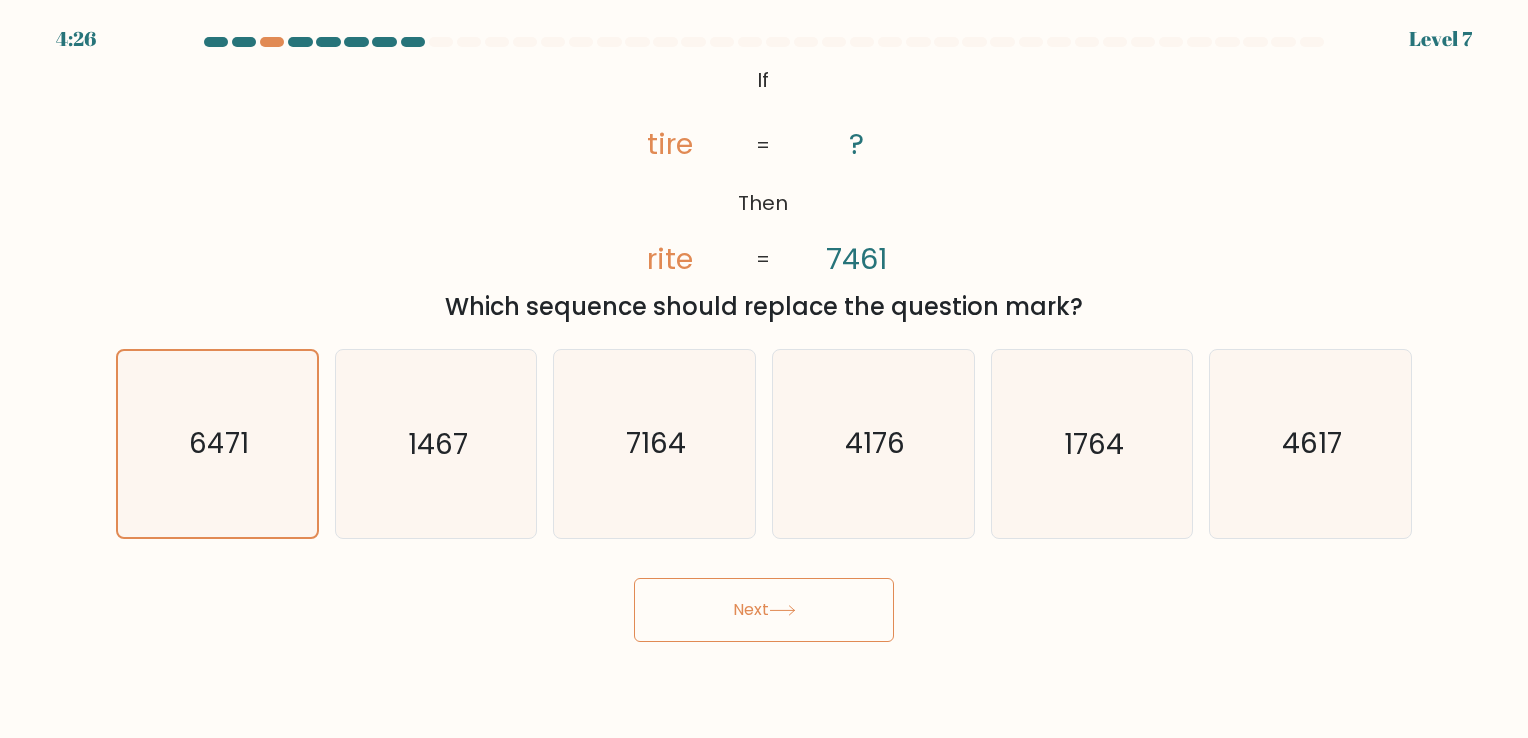 click on "Next" at bounding box center (764, 610) 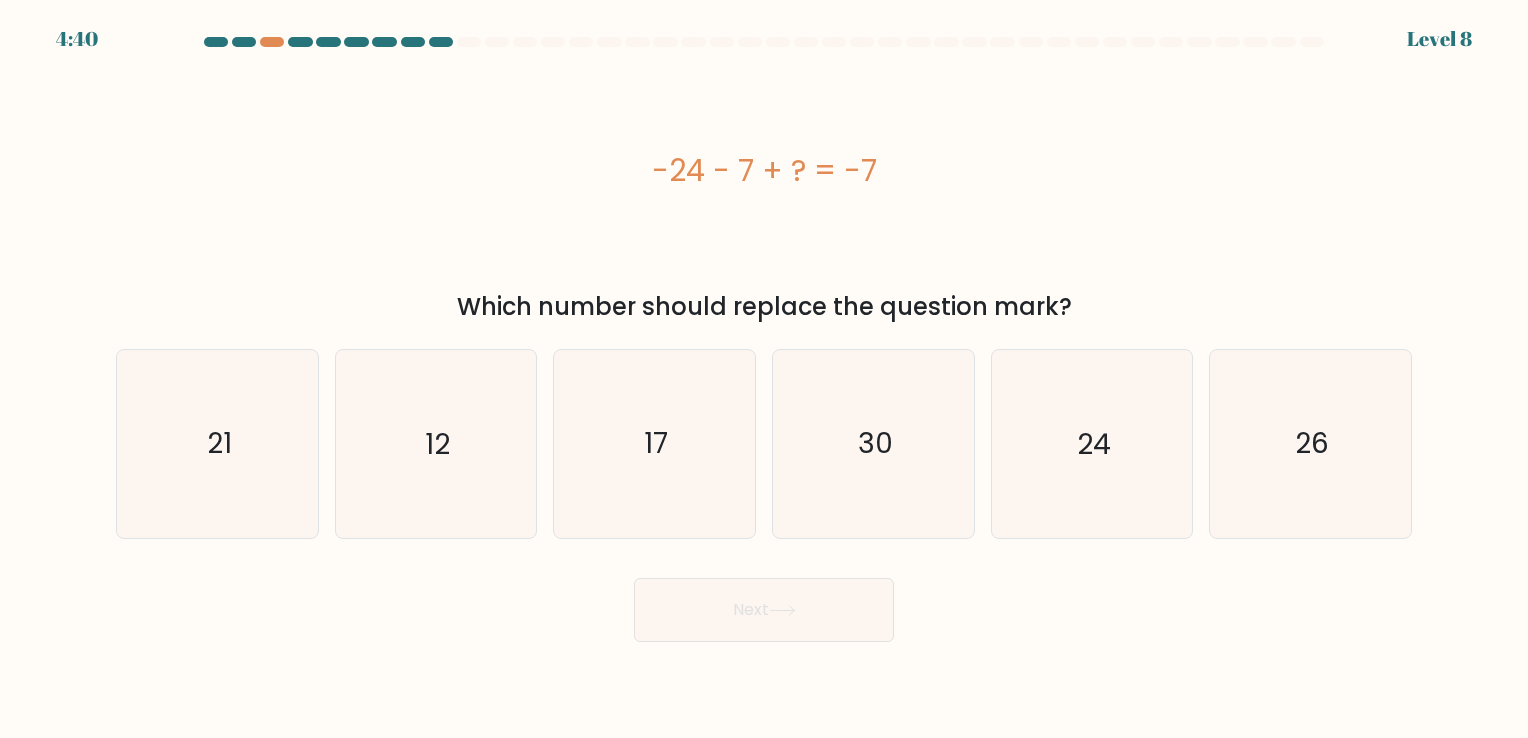 click on "-24 - 7 + ? = -7" at bounding box center [764, 170] 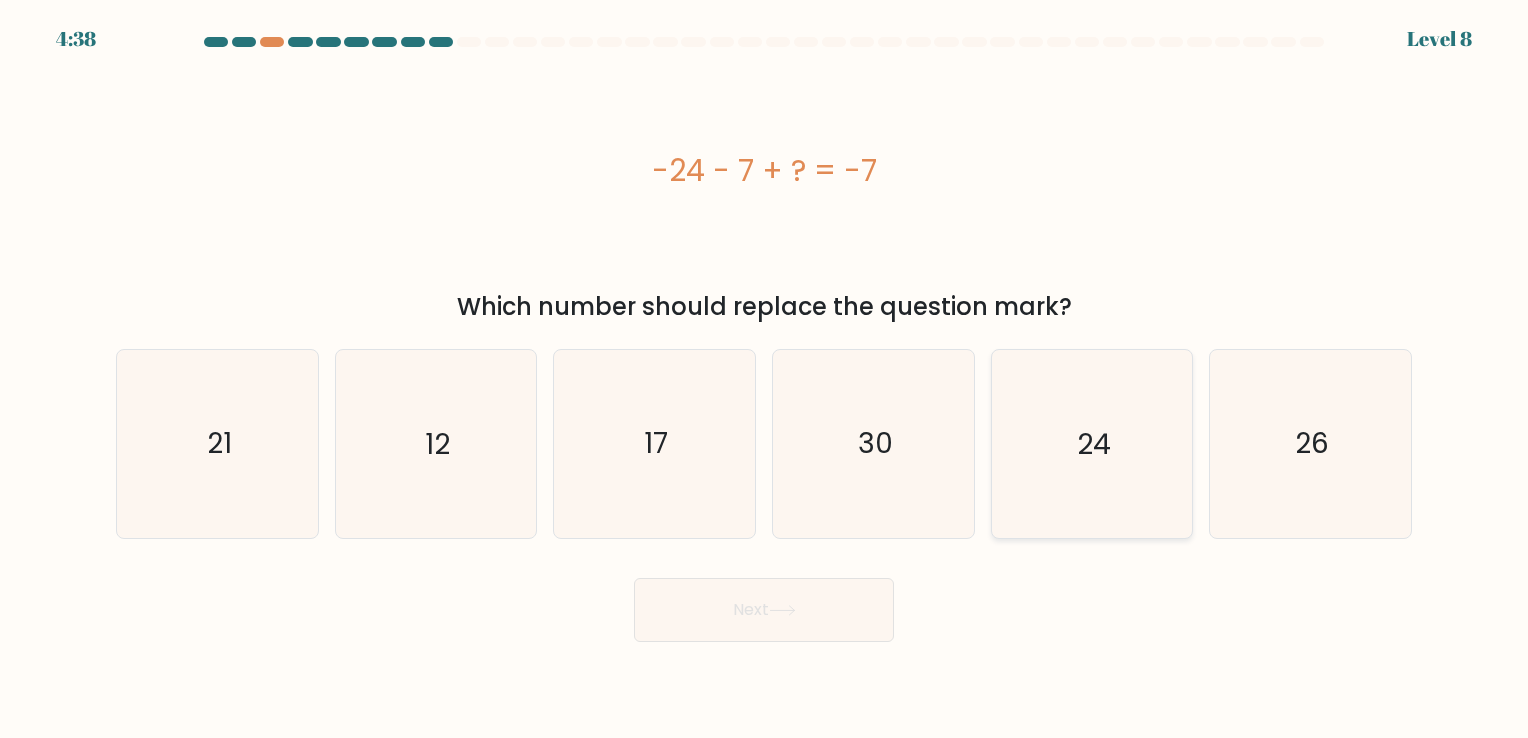 click on "24" 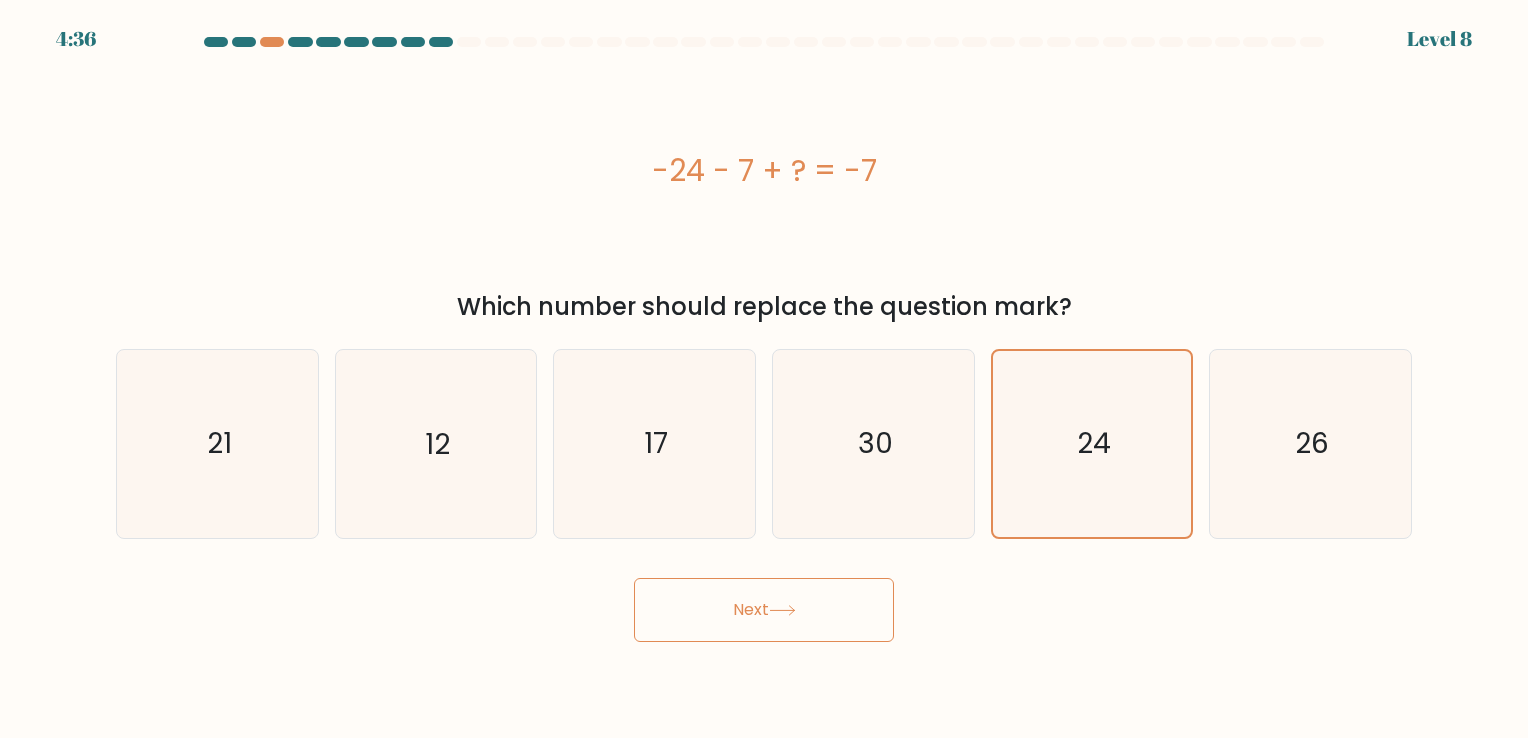 click on "Next" at bounding box center (764, 610) 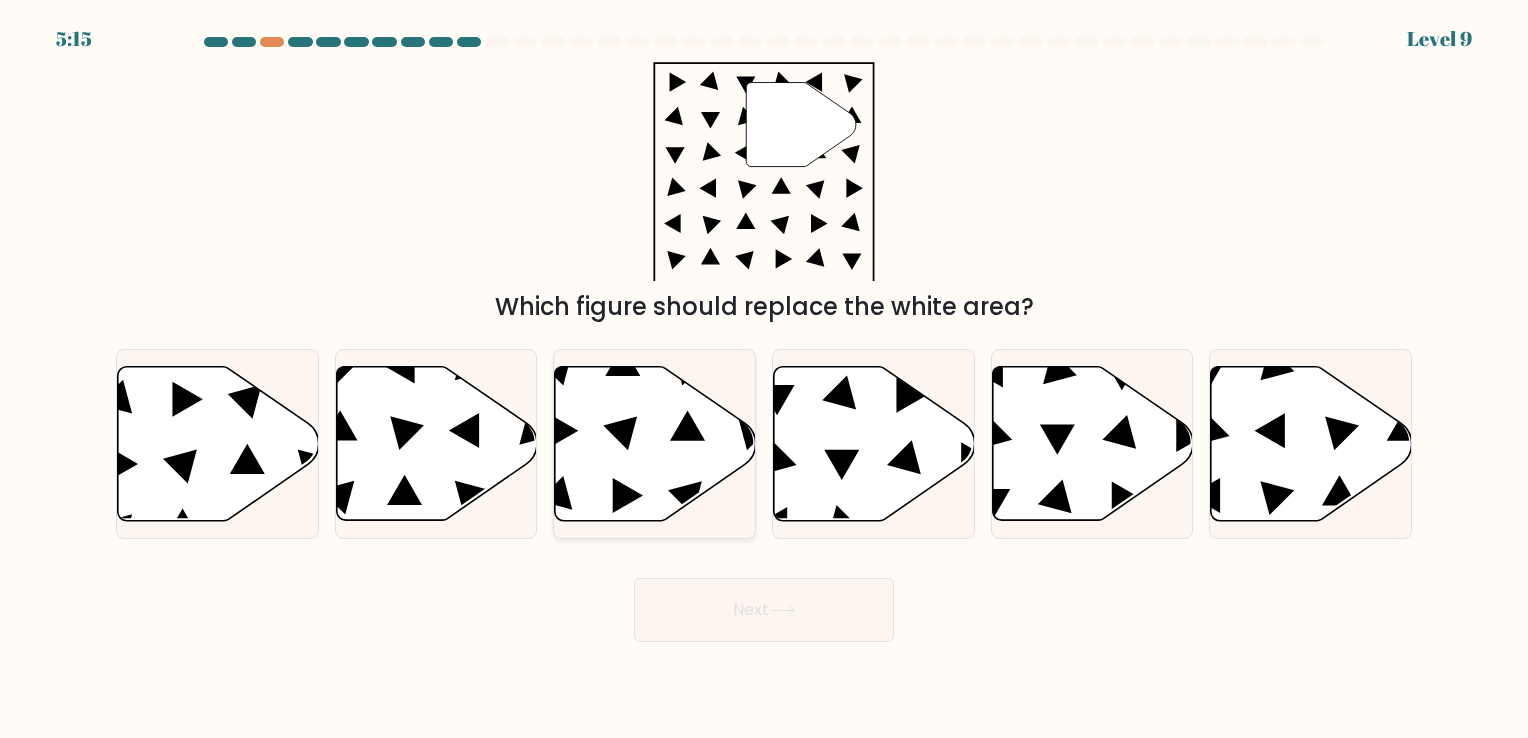 click 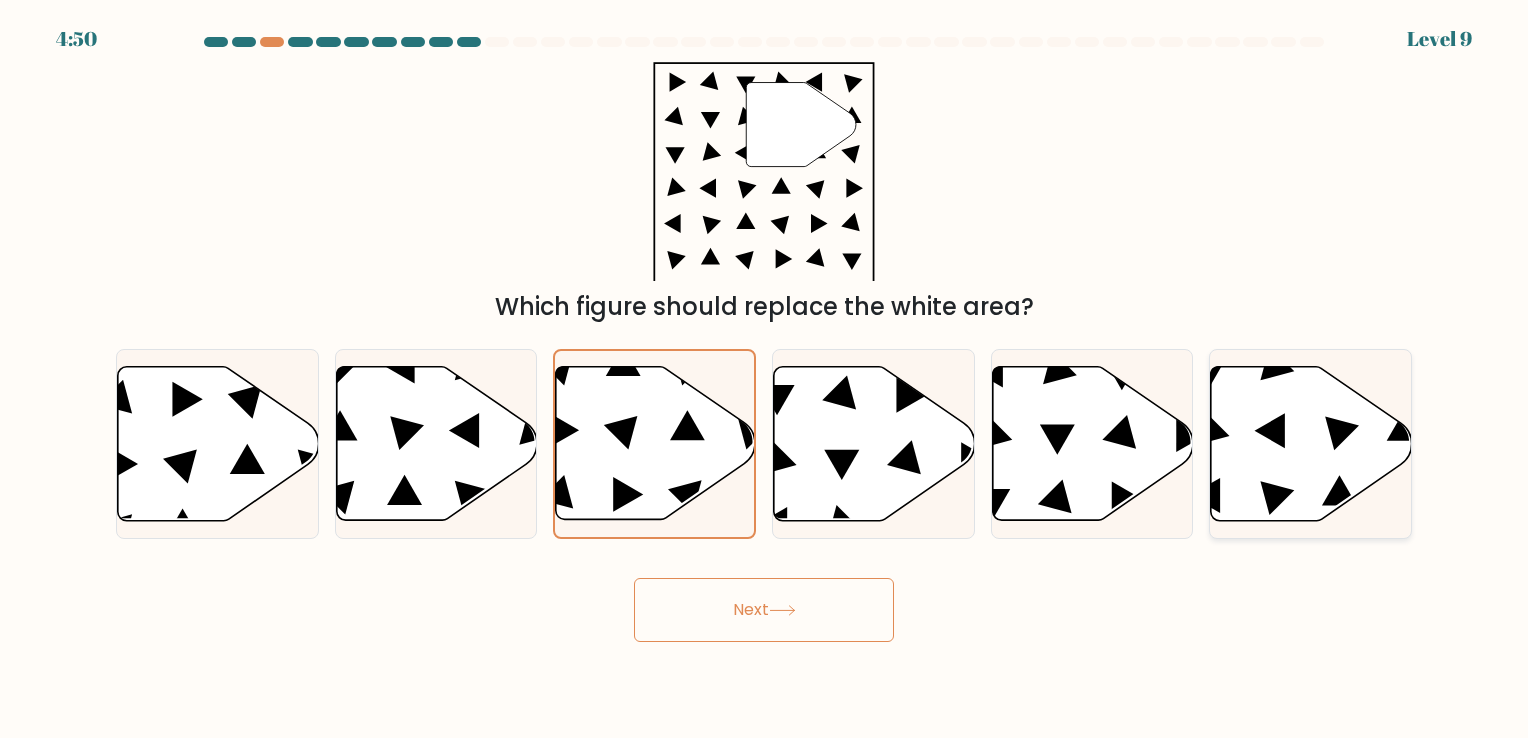 click 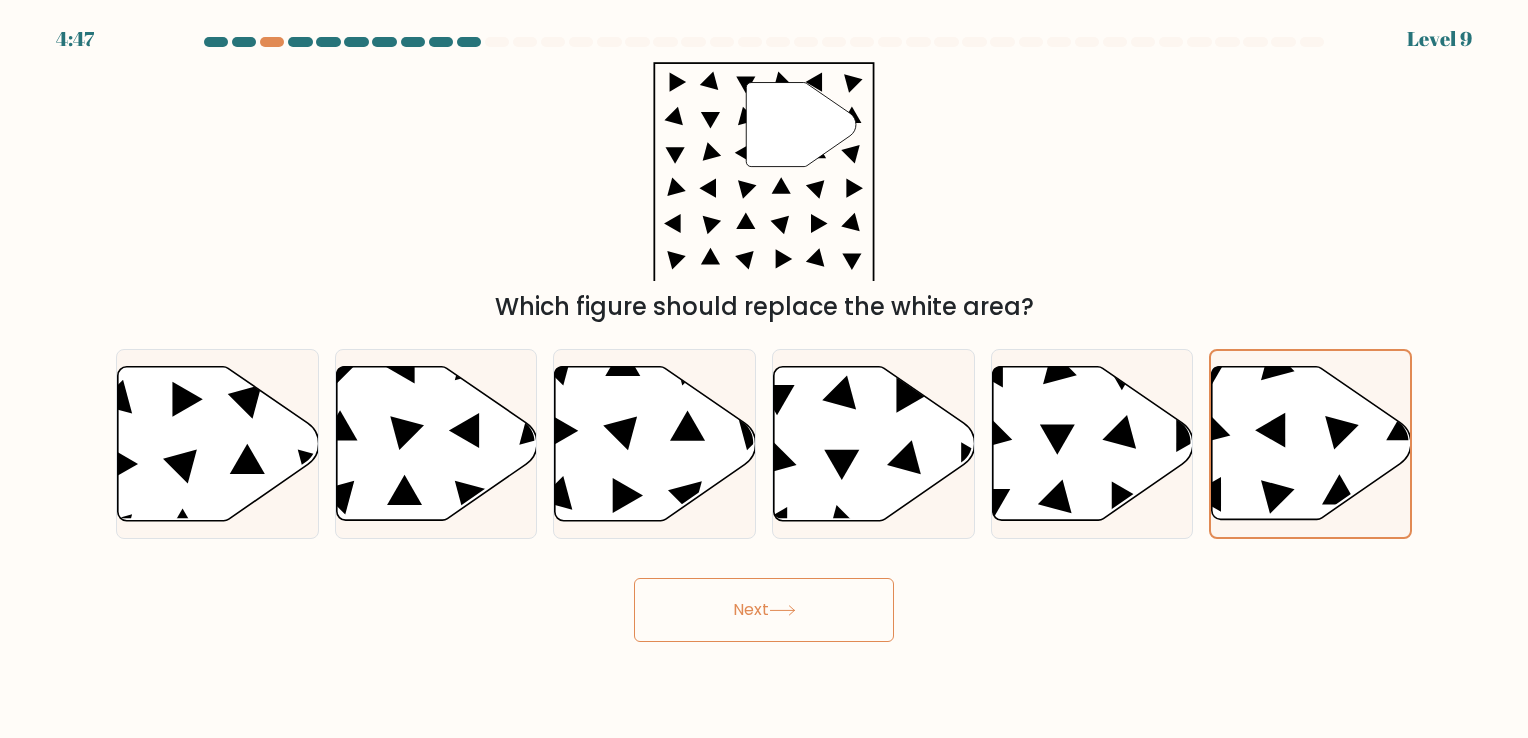 click on "Next" at bounding box center [764, 610] 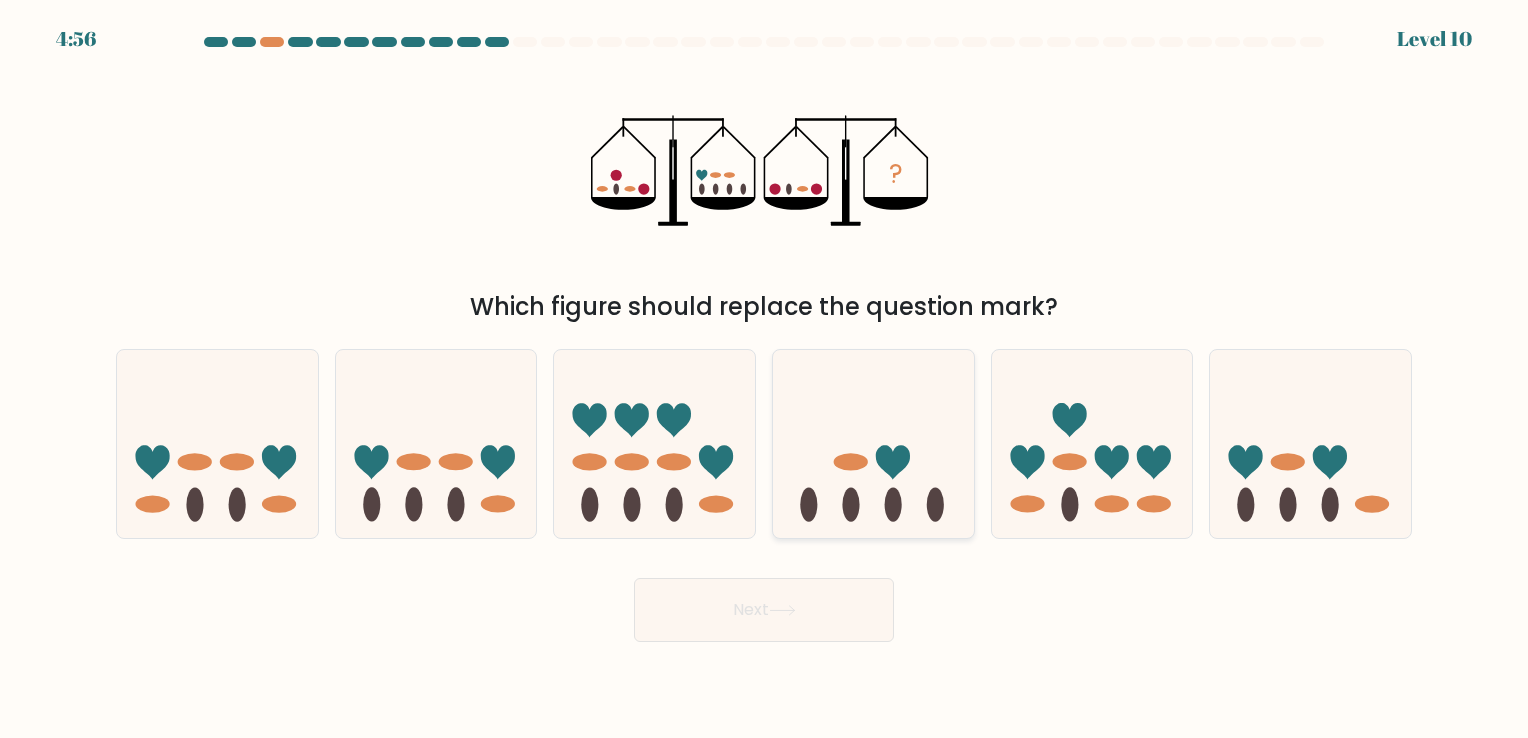 click 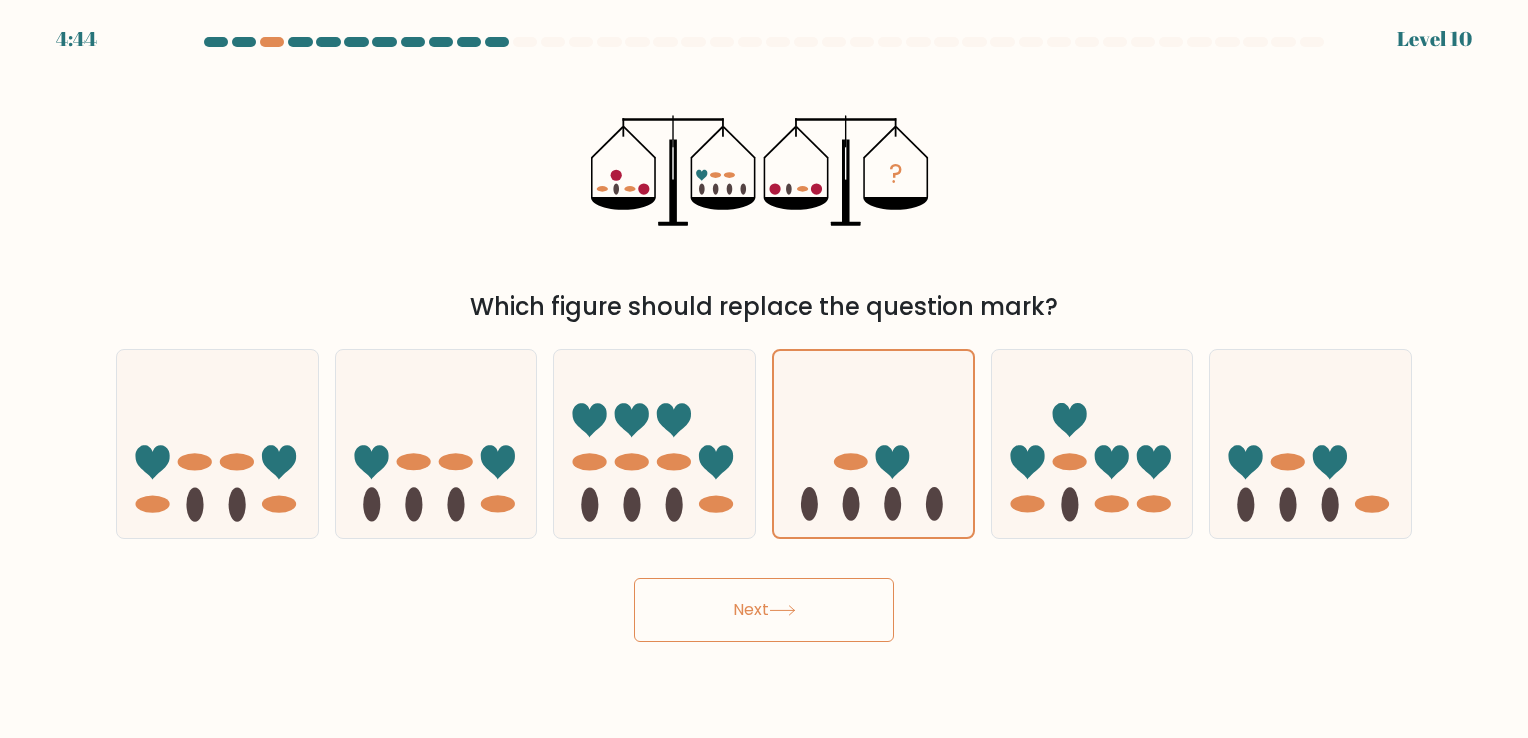 click on "Next" at bounding box center [764, 610] 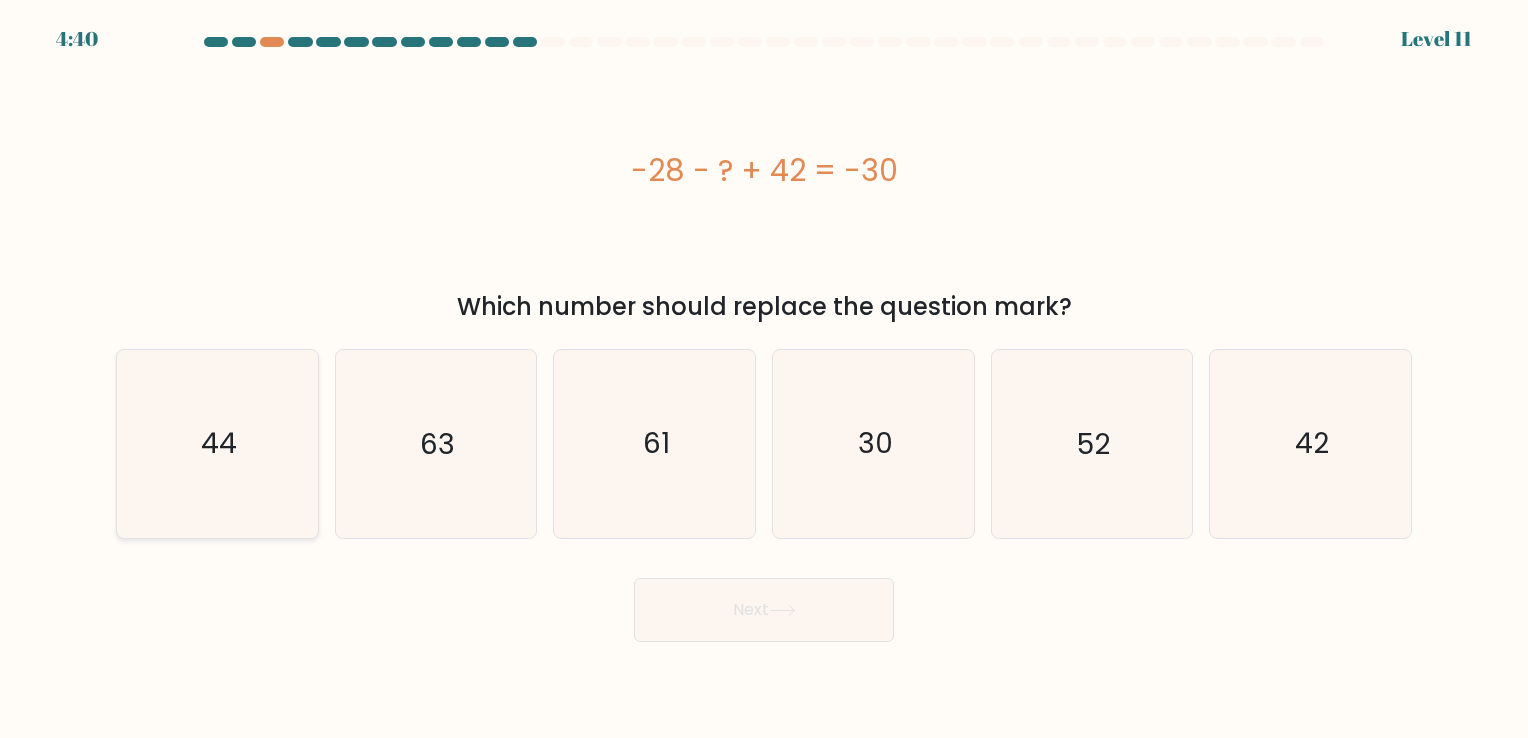 click on "44" 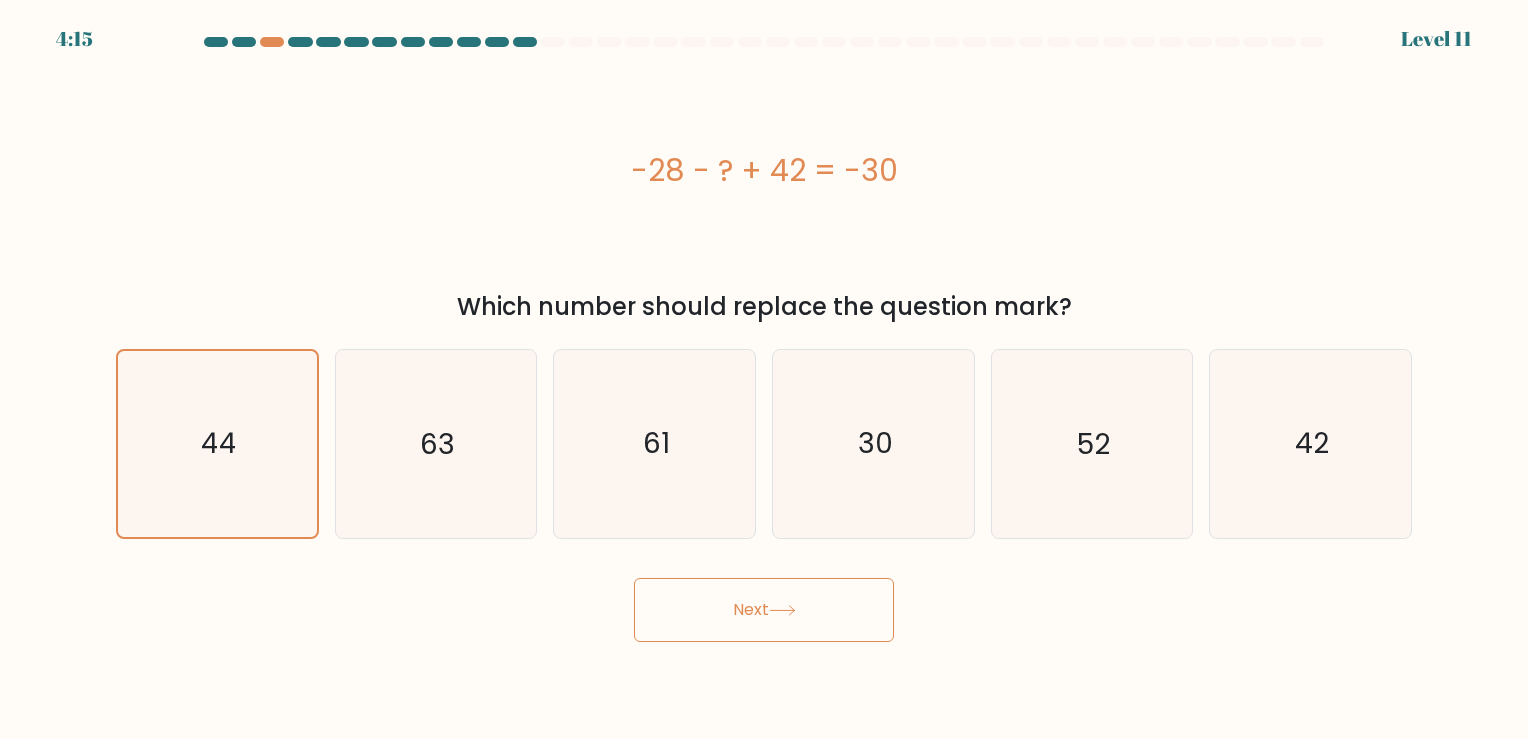click on "Next" at bounding box center (764, 610) 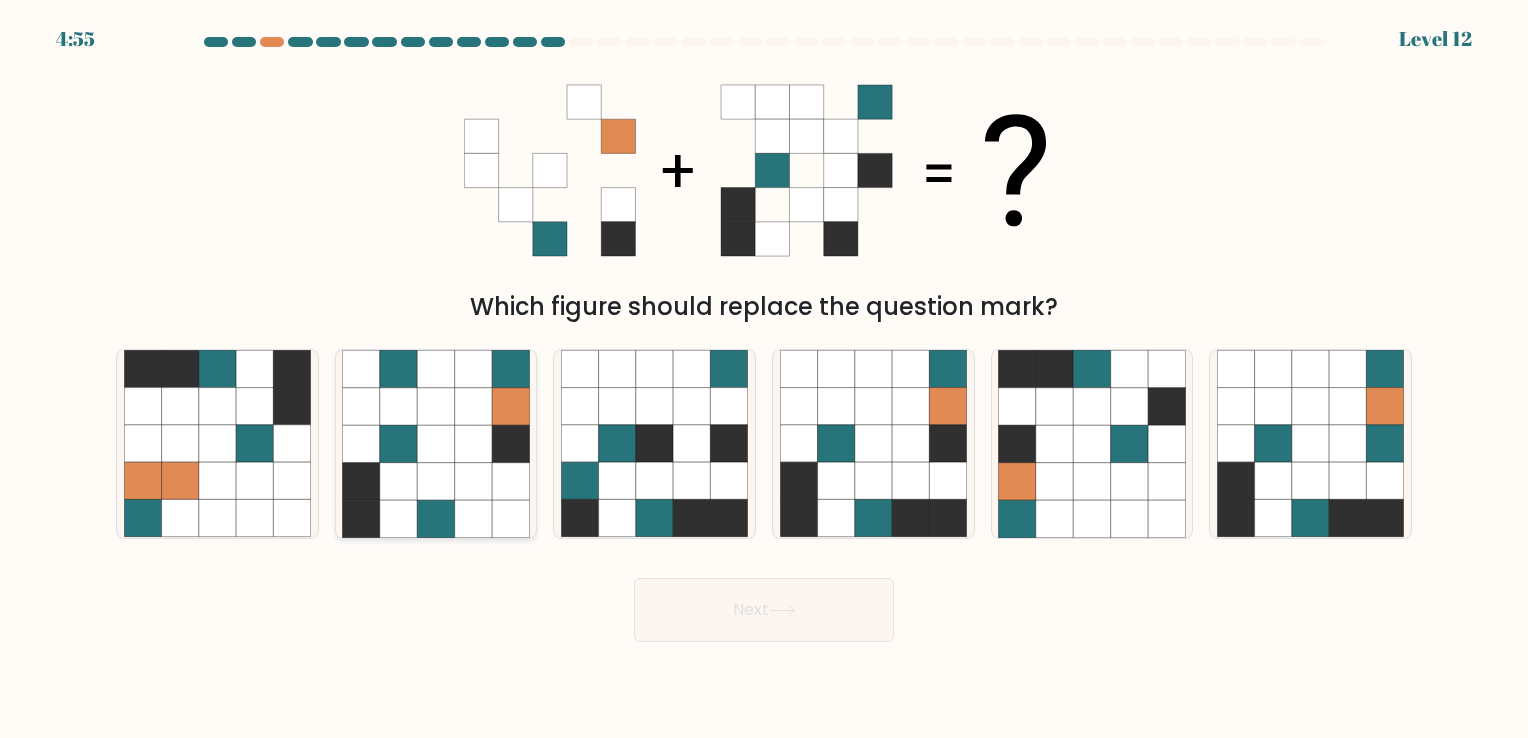click 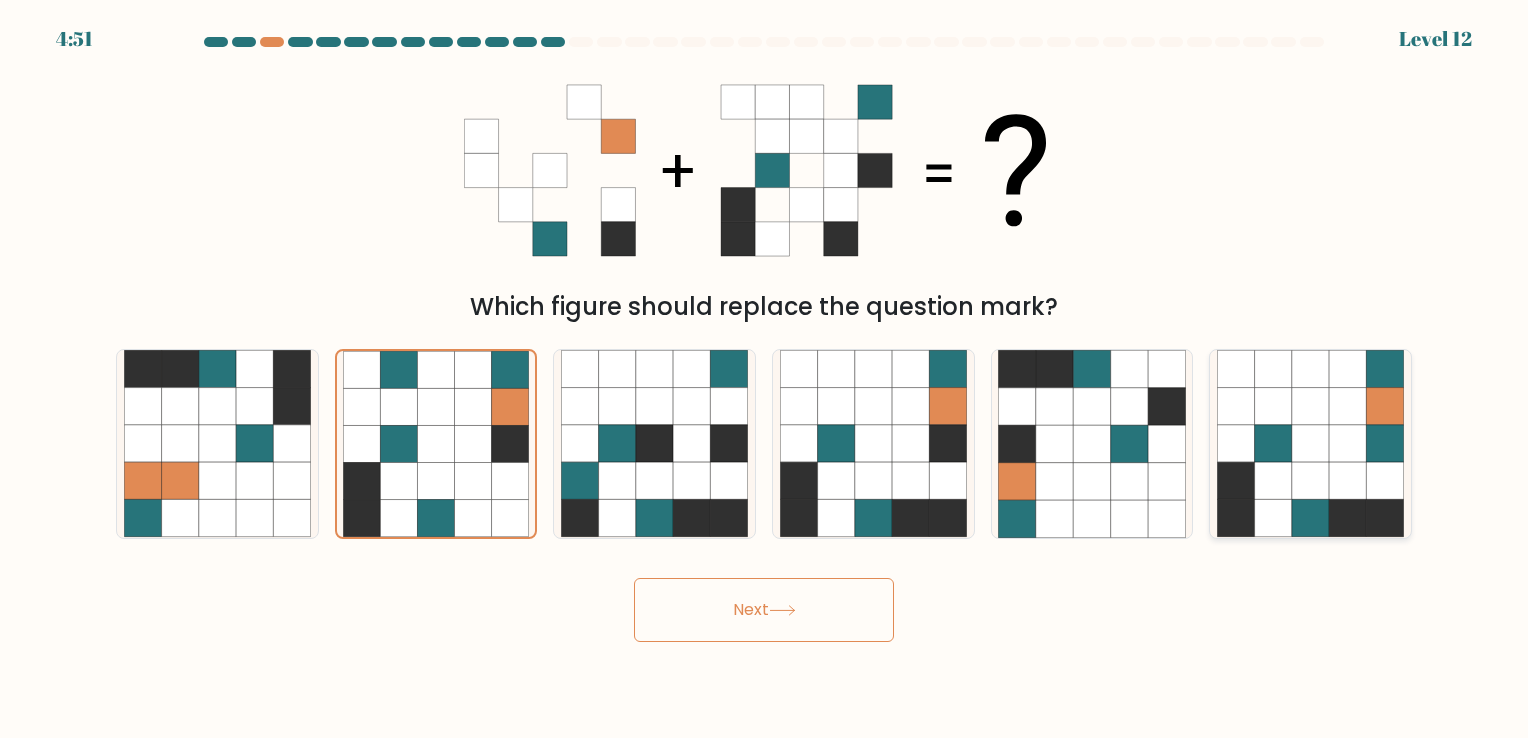 click 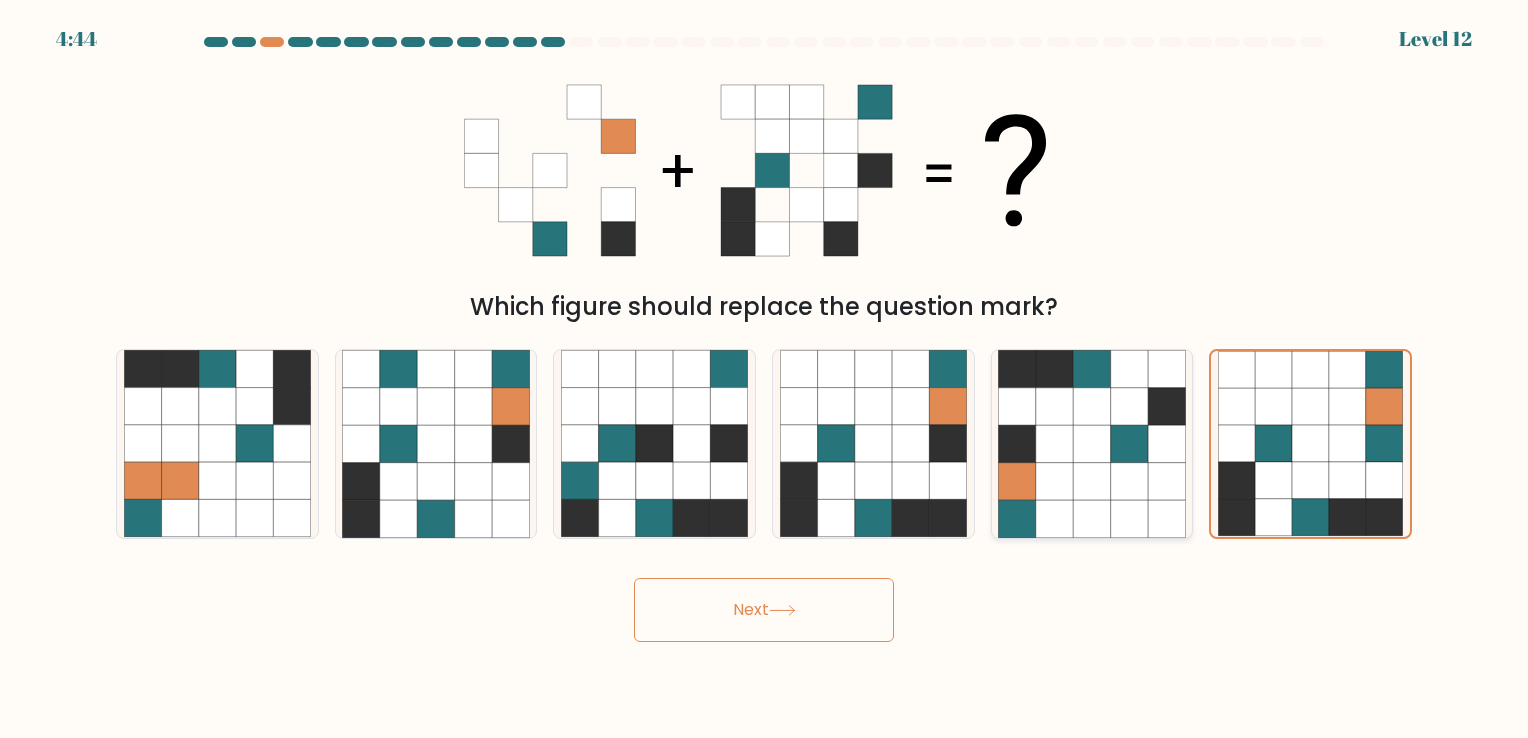 click 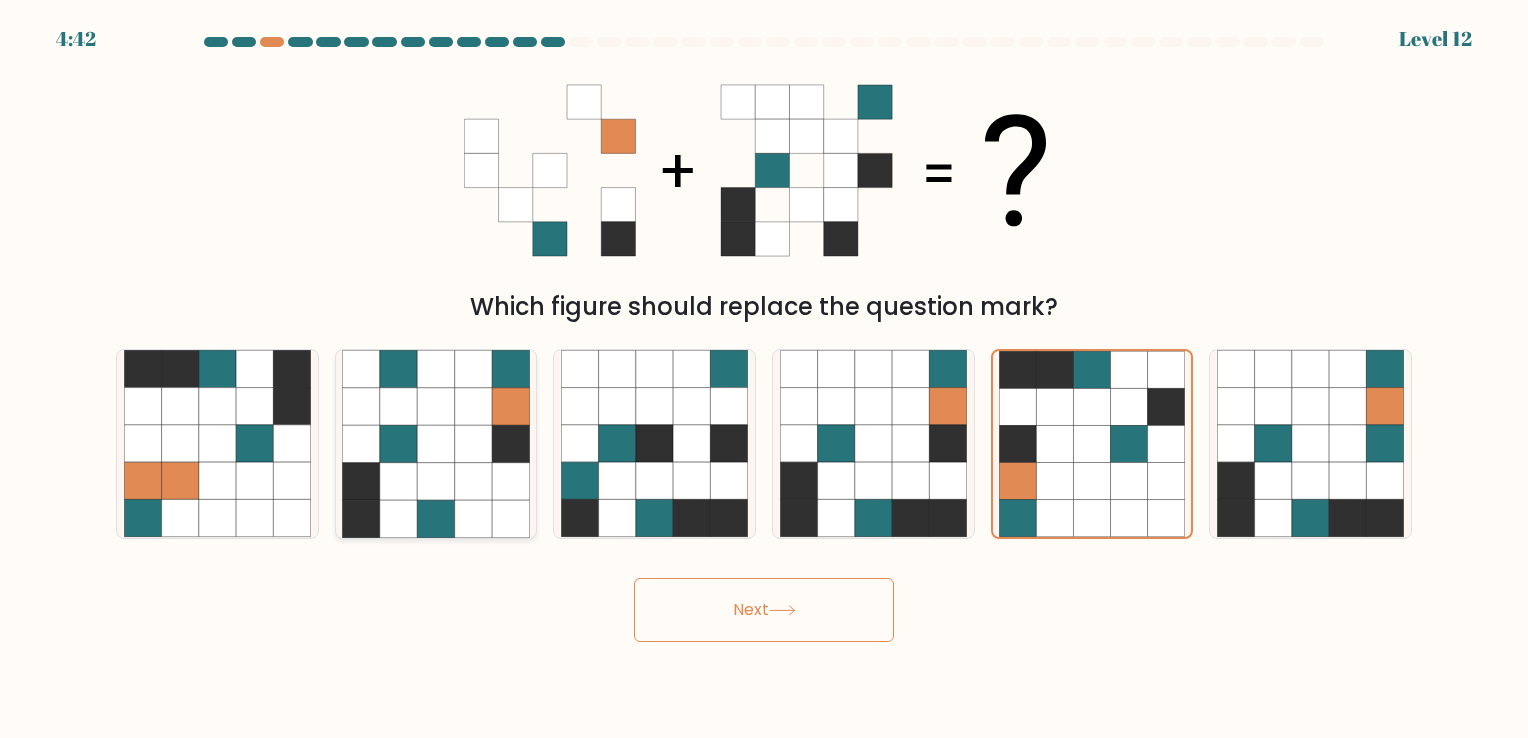 click 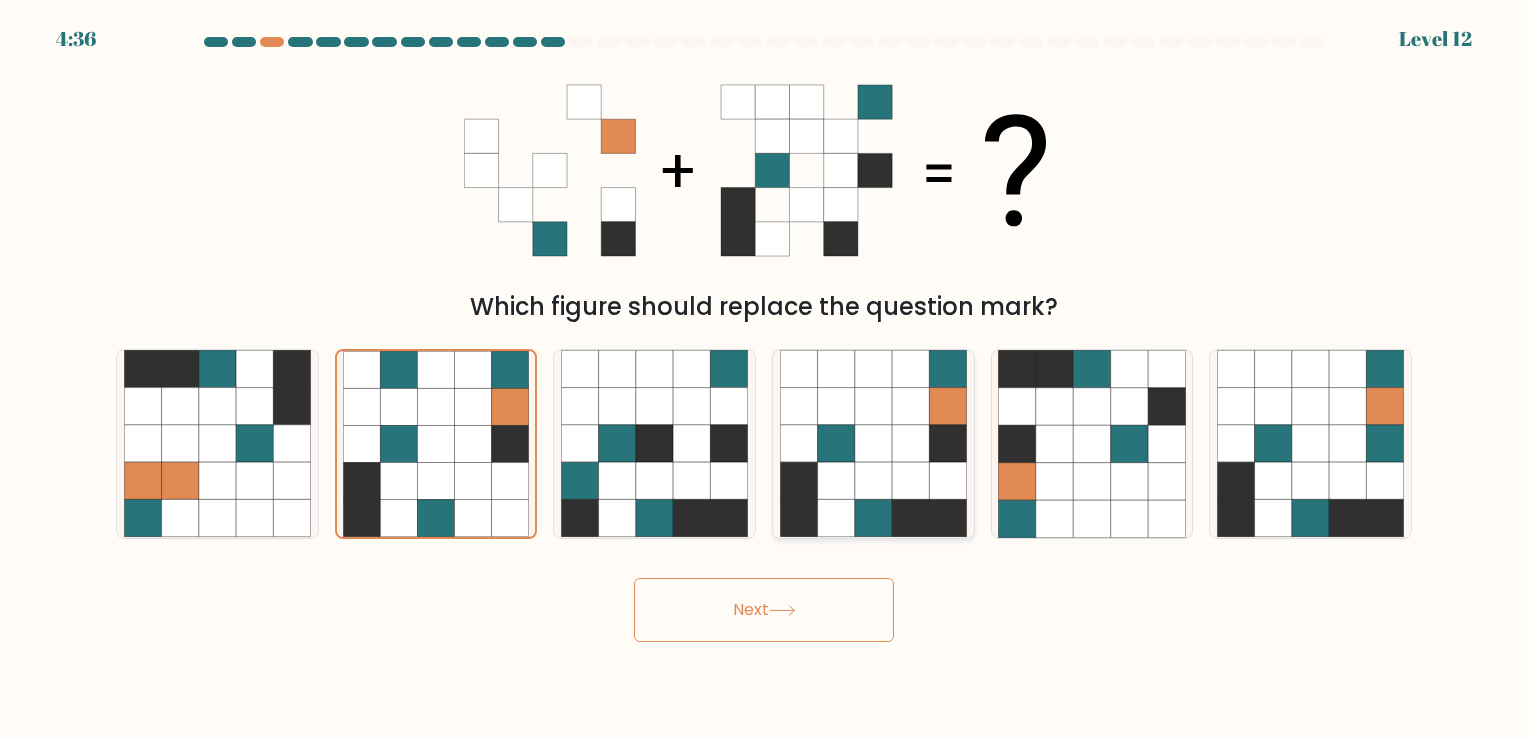 click 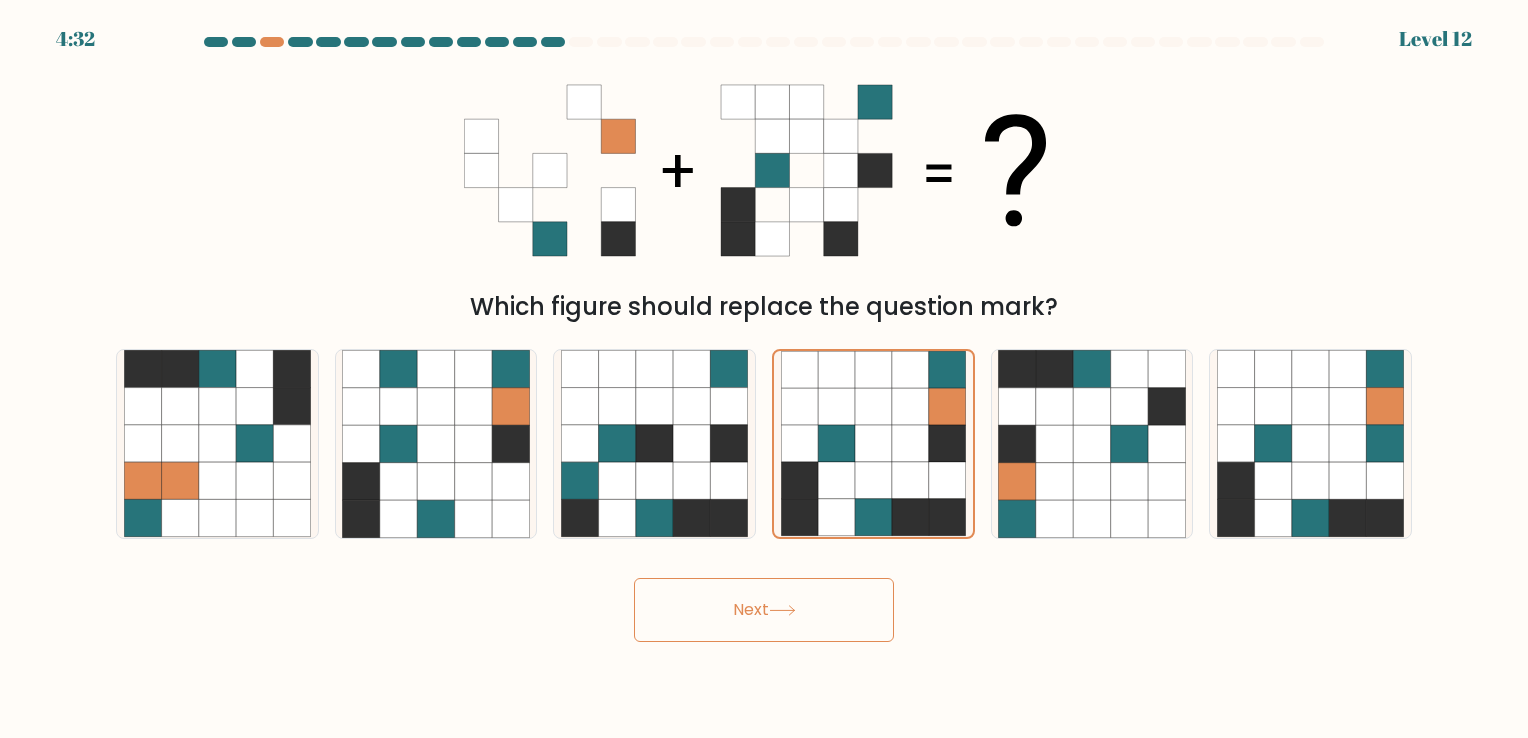 click on "Next" at bounding box center (764, 610) 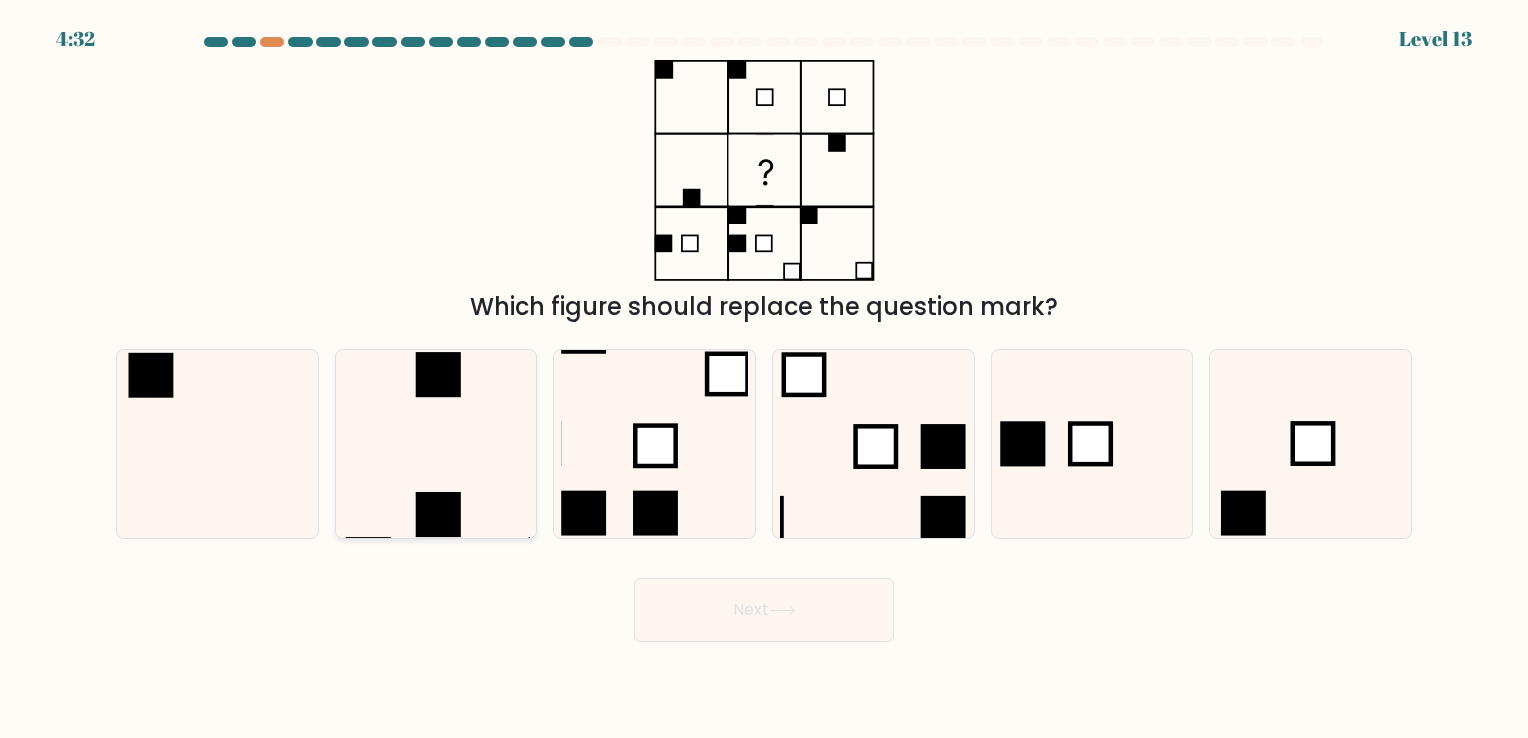 click 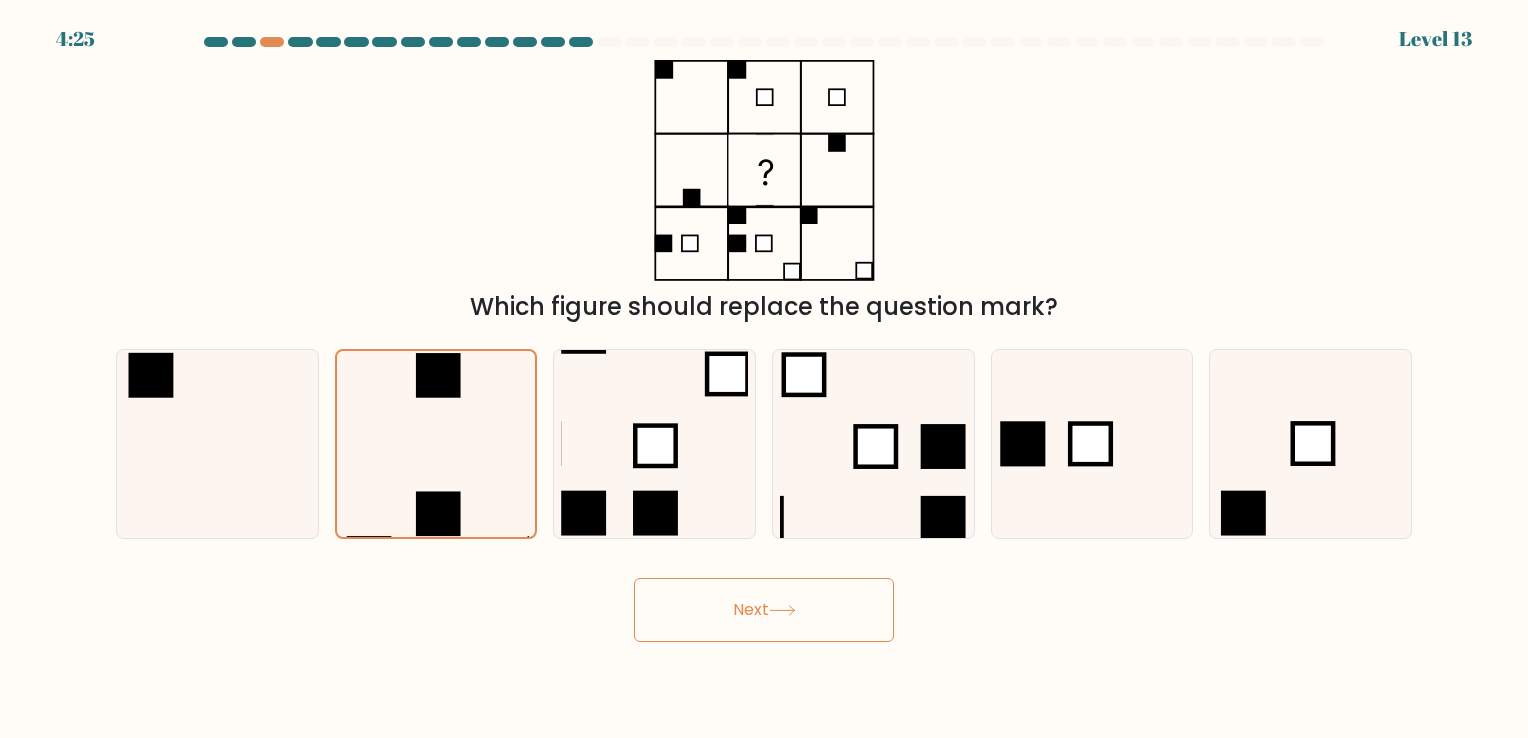 click 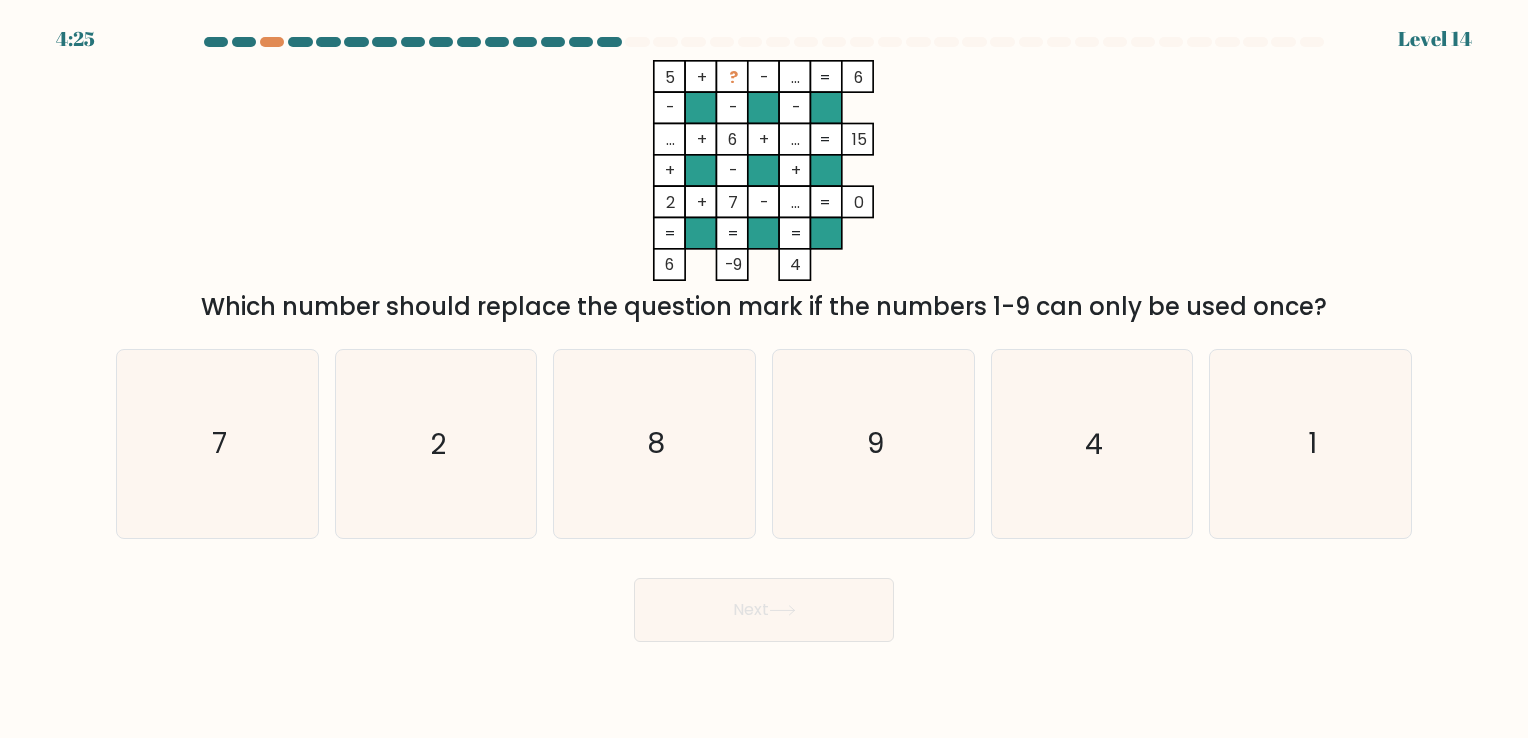 click on "?" 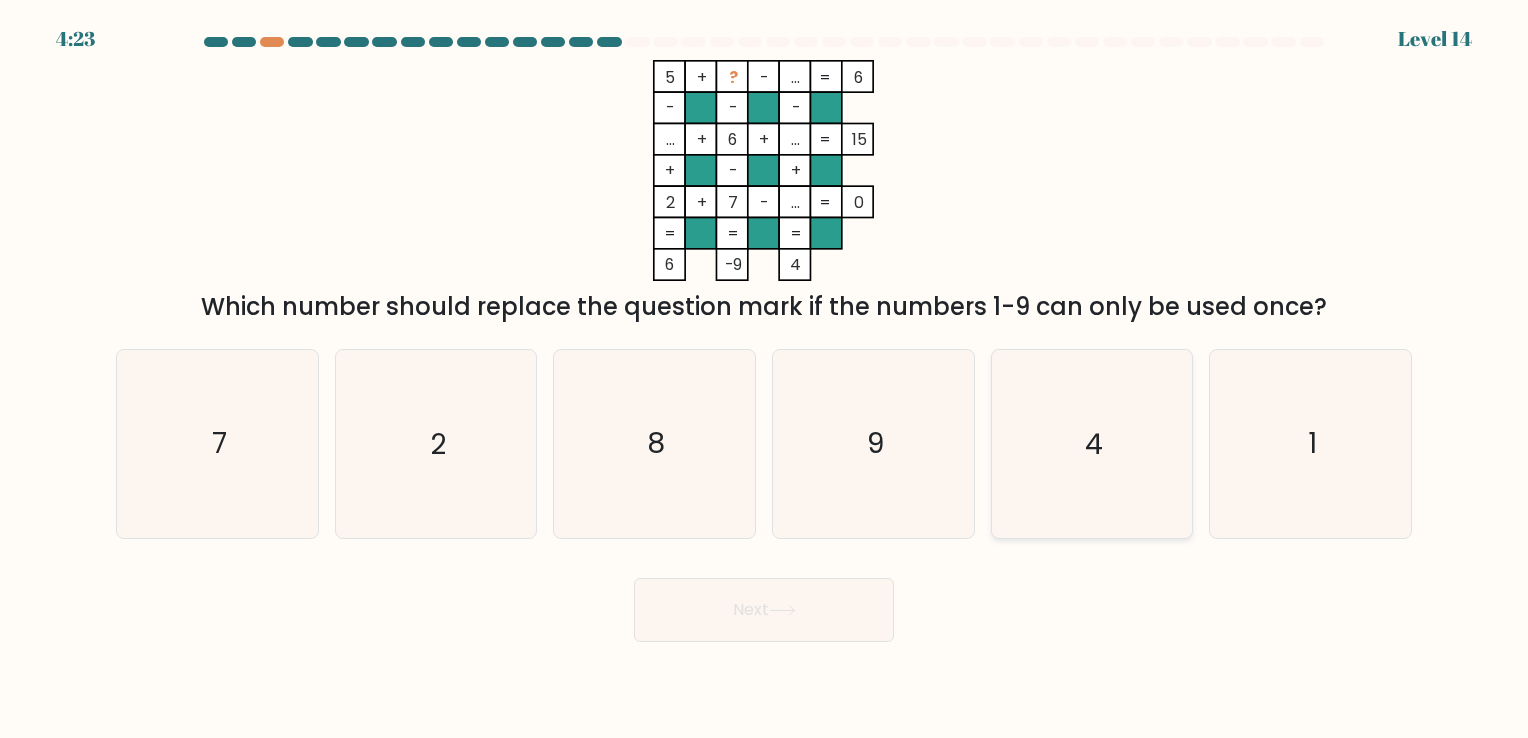 click on "4" 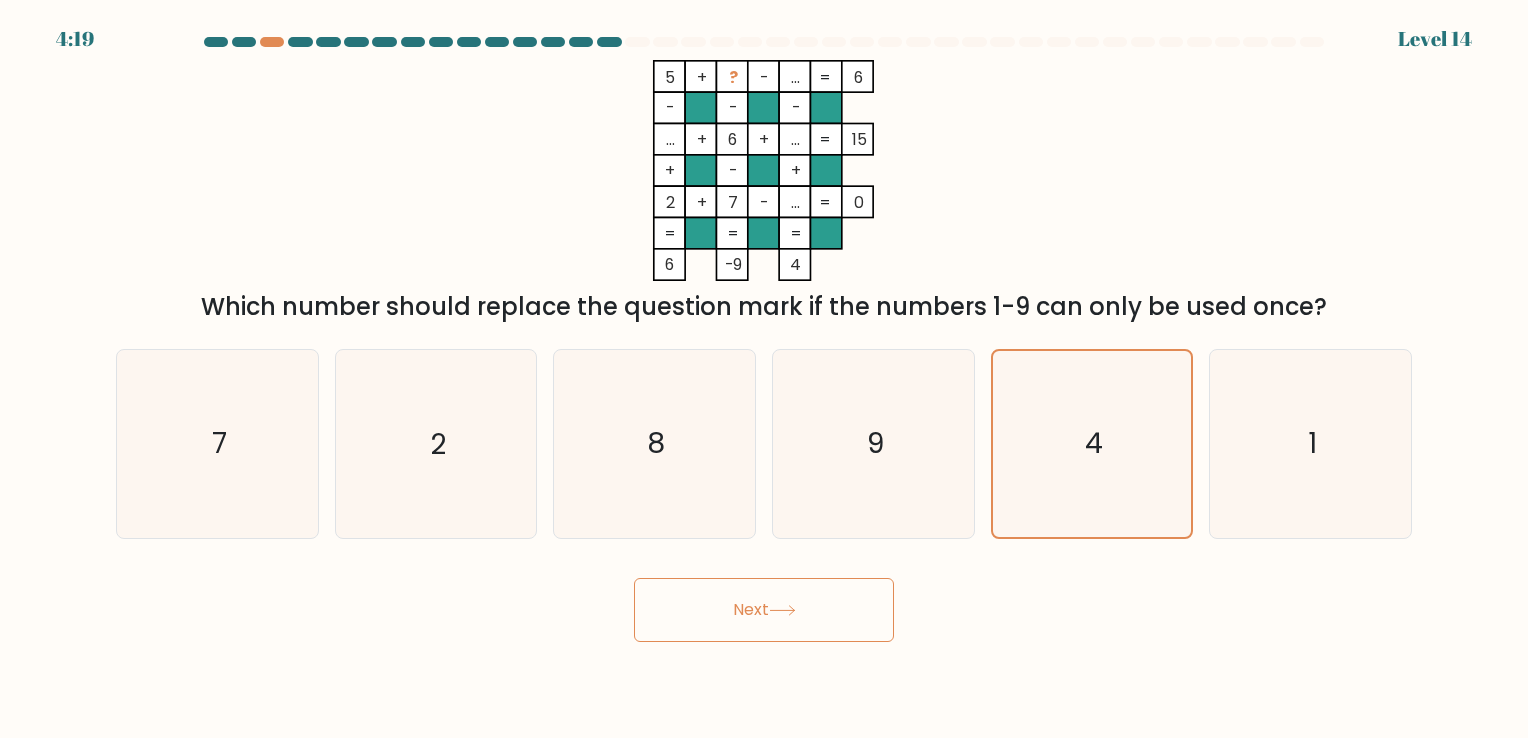 click on "Next" at bounding box center (764, 610) 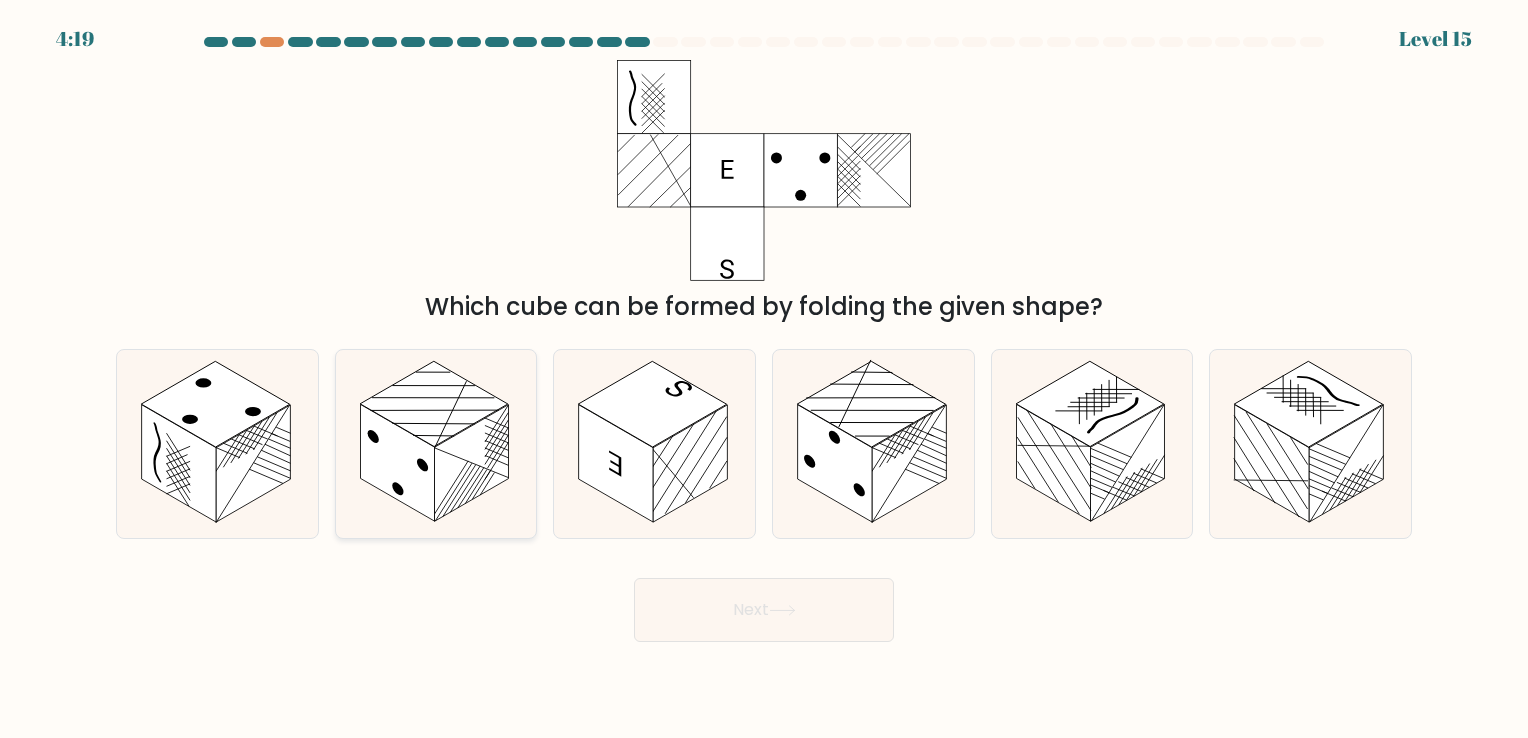 drag, startPoint x: 396, startPoint y: 421, endPoint x: 410, endPoint y: 419, distance: 14.142136 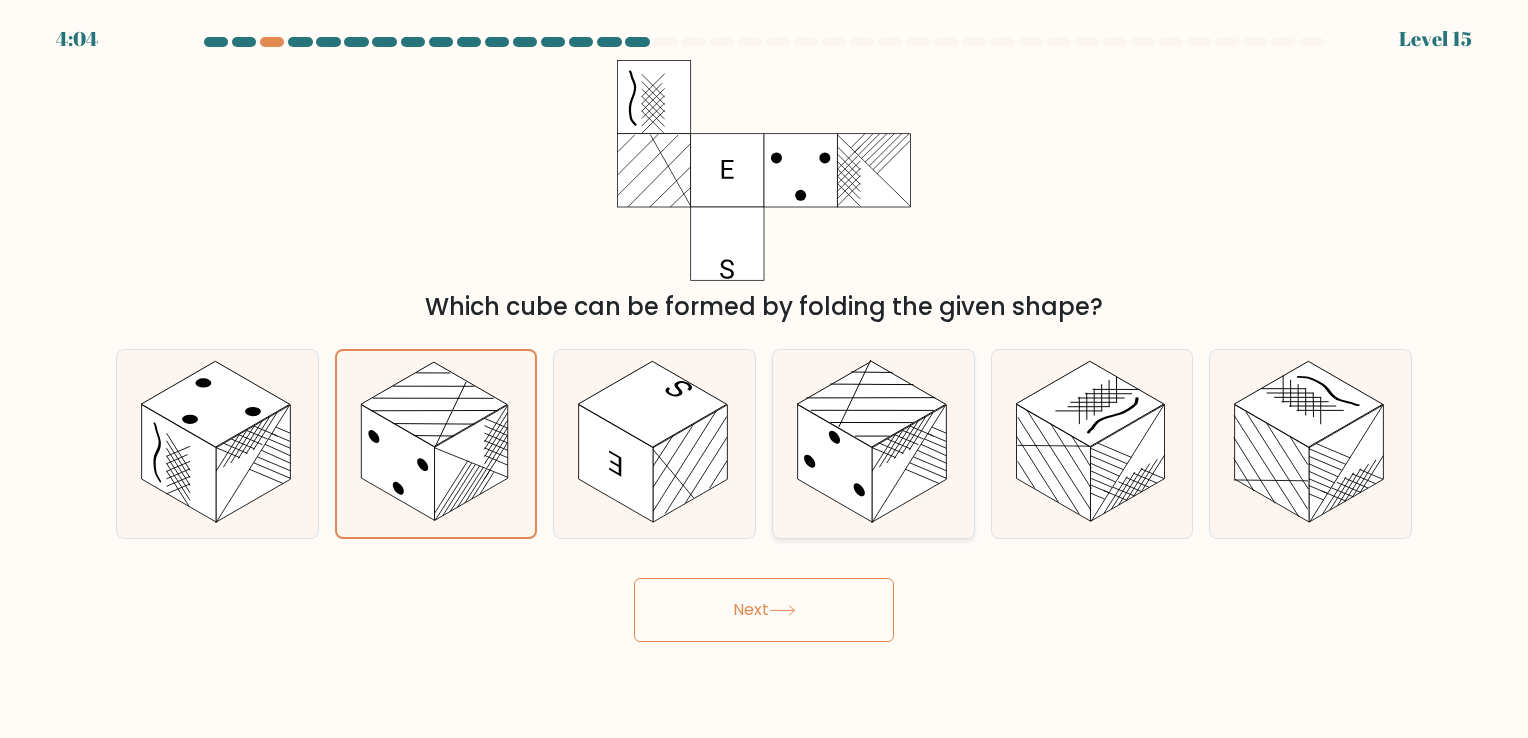 click 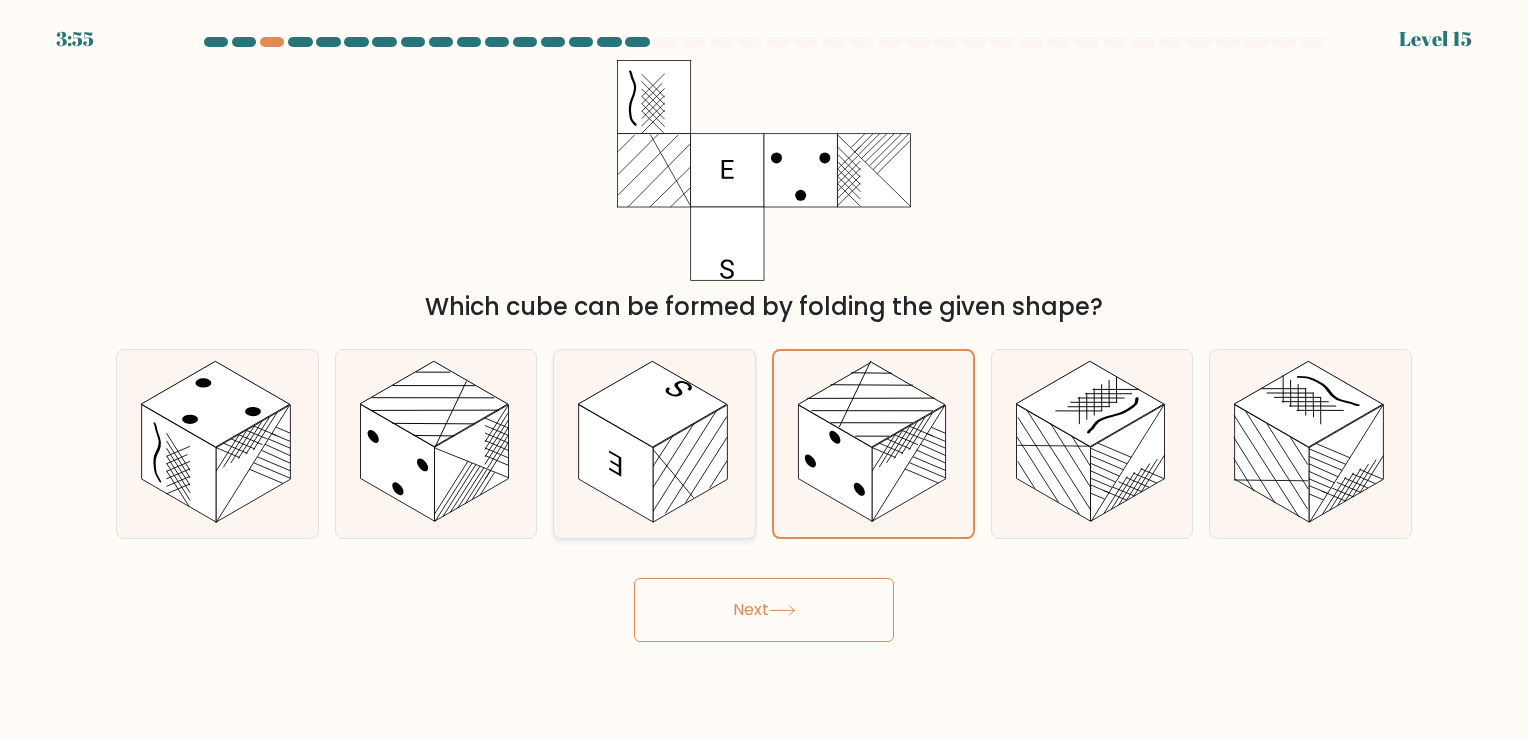 click 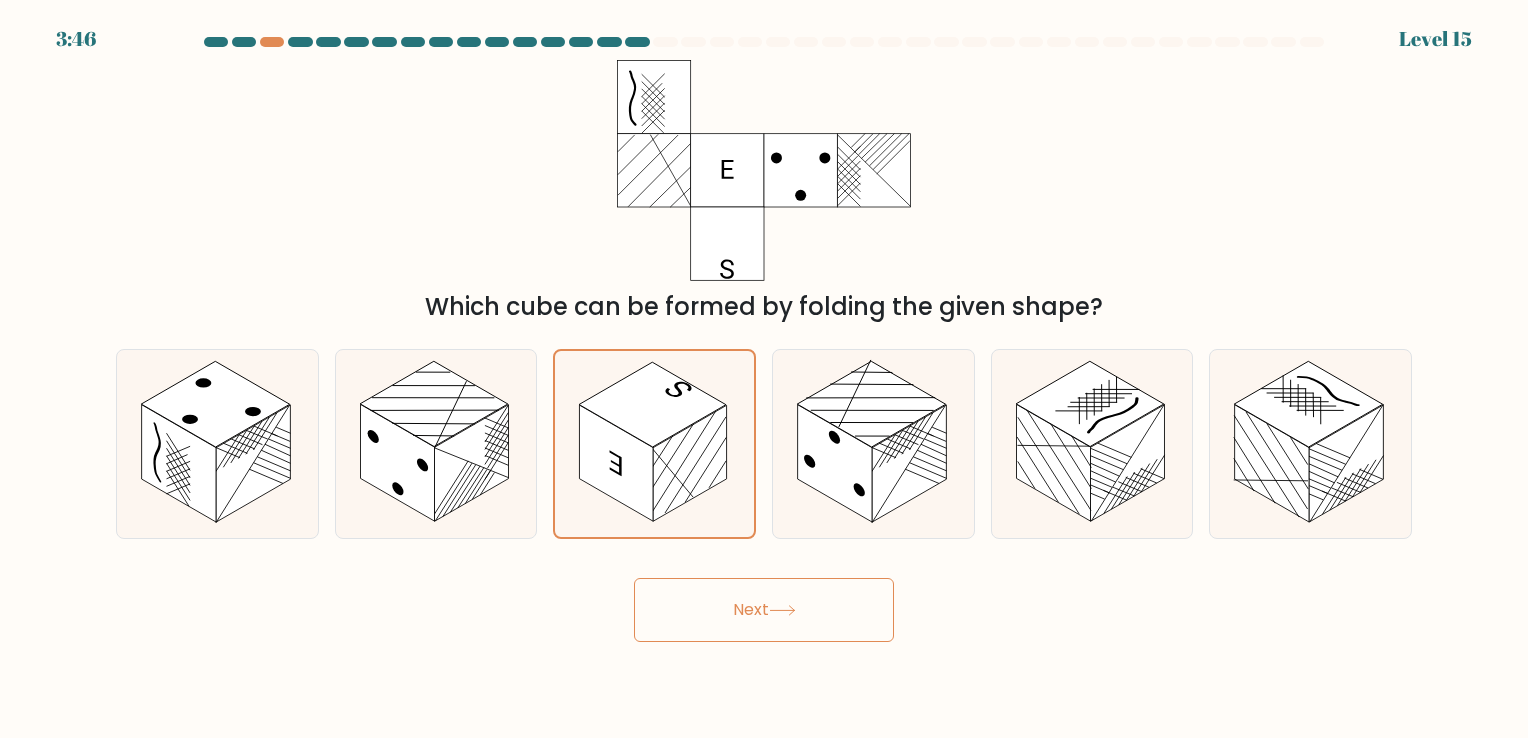 click on "Next" at bounding box center [764, 610] 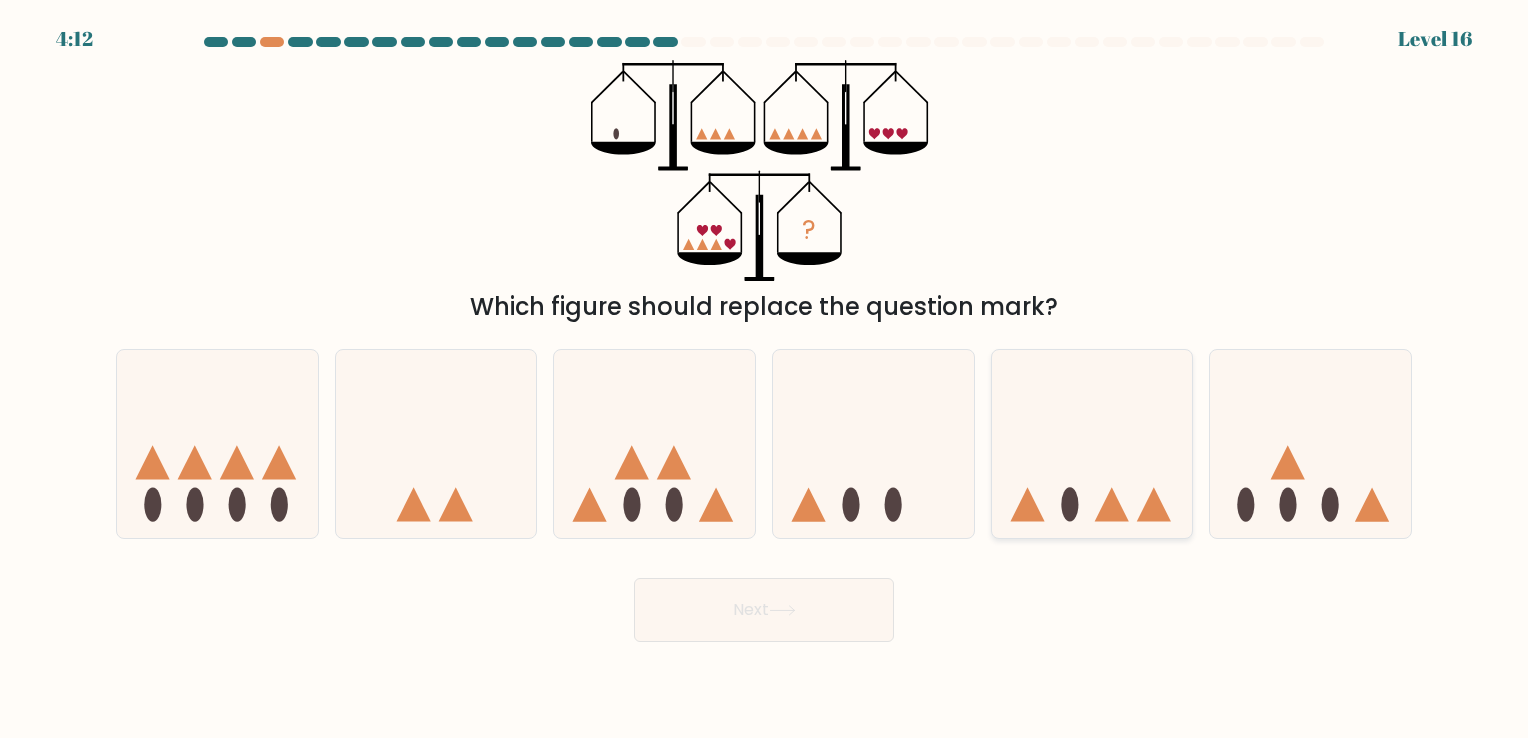 click 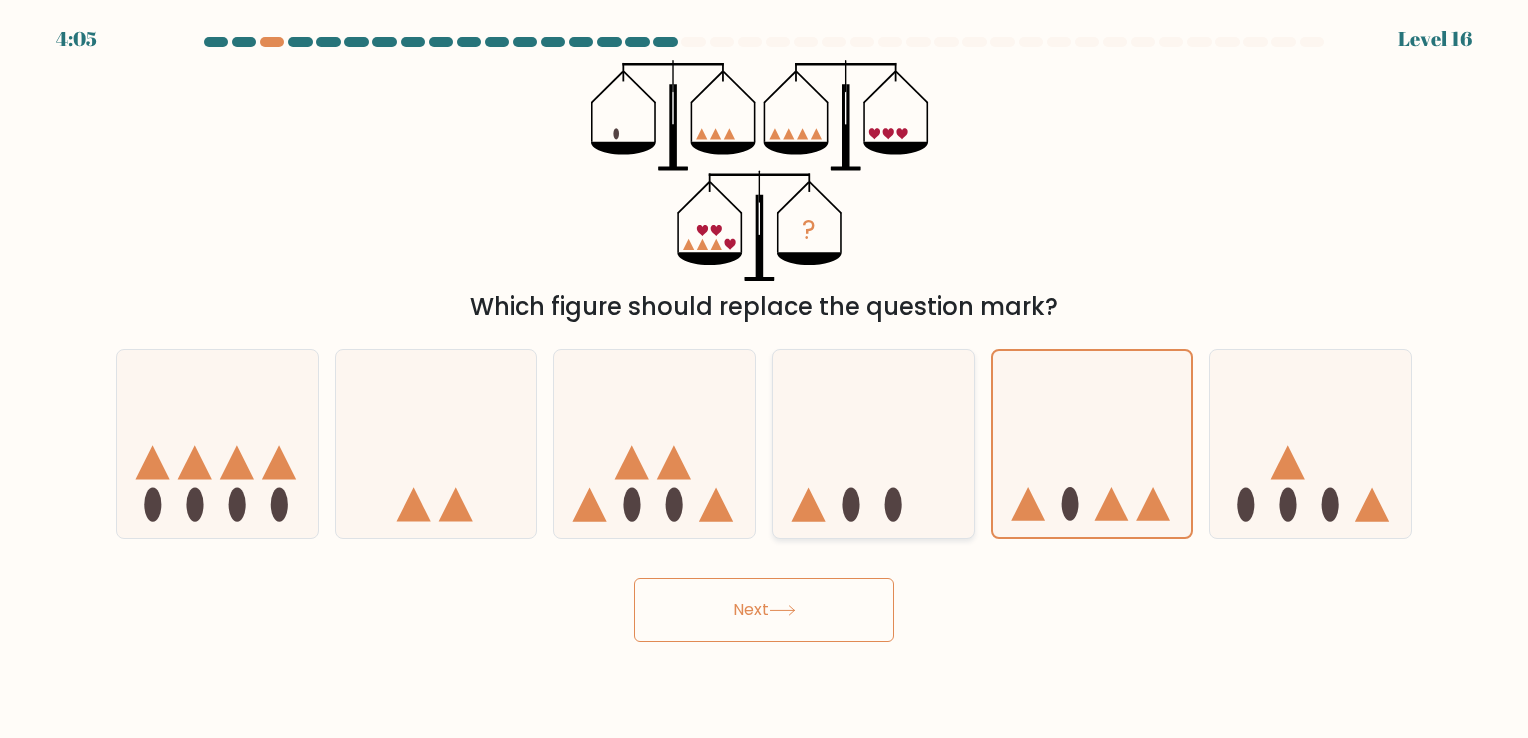 click 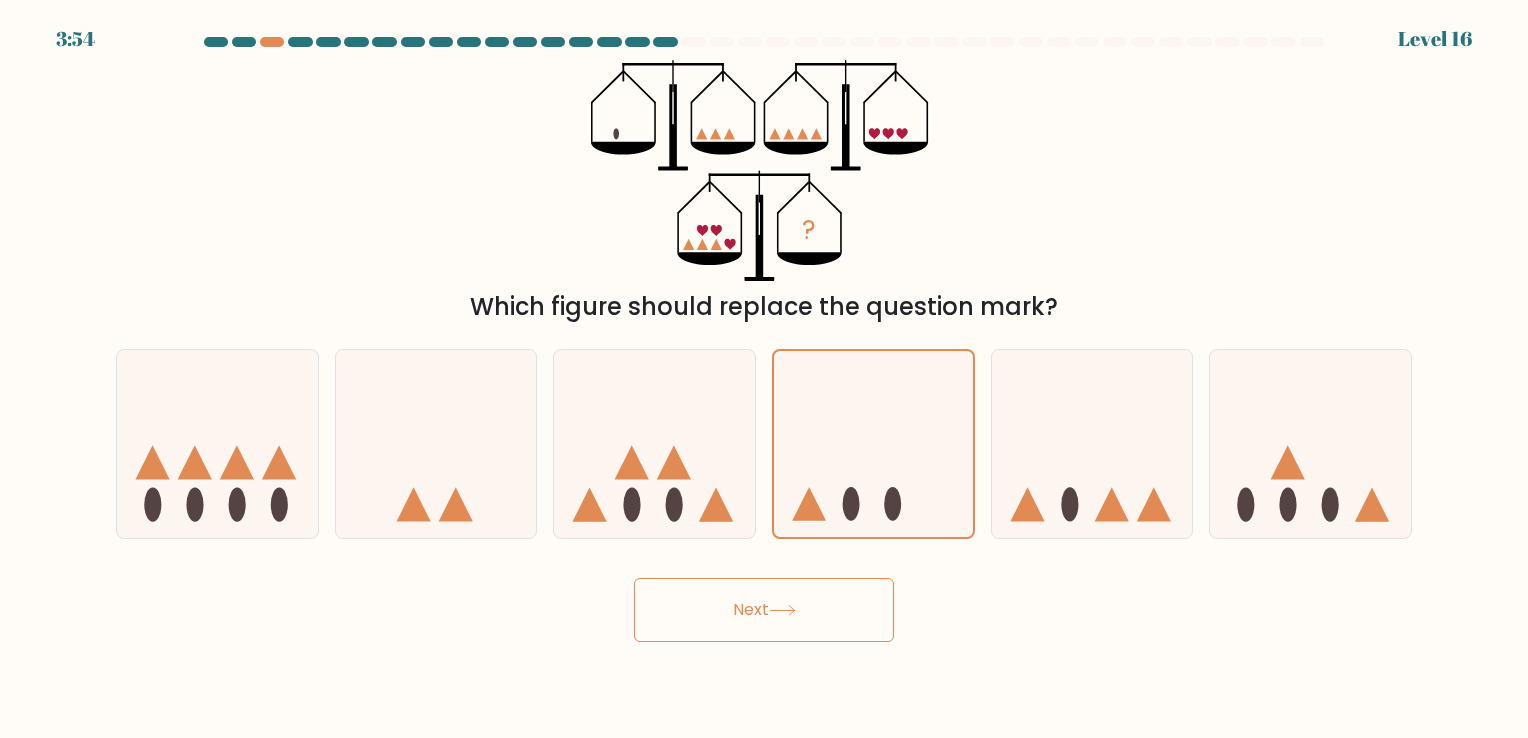 click on "Next" at bounding box center [764, 610] 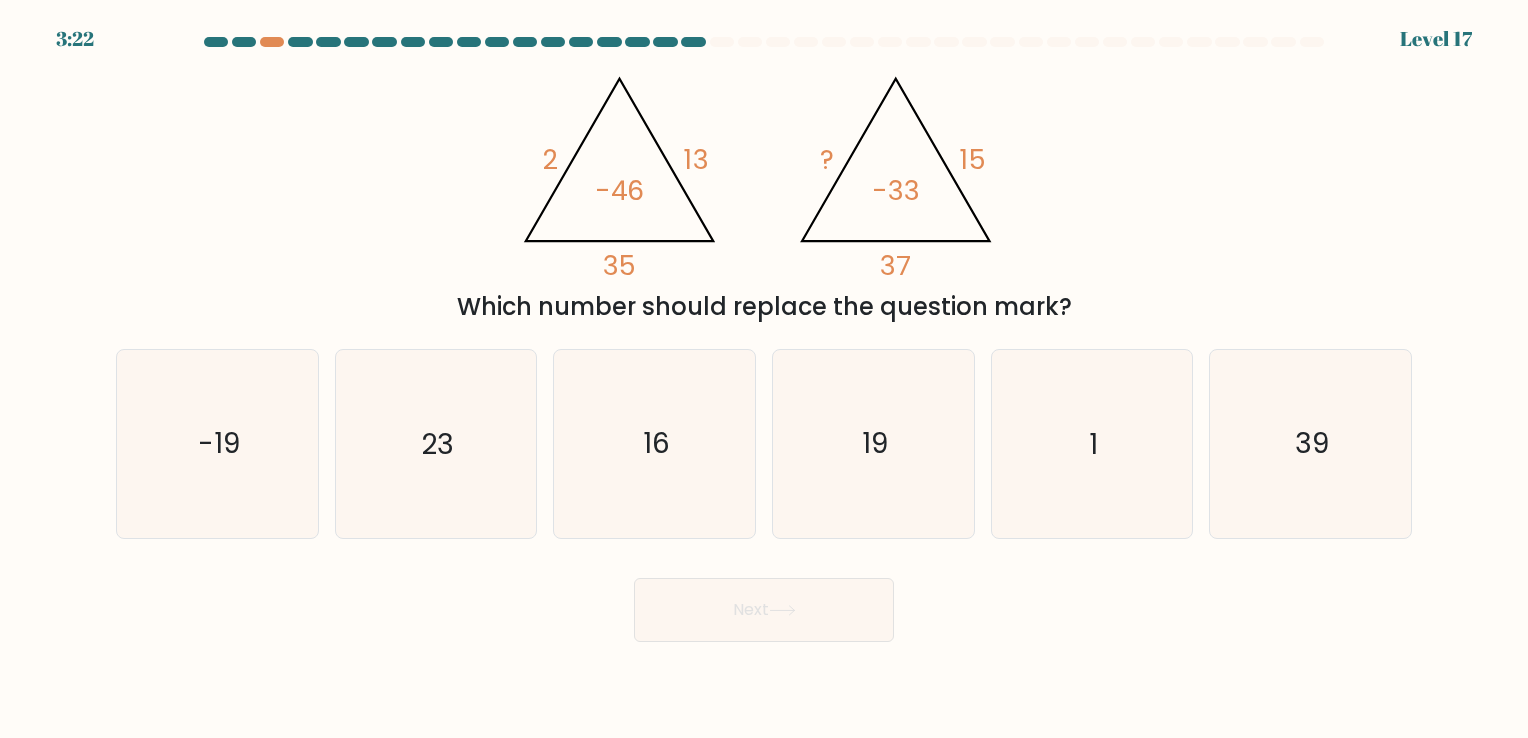click on "-46" 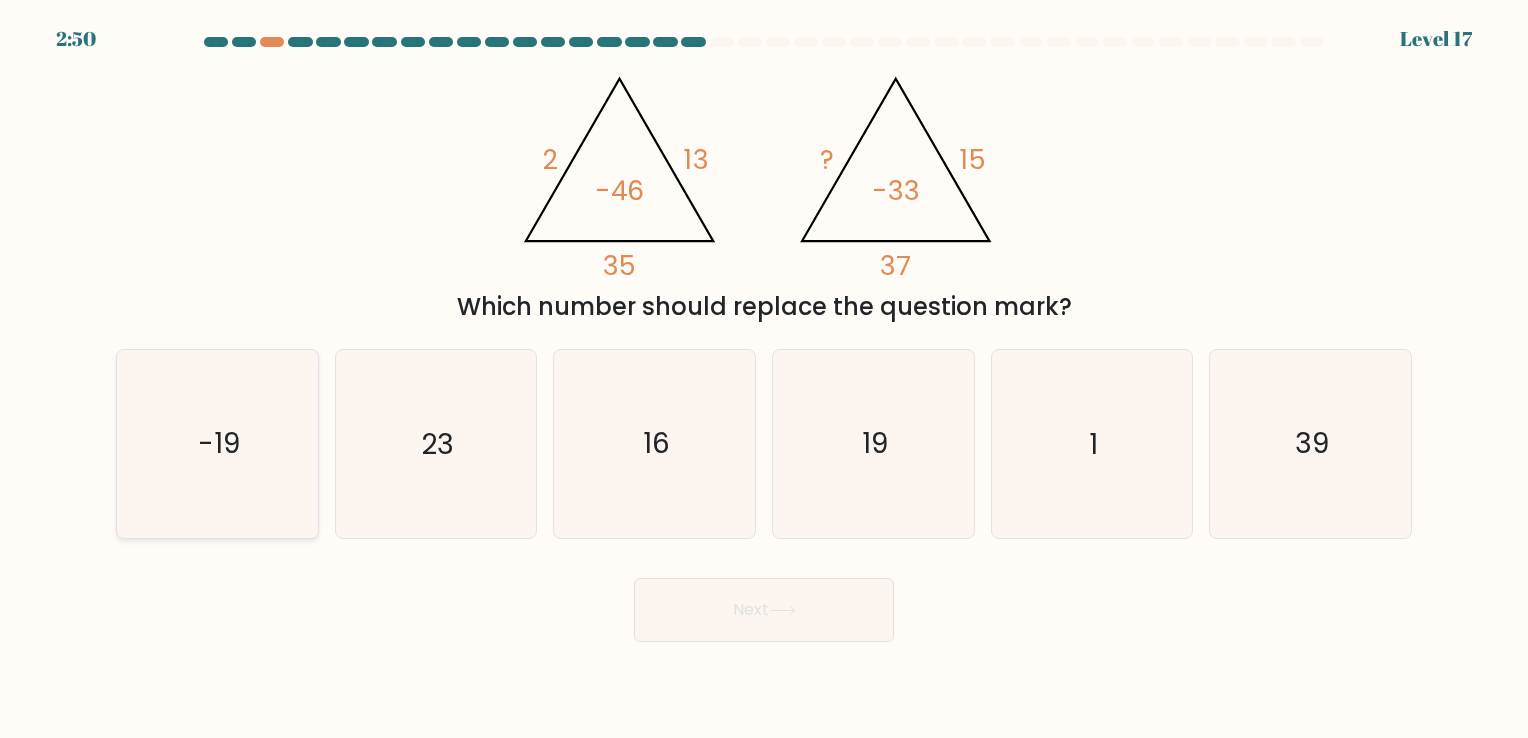 click on "-19" 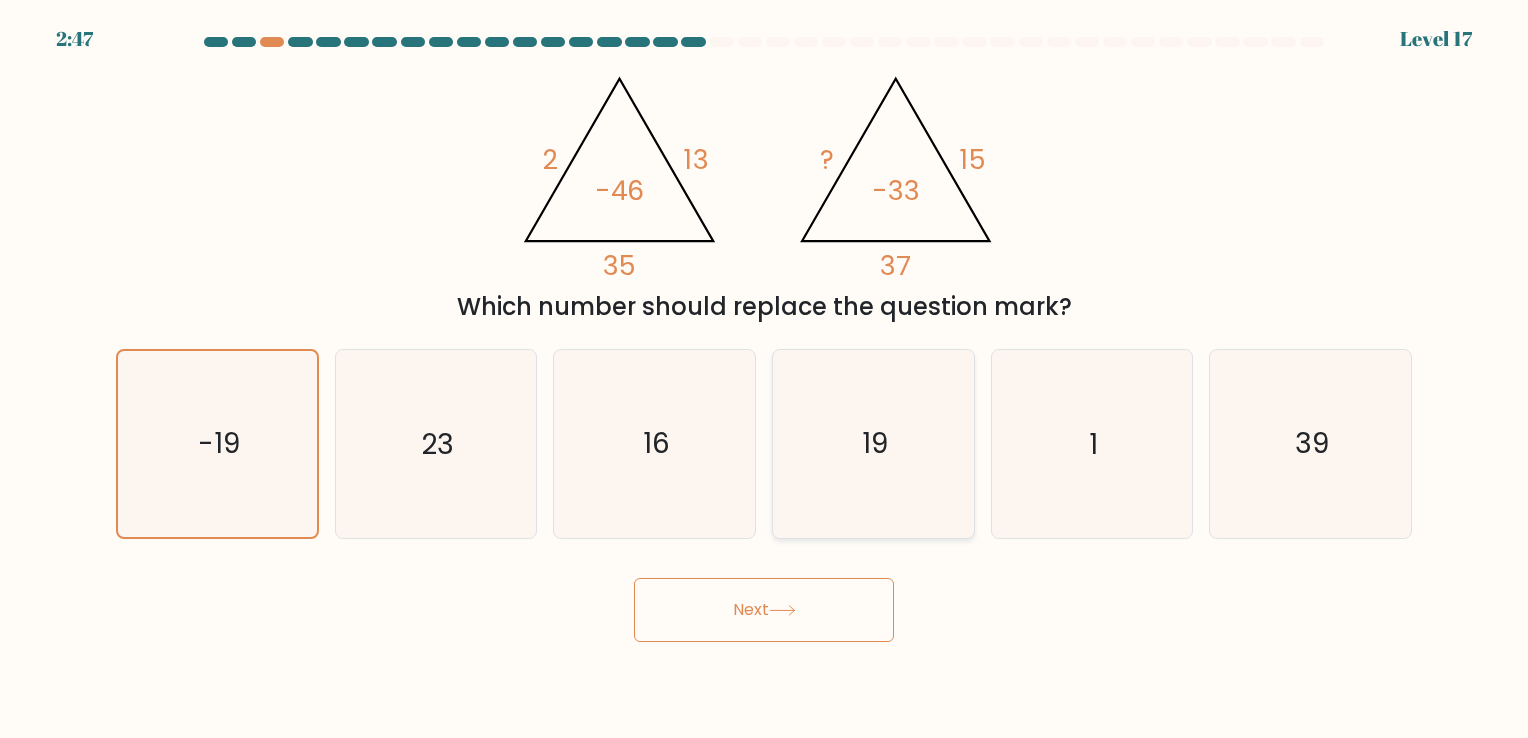 click on "19" 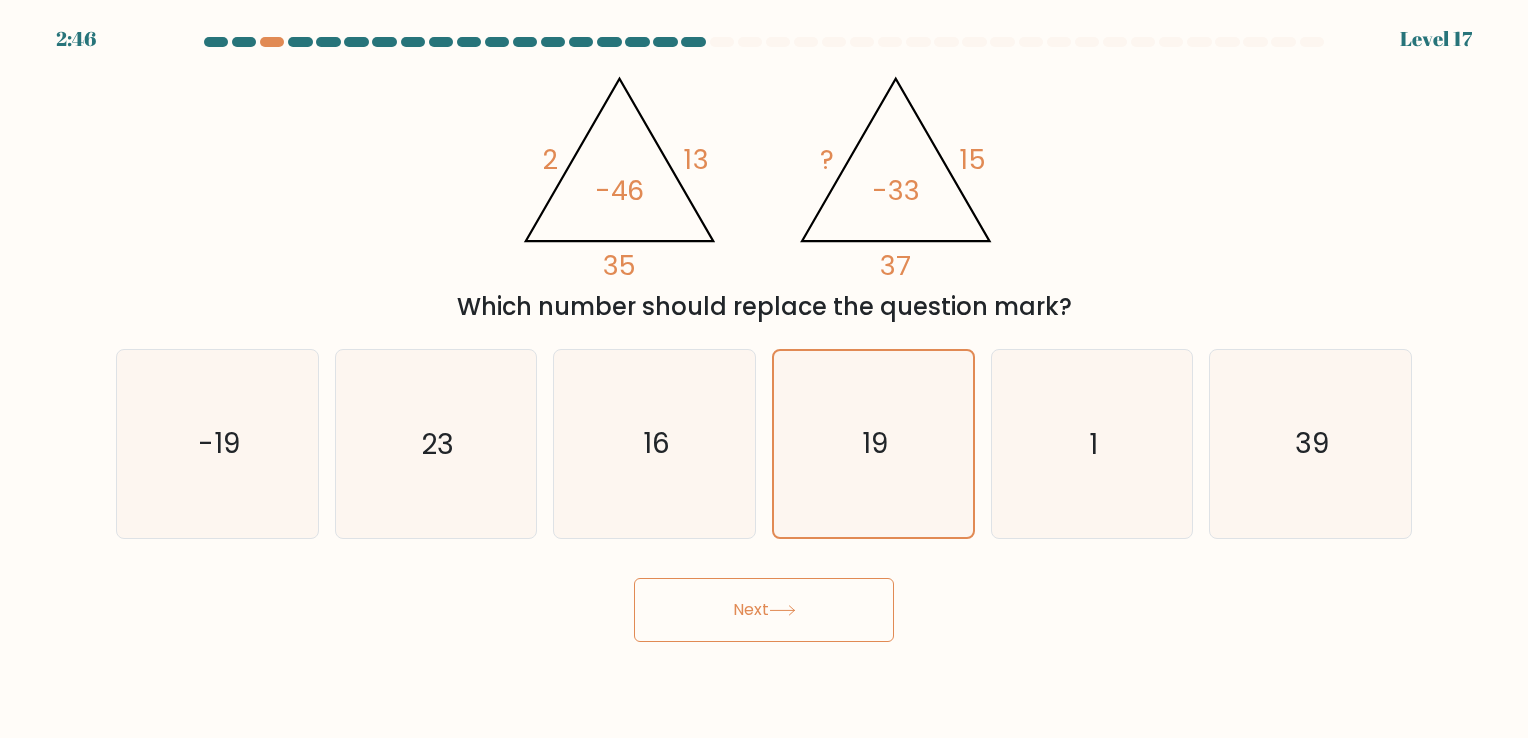 click on "Next" at bounding box center (764, 610) 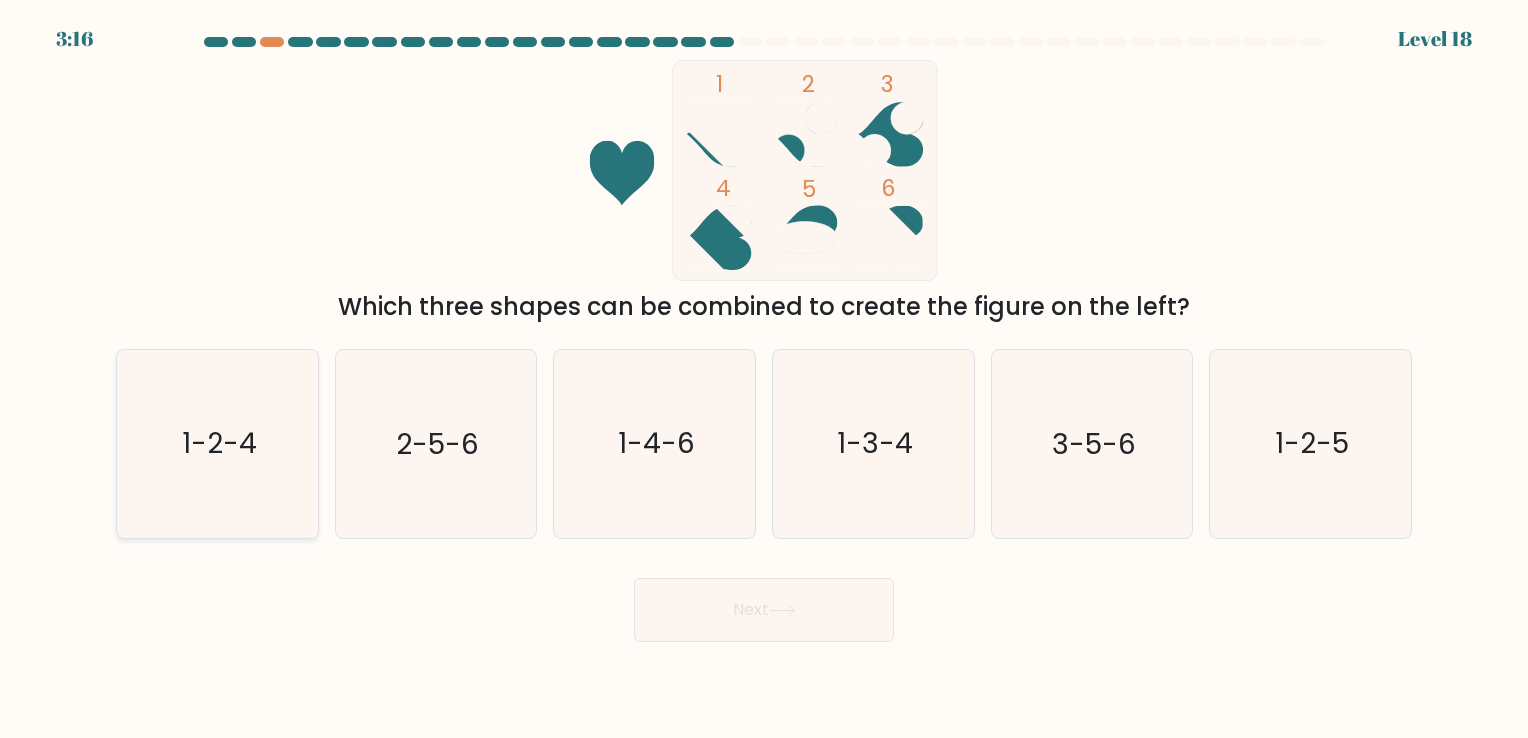 click on "1-2-4" 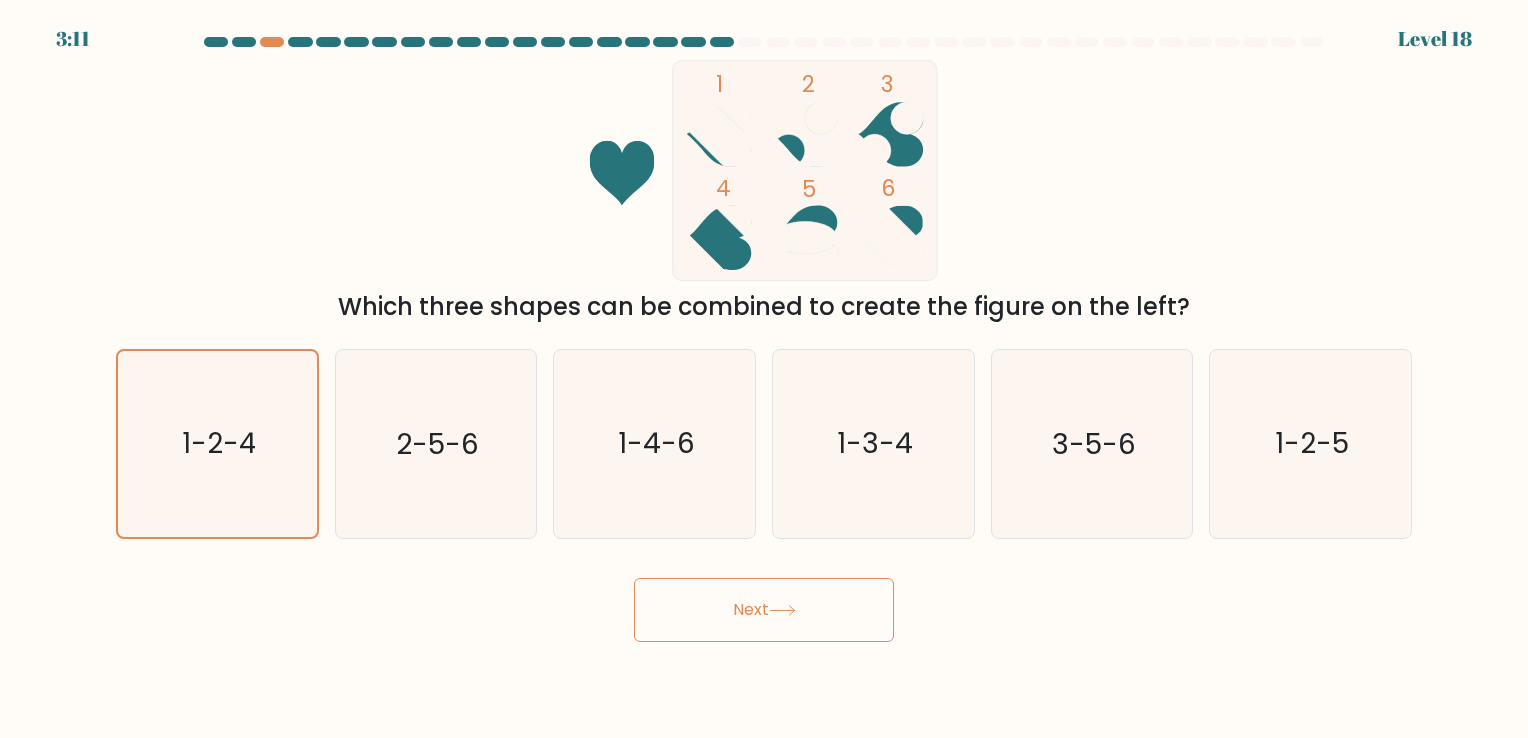 click 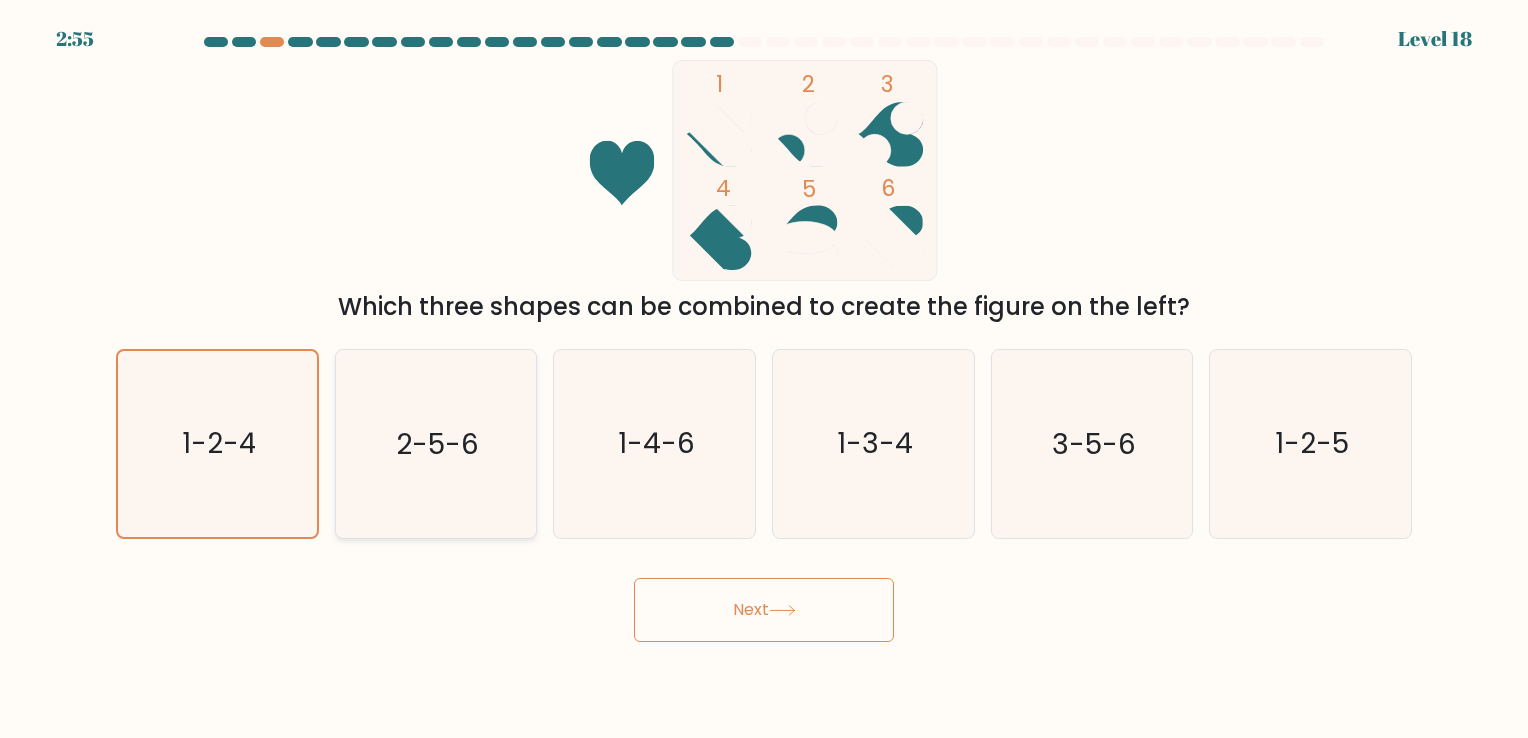 click on "2-5-6" 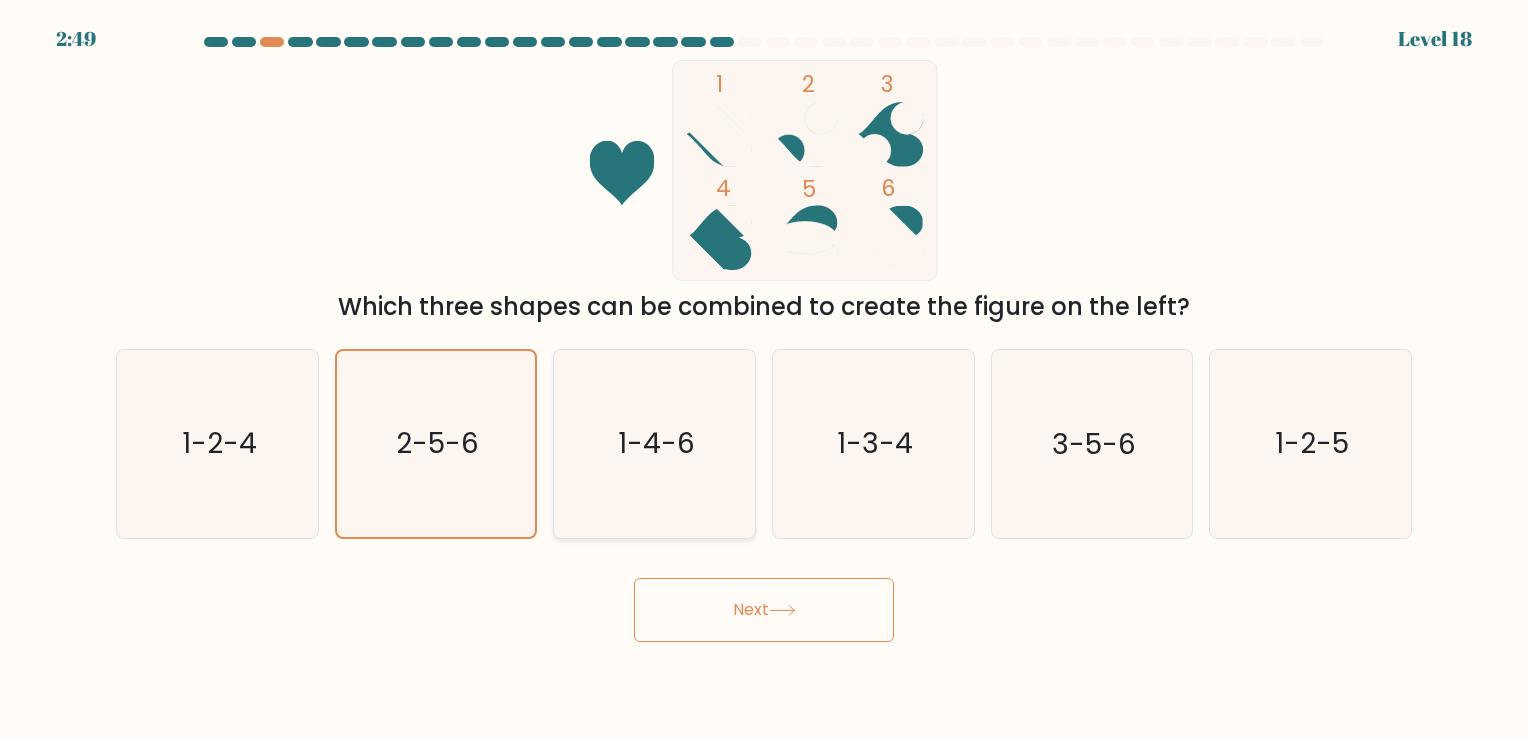 click on "1-4-6" 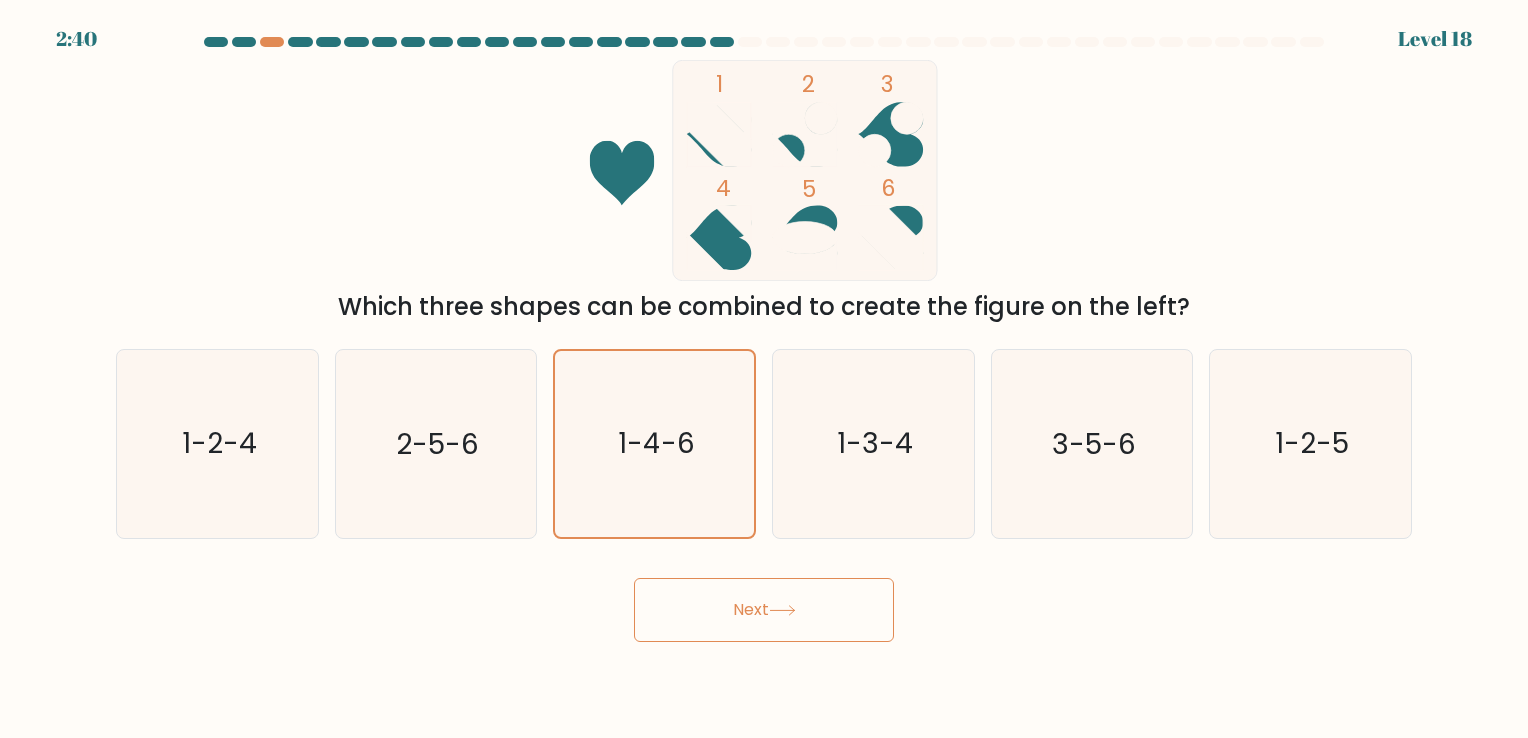 click on "Next" at bounding box center [764, 610] 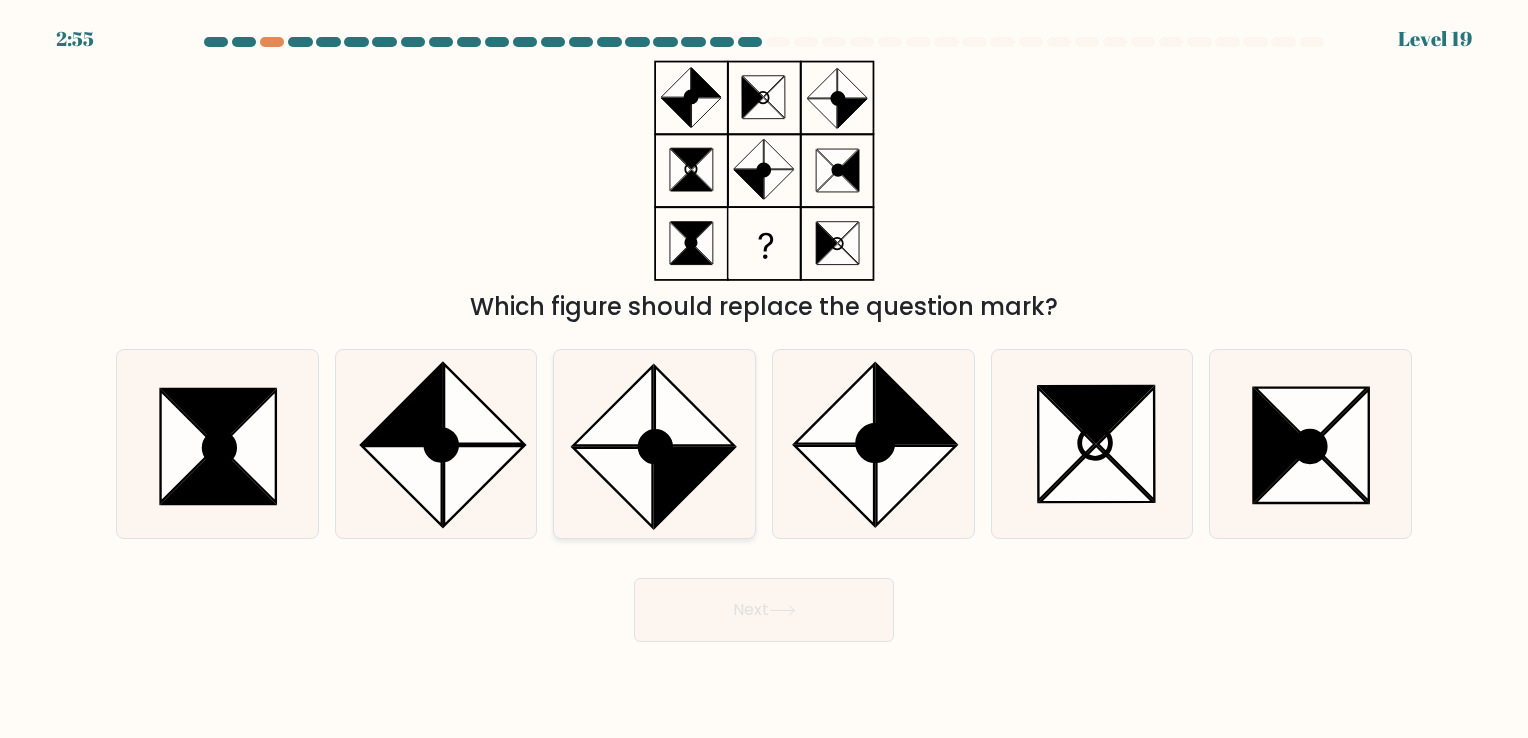 click 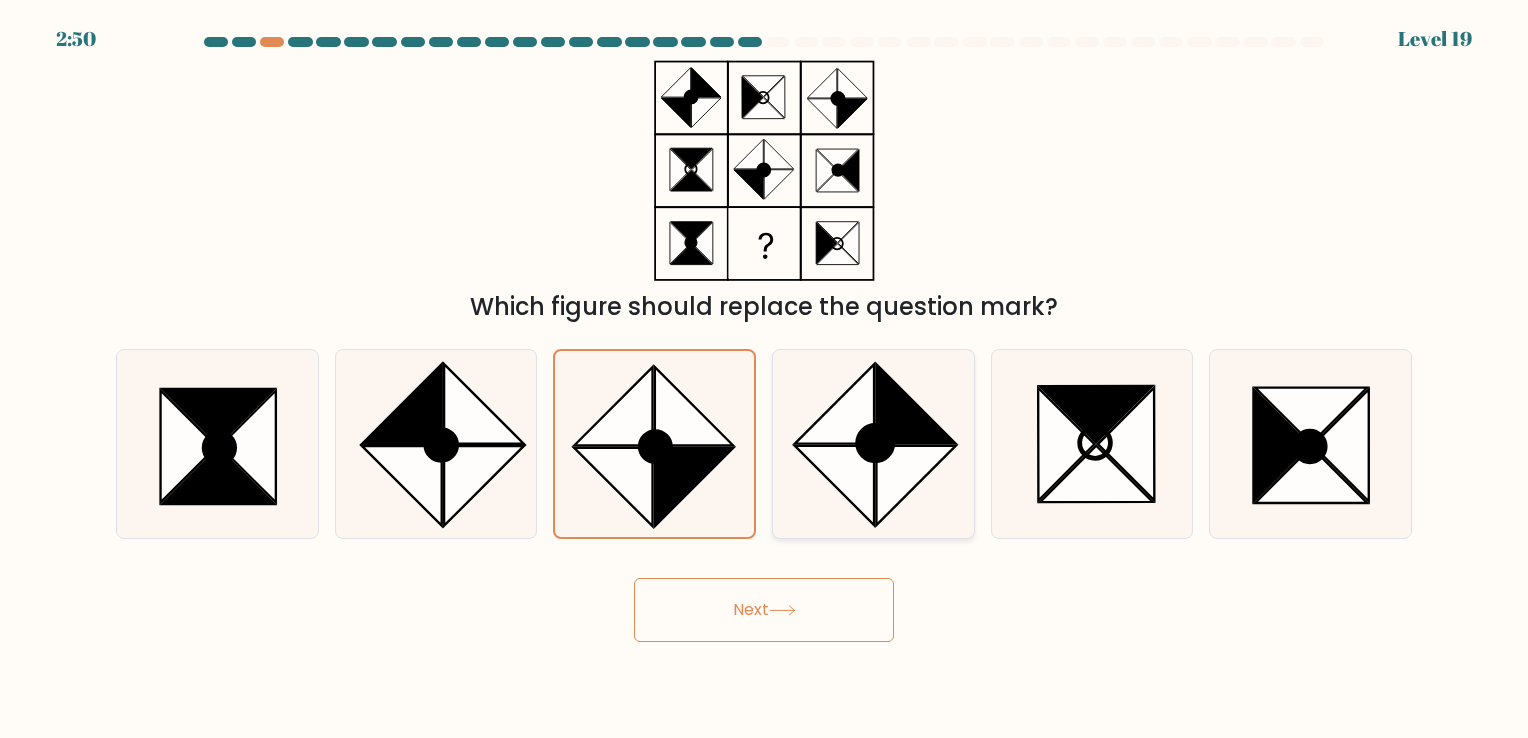 click 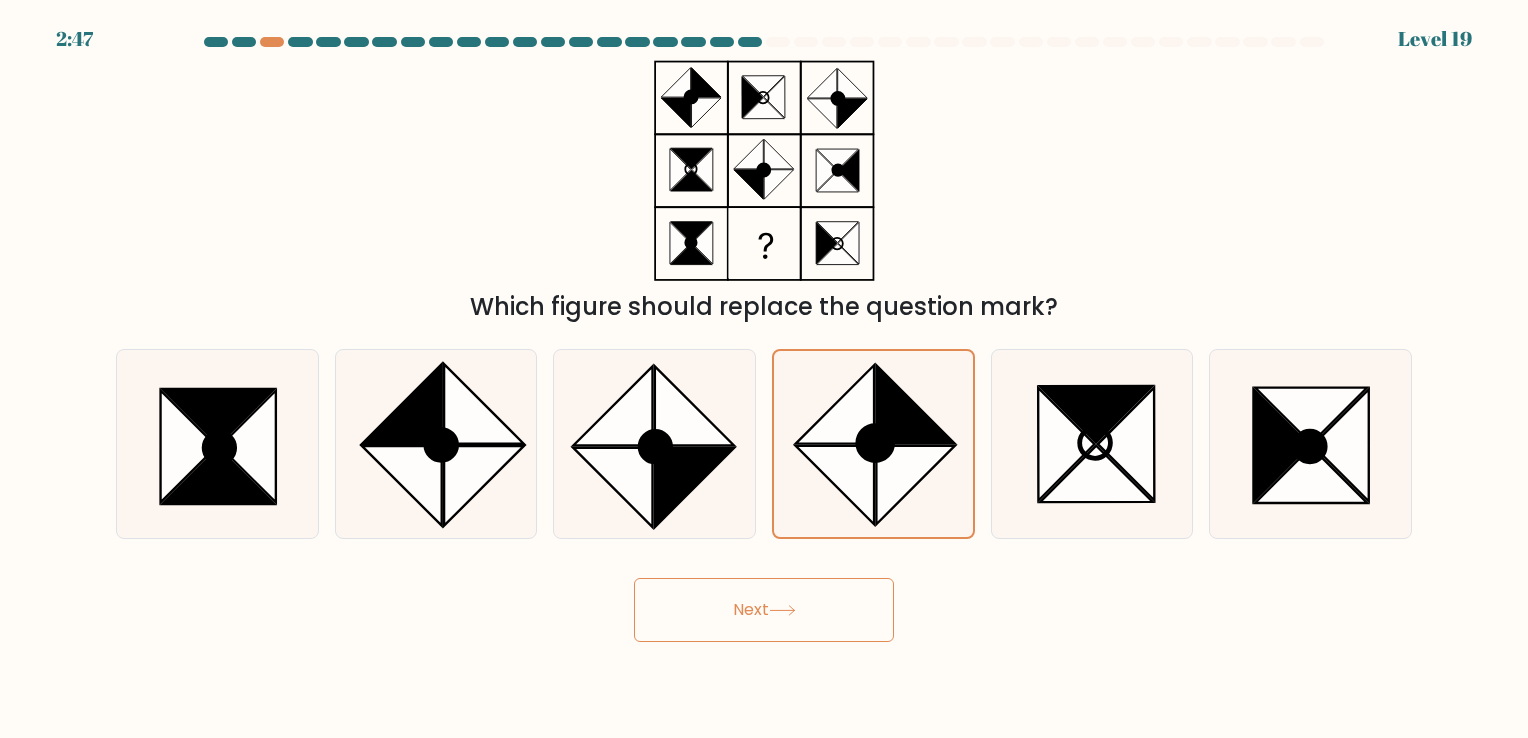 click on "Next" at bounding box center (764, 610) 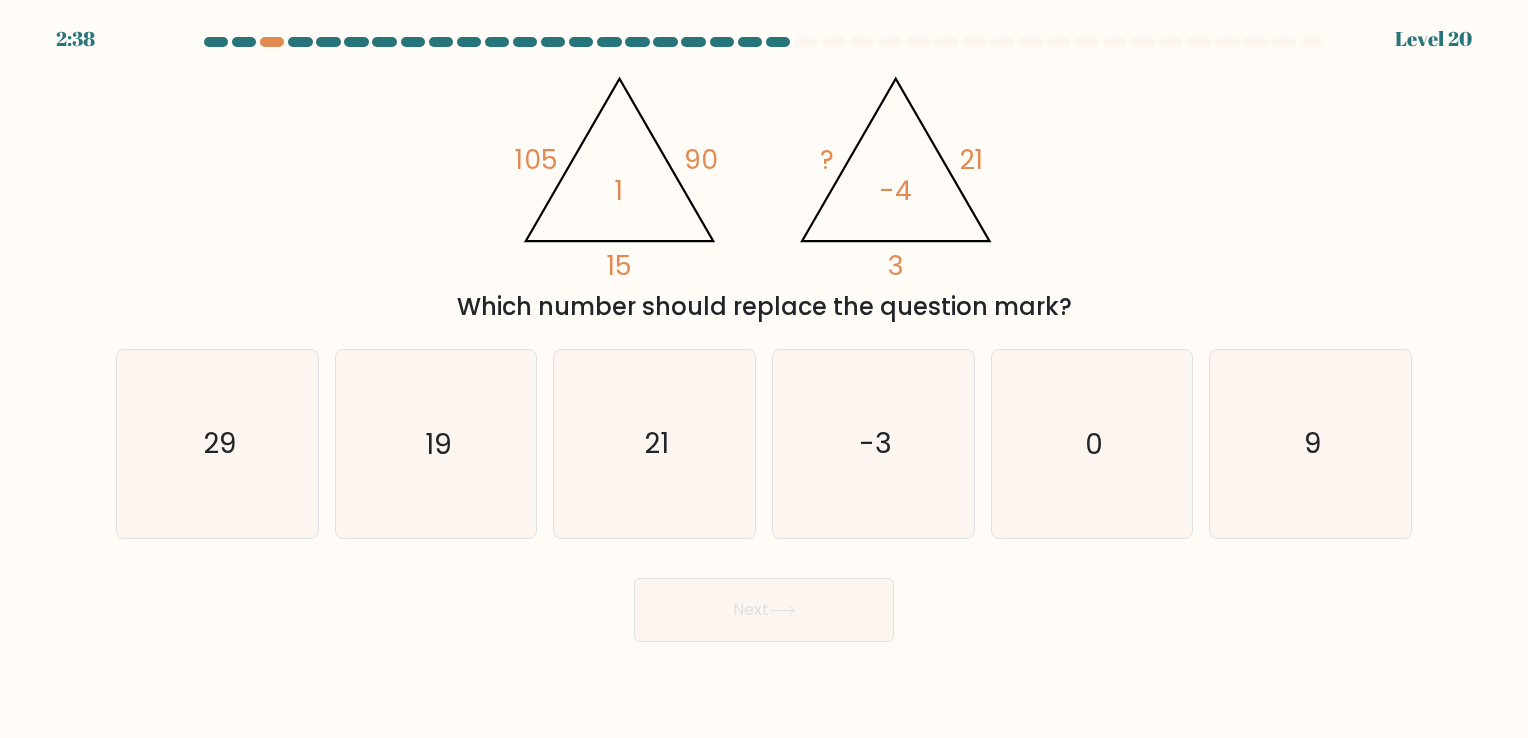 click on "90" 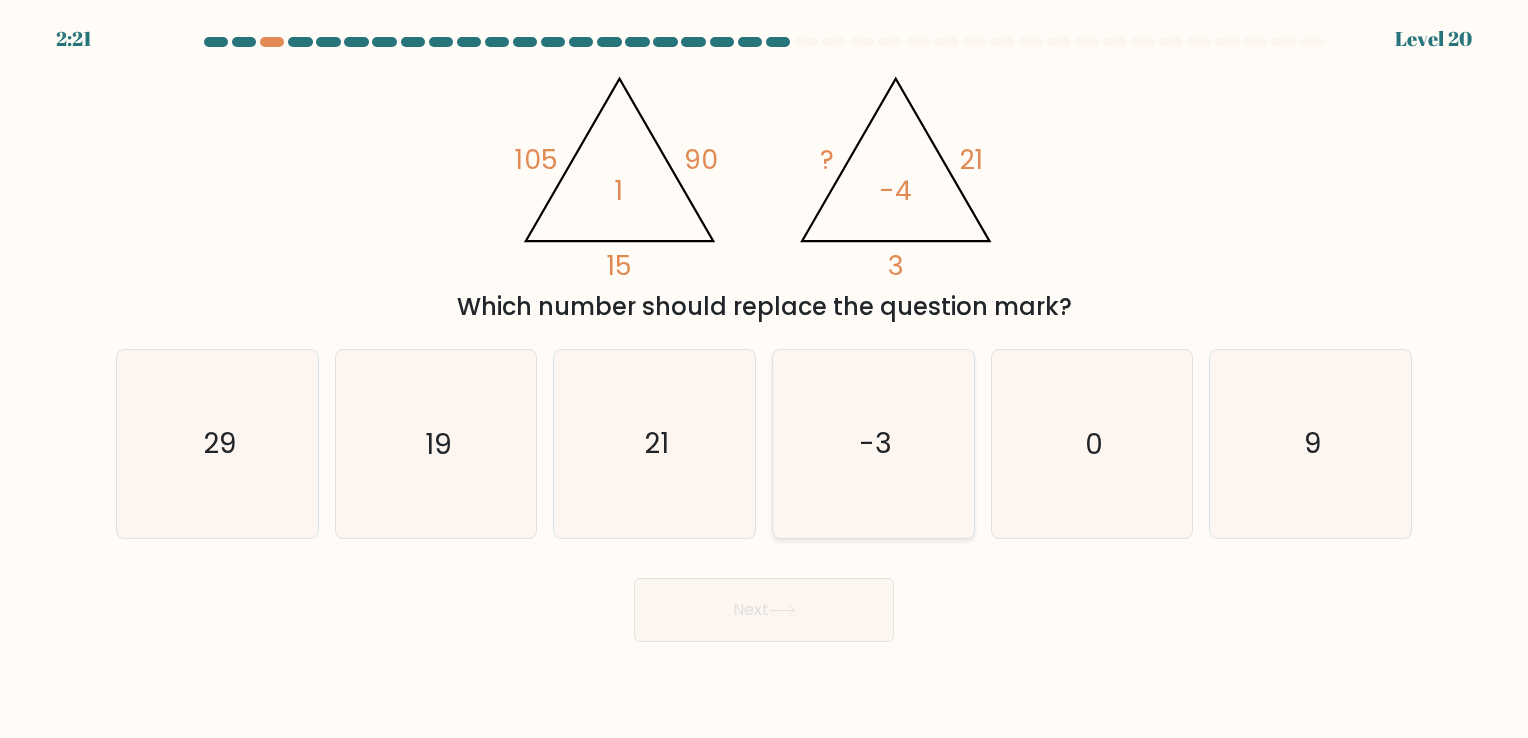 click on "-3" 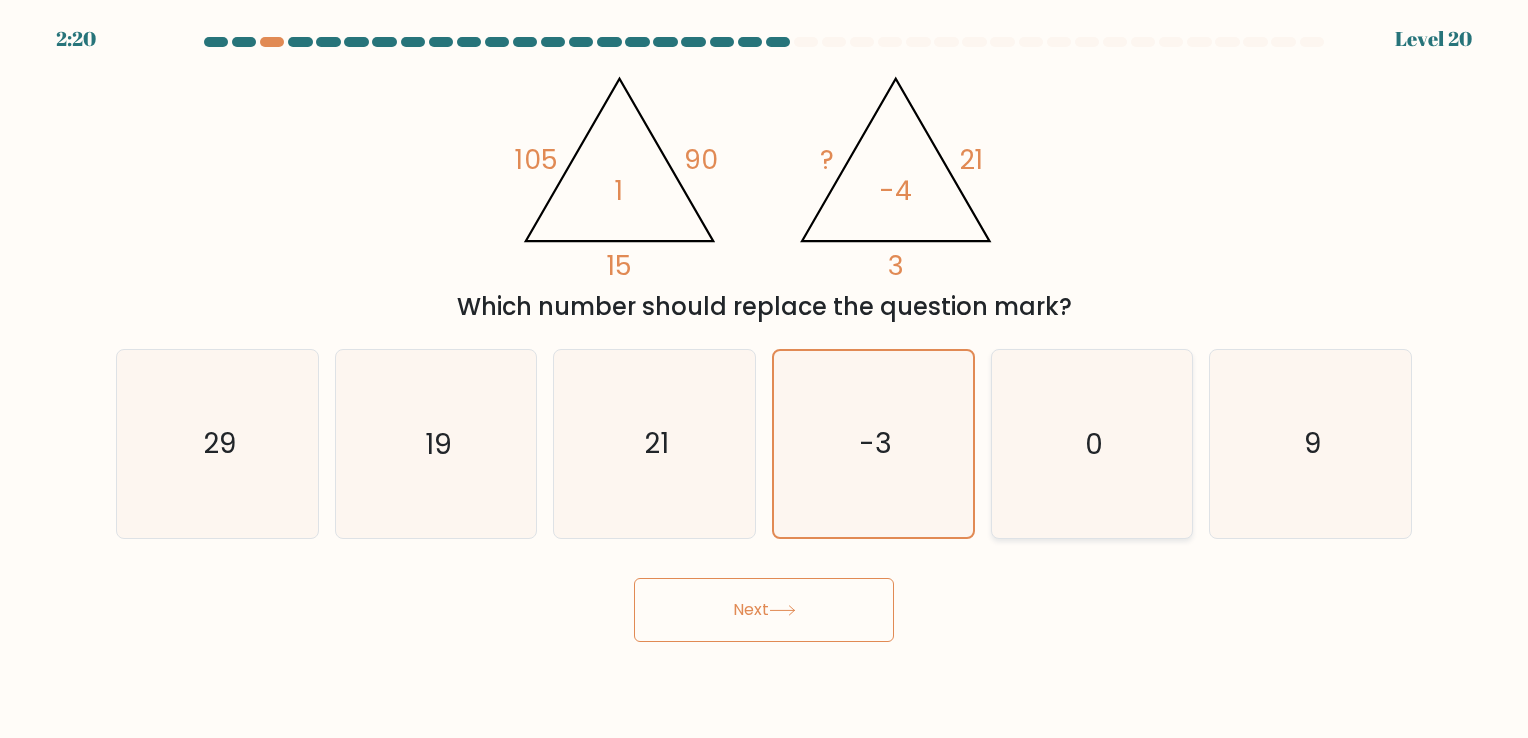 click on "0" 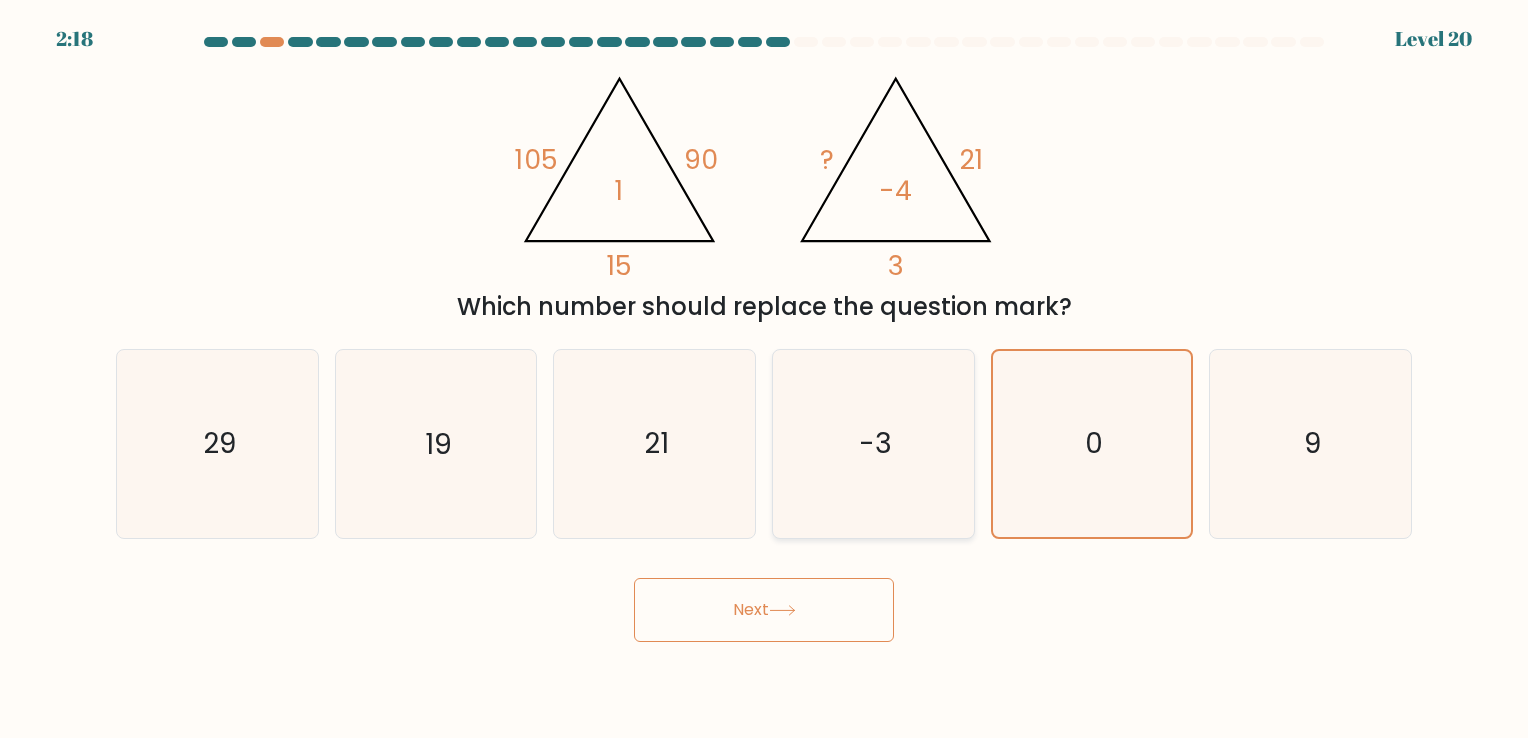click on "-3" 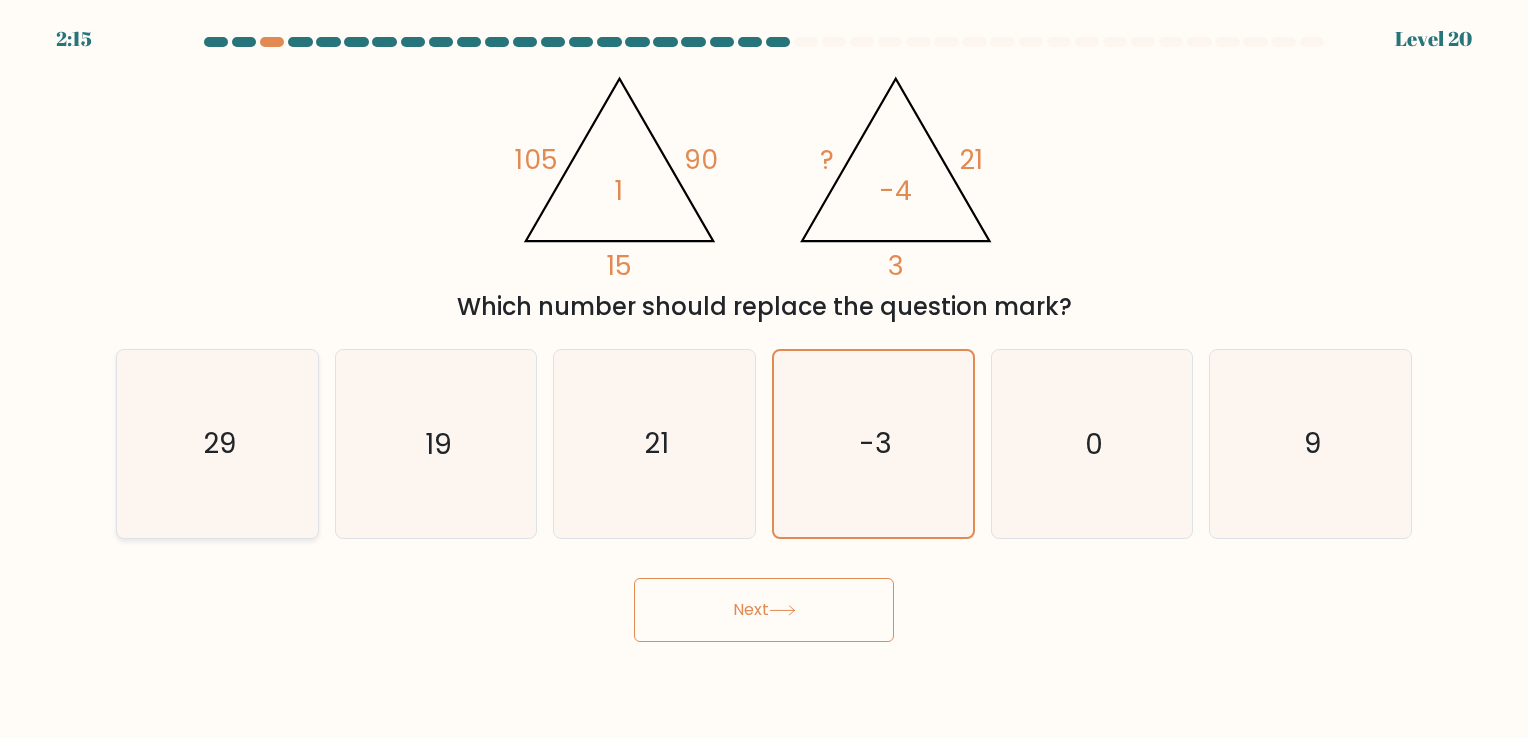 click on "29" 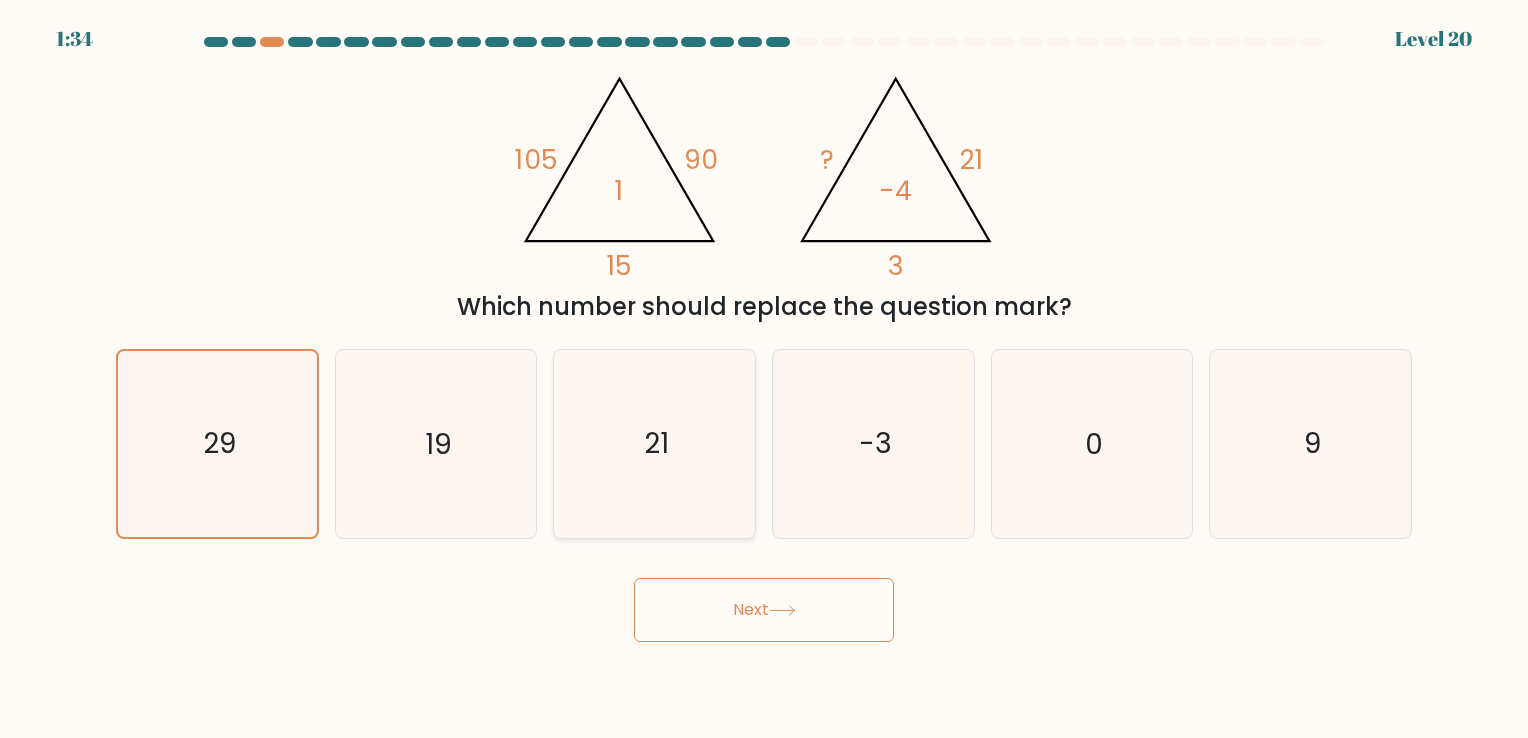 click on "21" 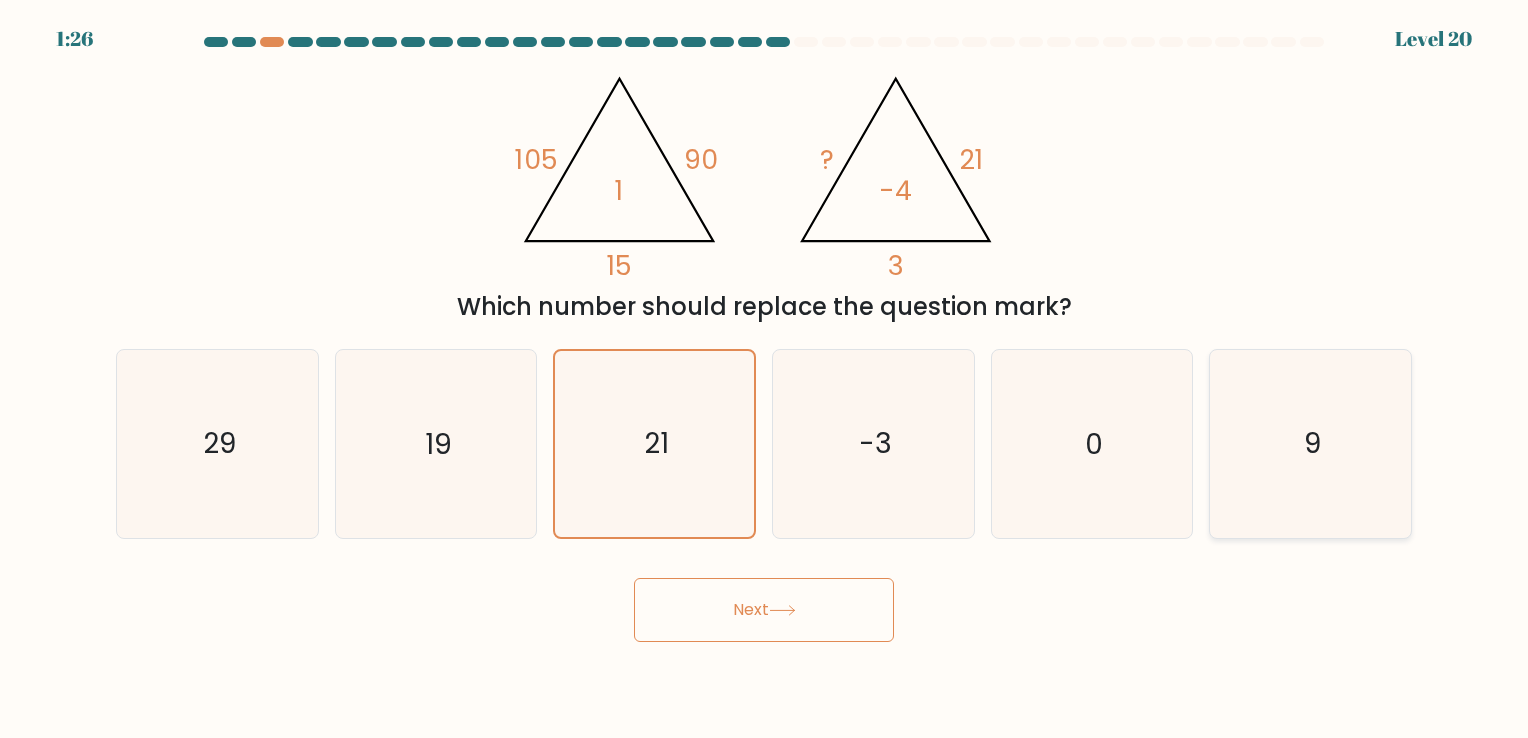 click on "9" 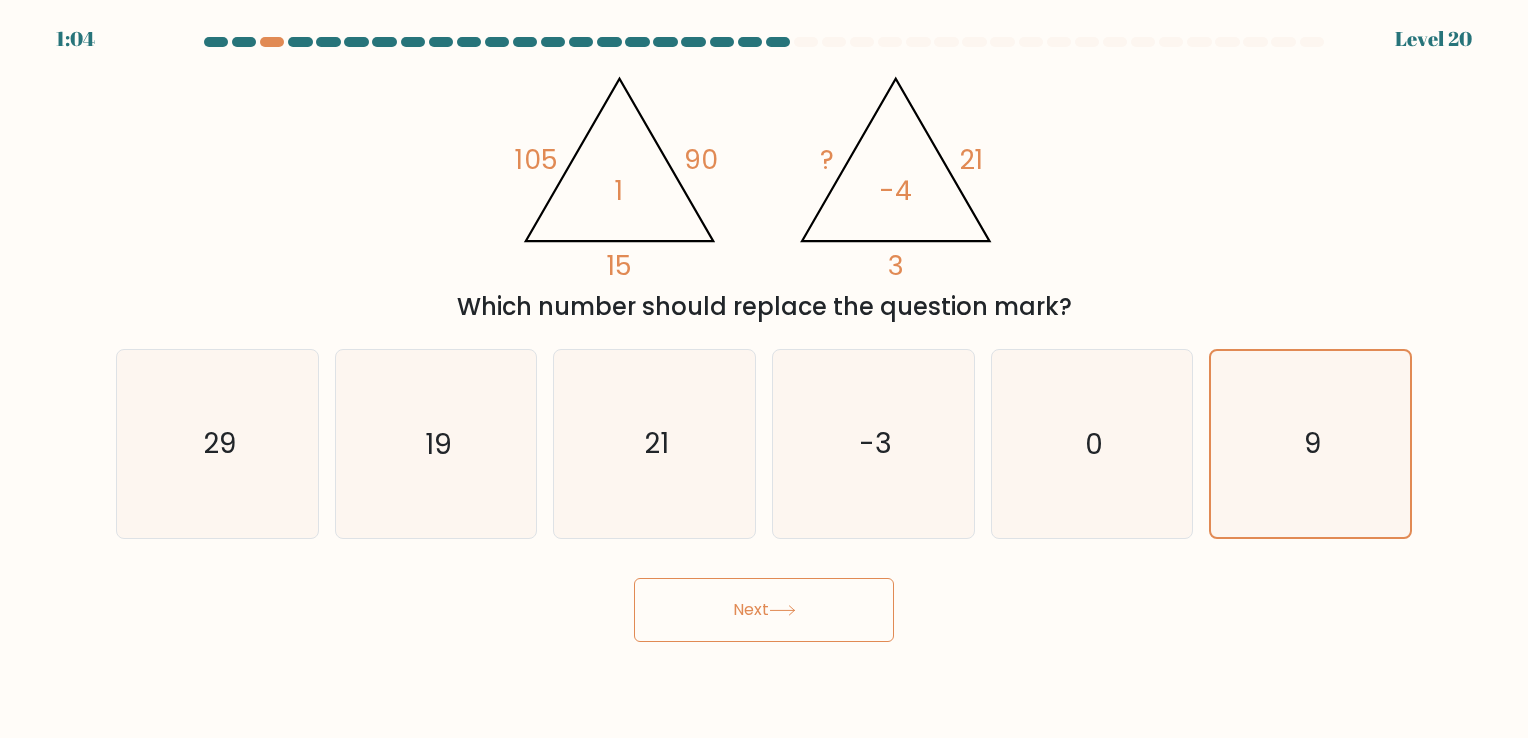 click on "105" 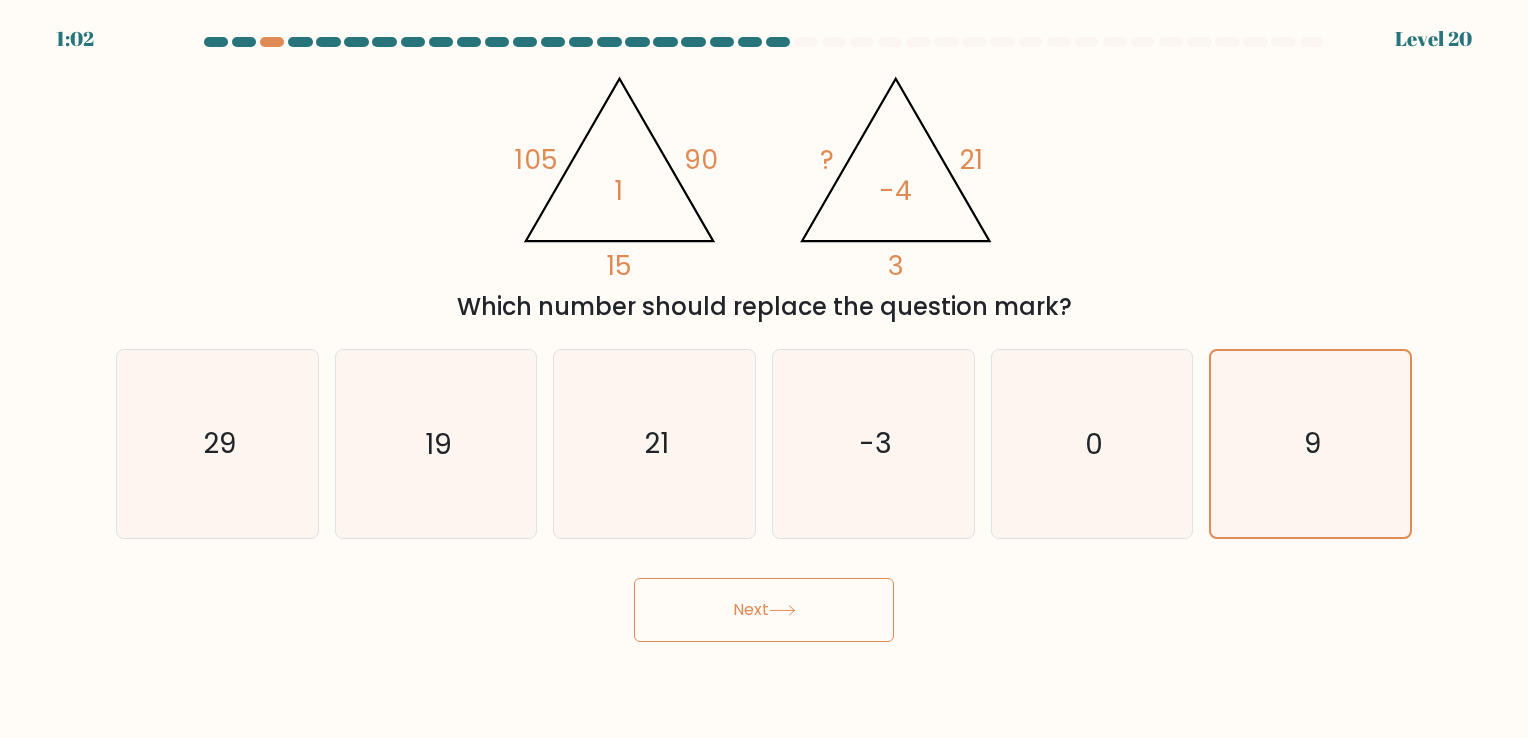 click on "@import url('https://fonts.googleapis.com/css?family=Abril+Fatface:400,100,100italic,300,300italic,400italic,500,500italic,700,700italic,900,900italic');                        105       90       15       1                                       @import url('https://fonts.googleapis.com/css?family=Abril+Fatface:400,100,100italic,300,300italic,400italic,500,500italic,700,700italic,900,900italic');                        ?       21       3       -4" 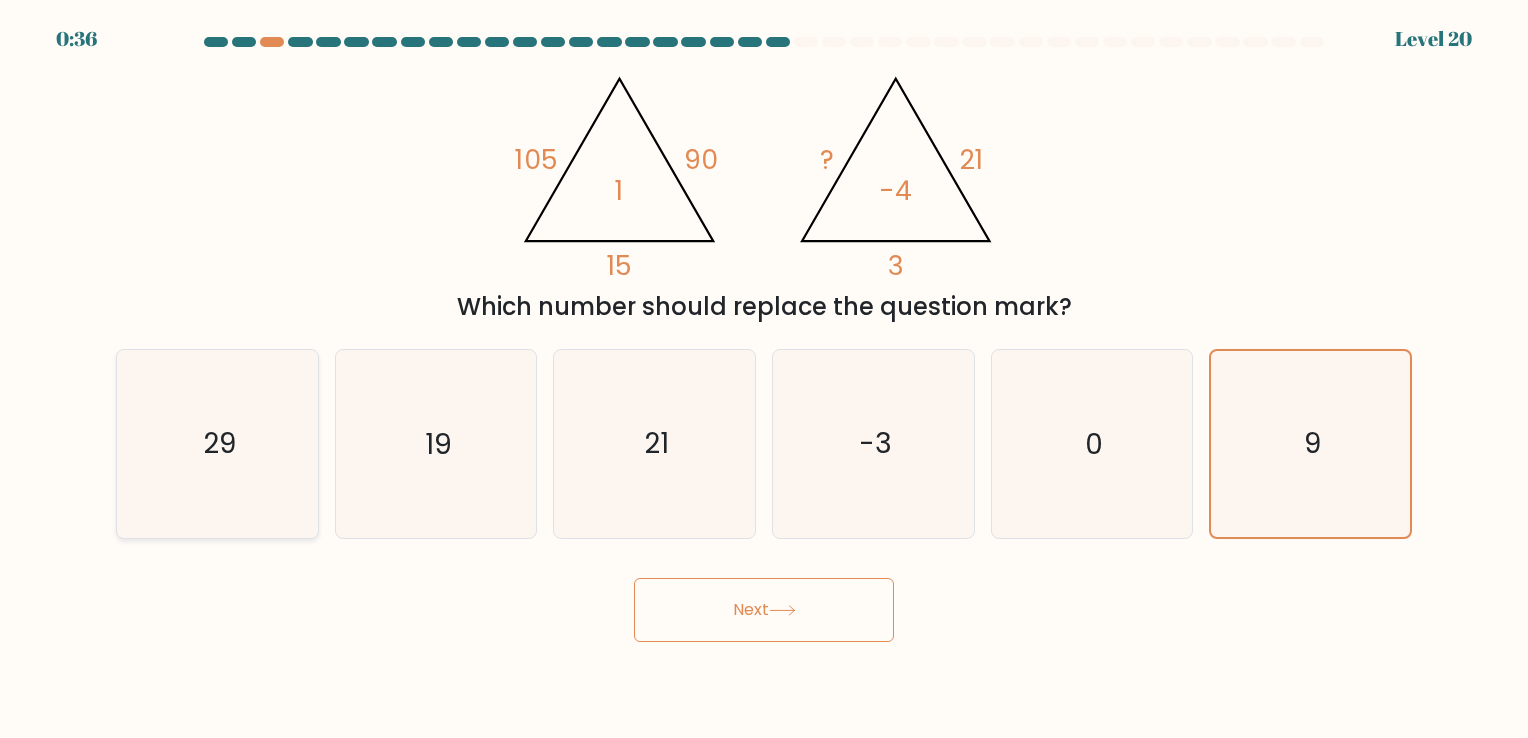 click on "29" 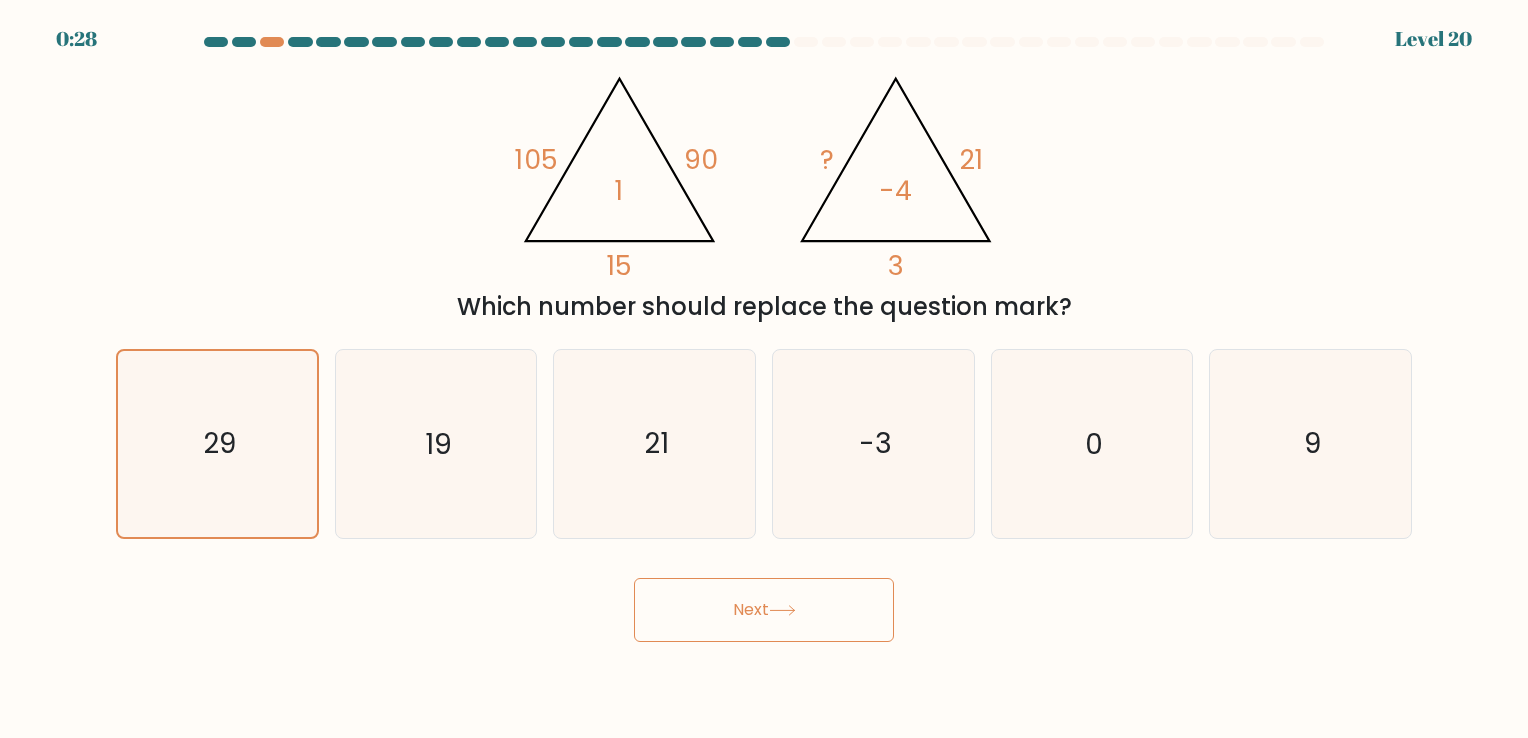 click on "Next" at bounding box center [764, 610] 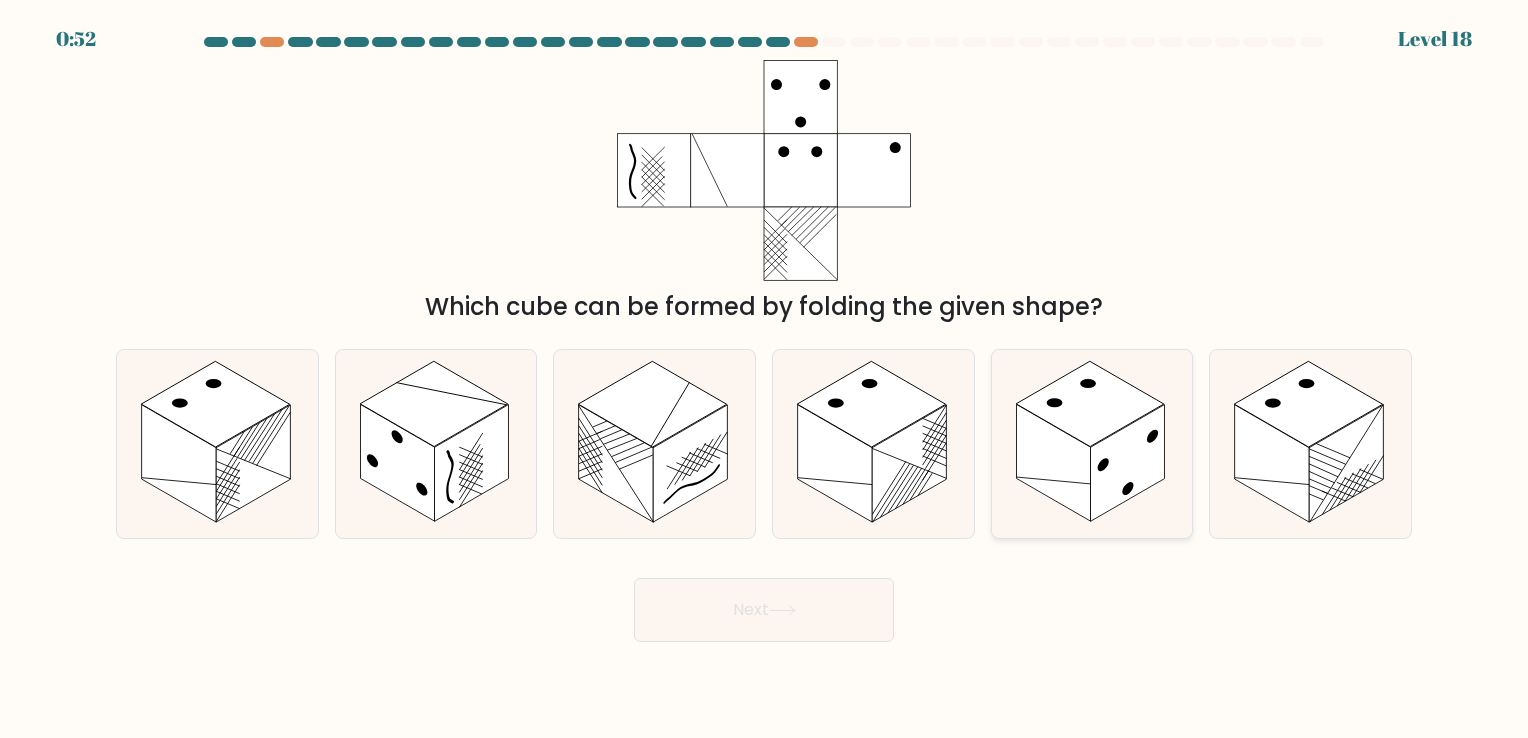 click 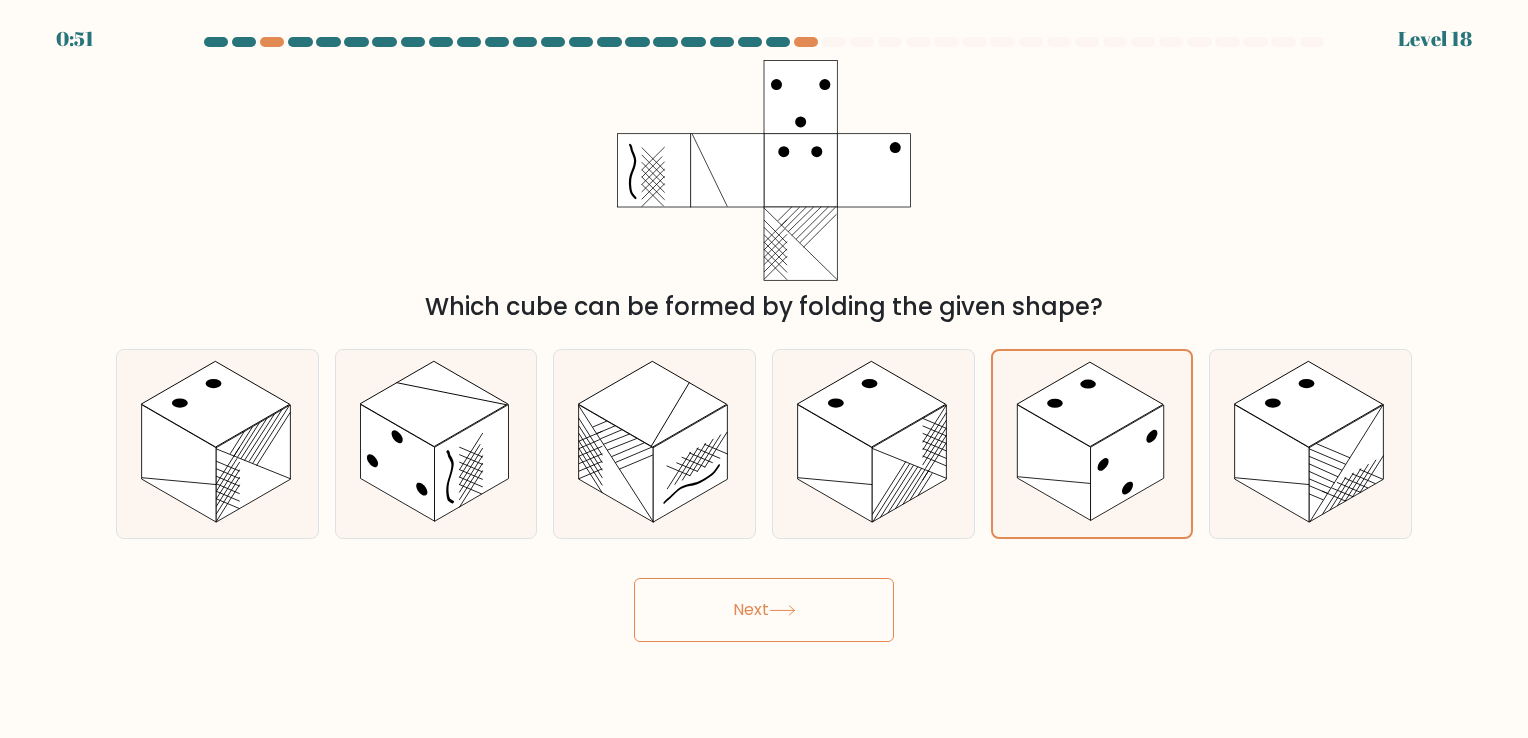 click on "Next" at bounding box center (764, 610) 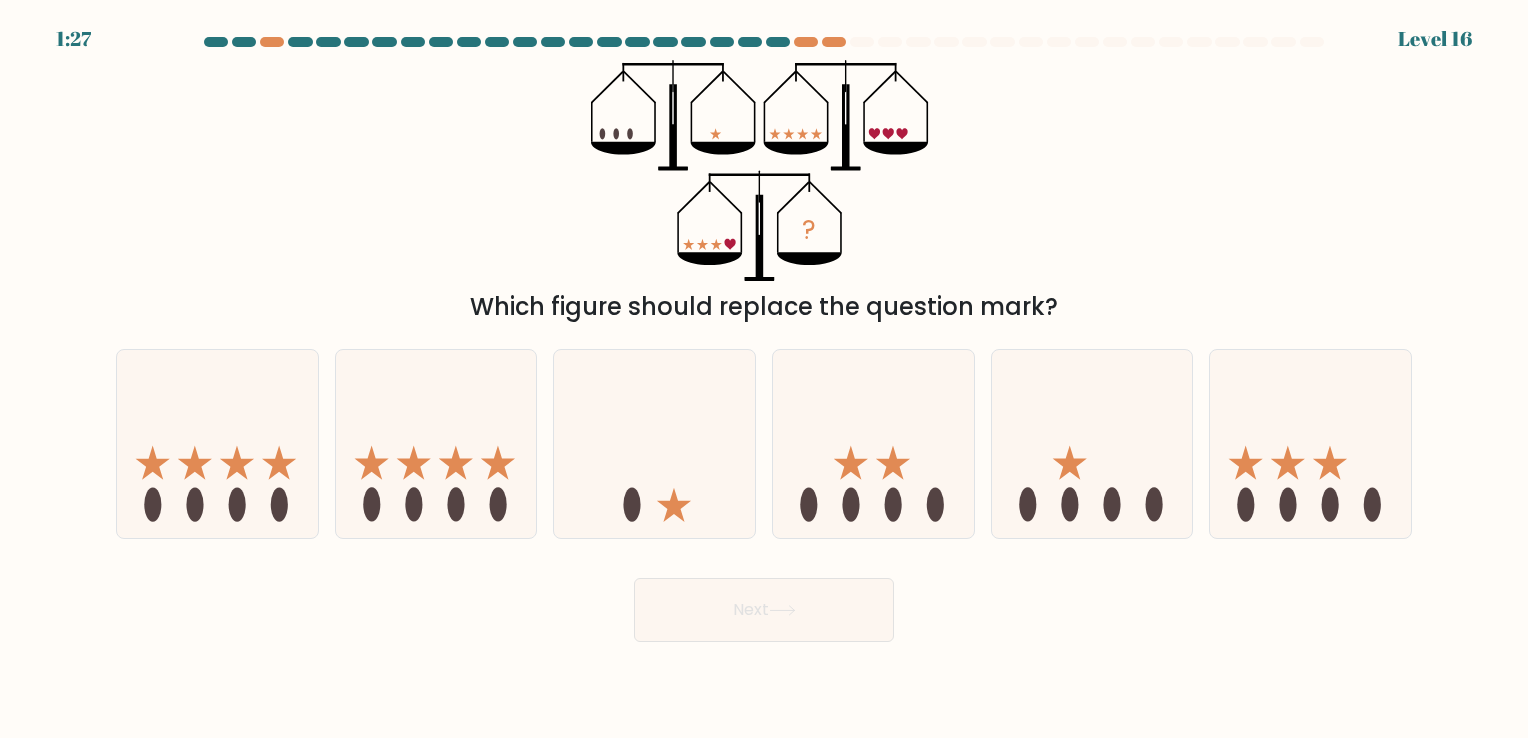 click 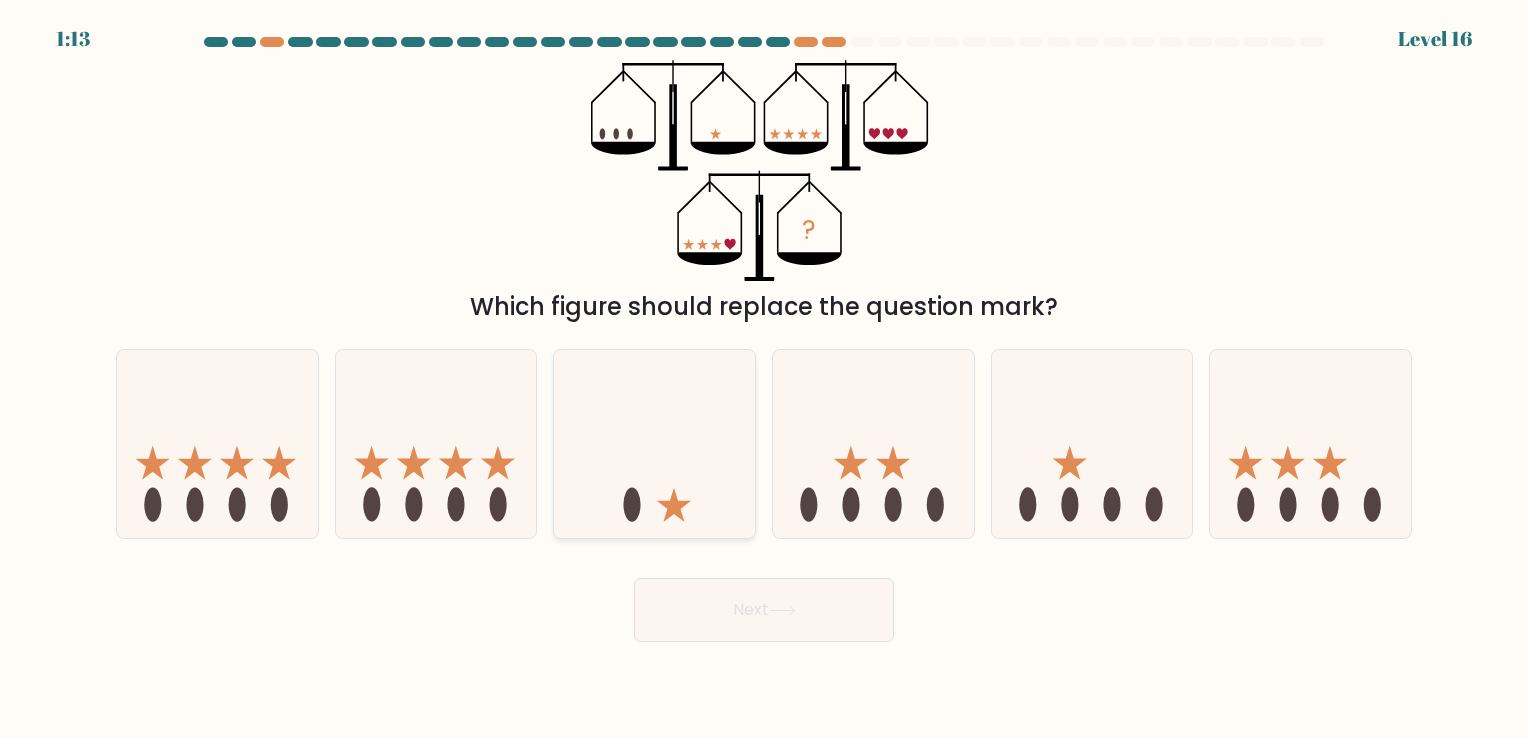 click 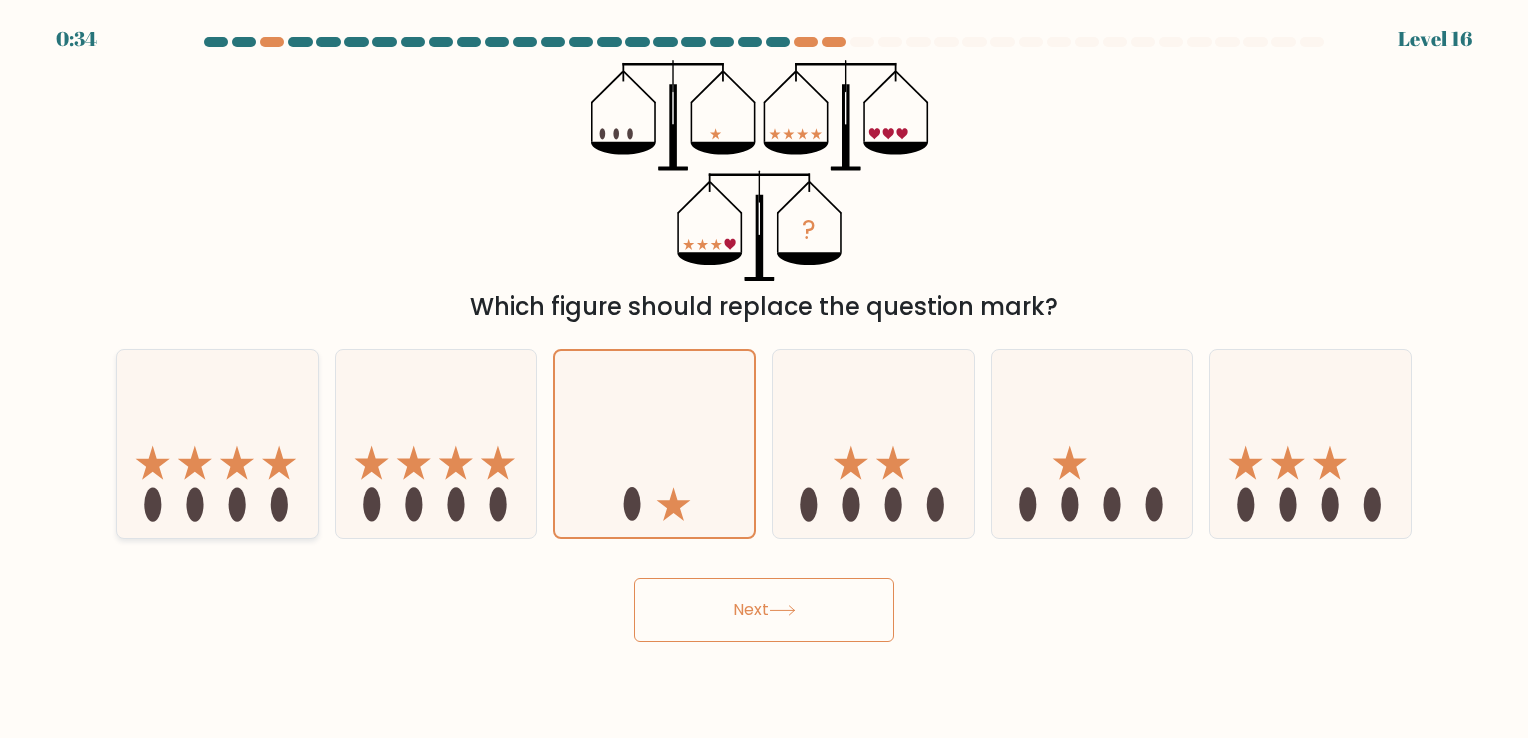 click 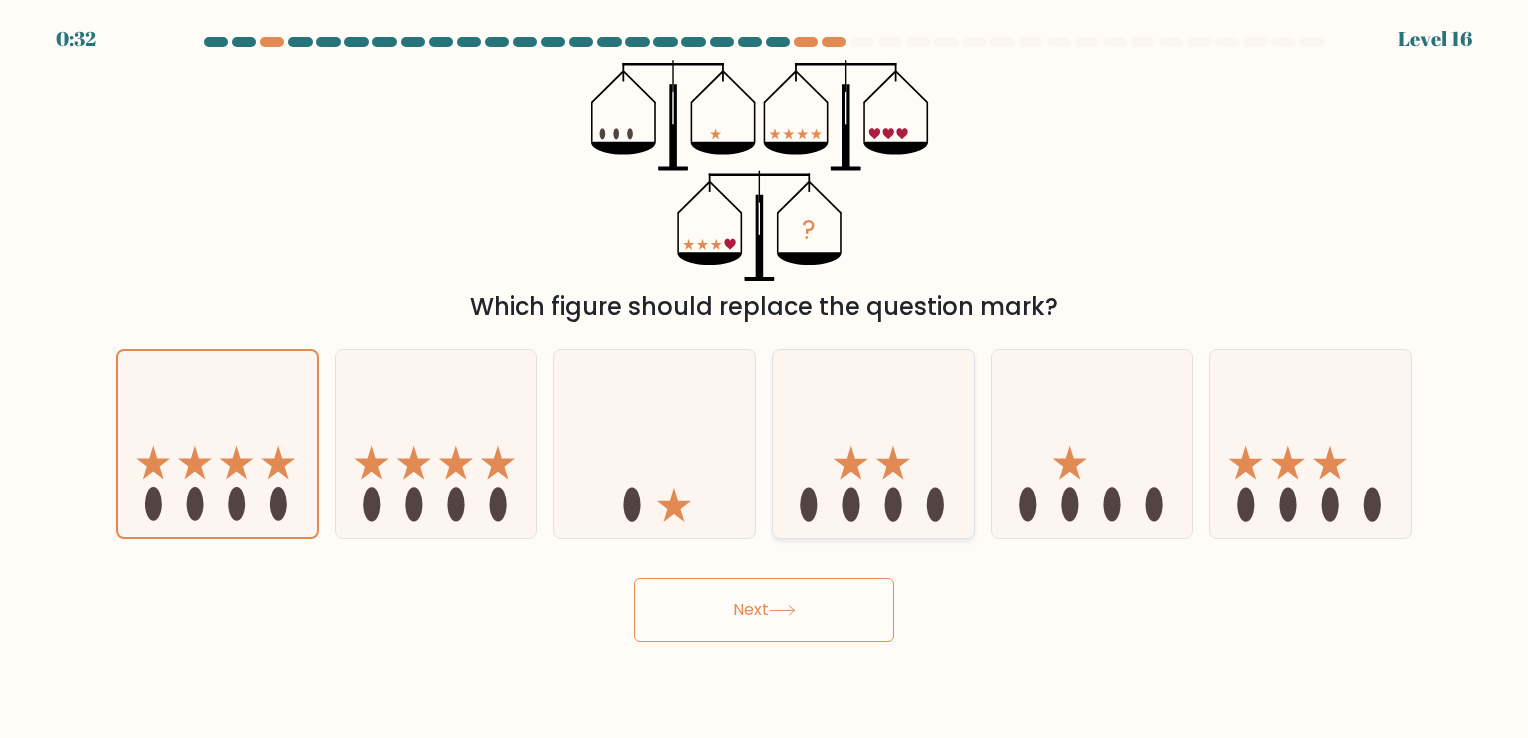 click 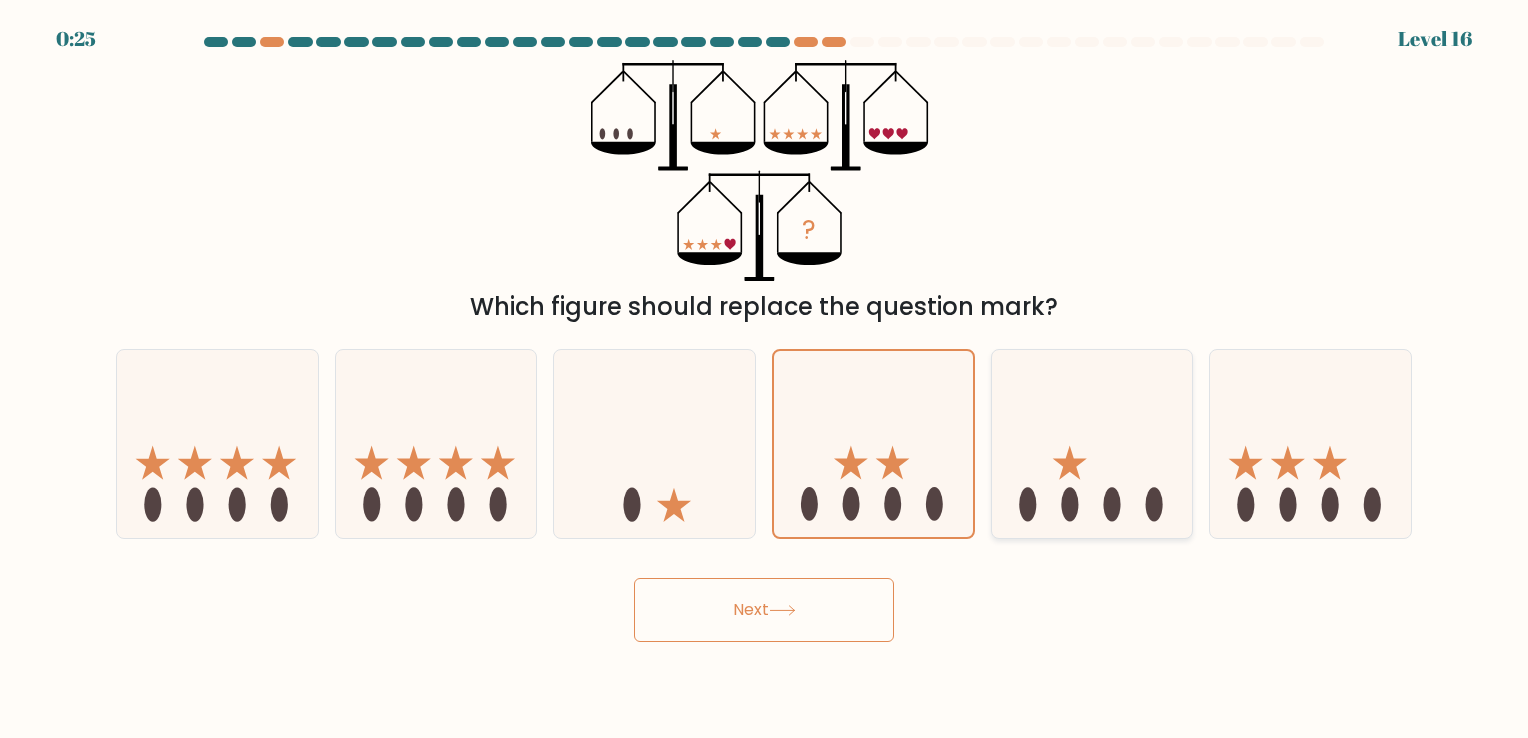 click 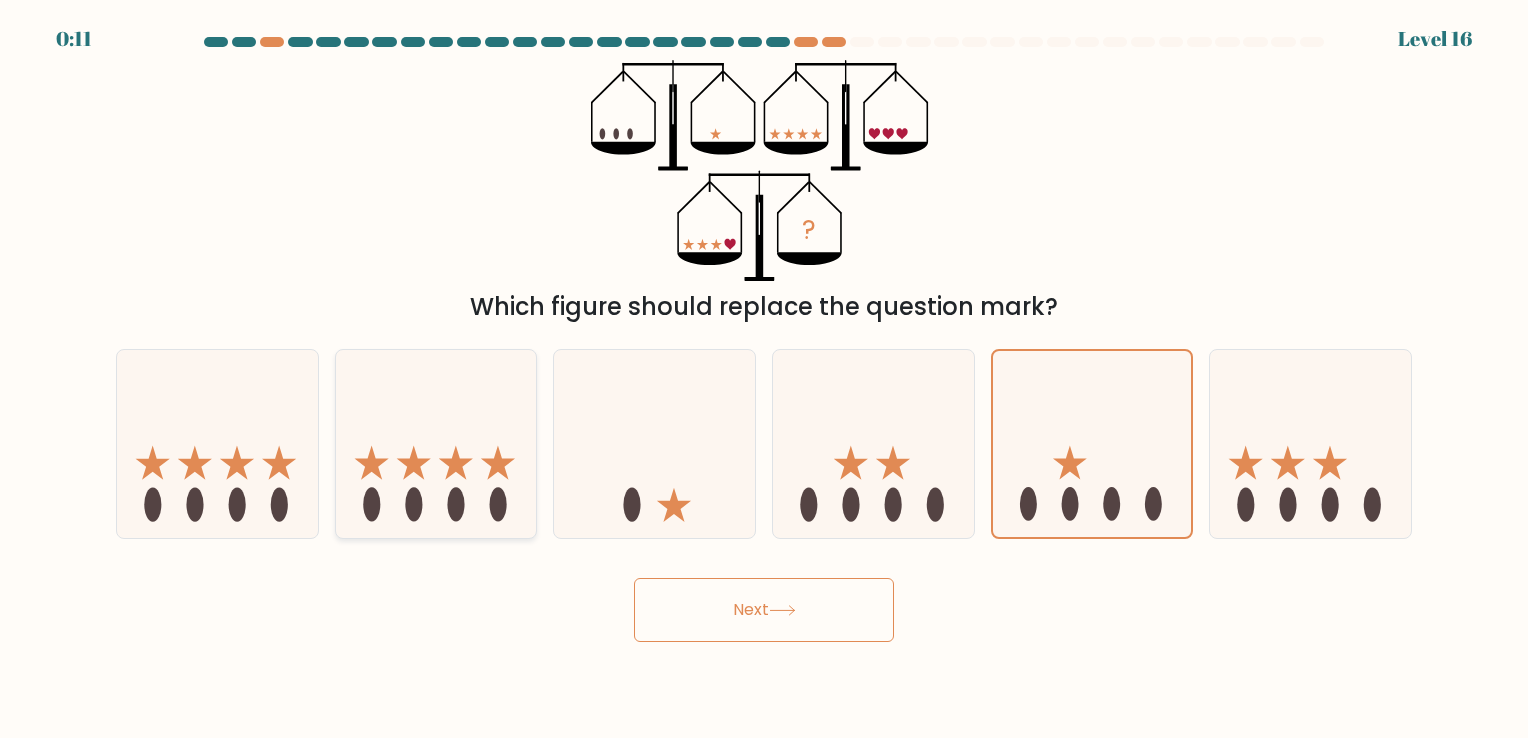 click 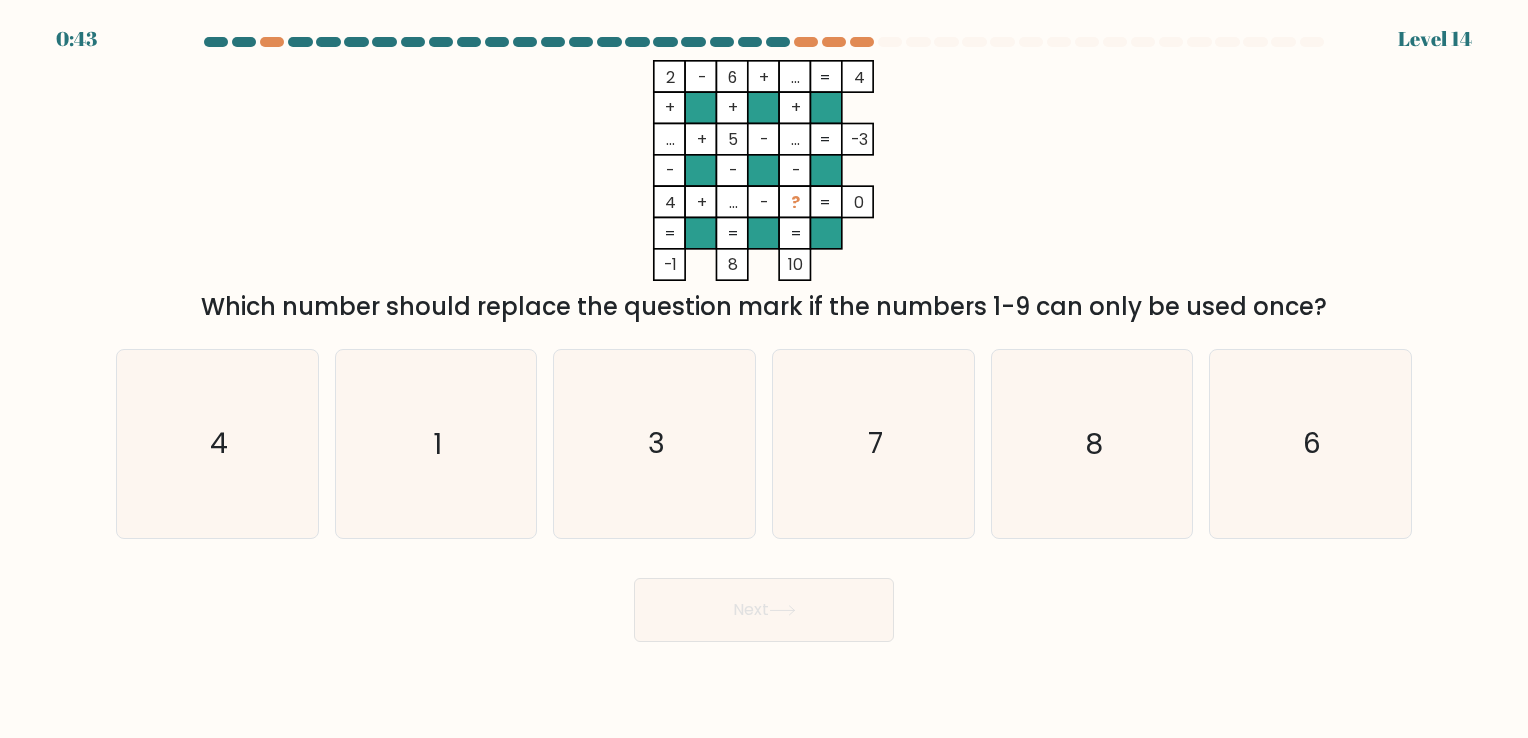 scroll, scrollTop: 0, scrollLeft: 0, axis: both 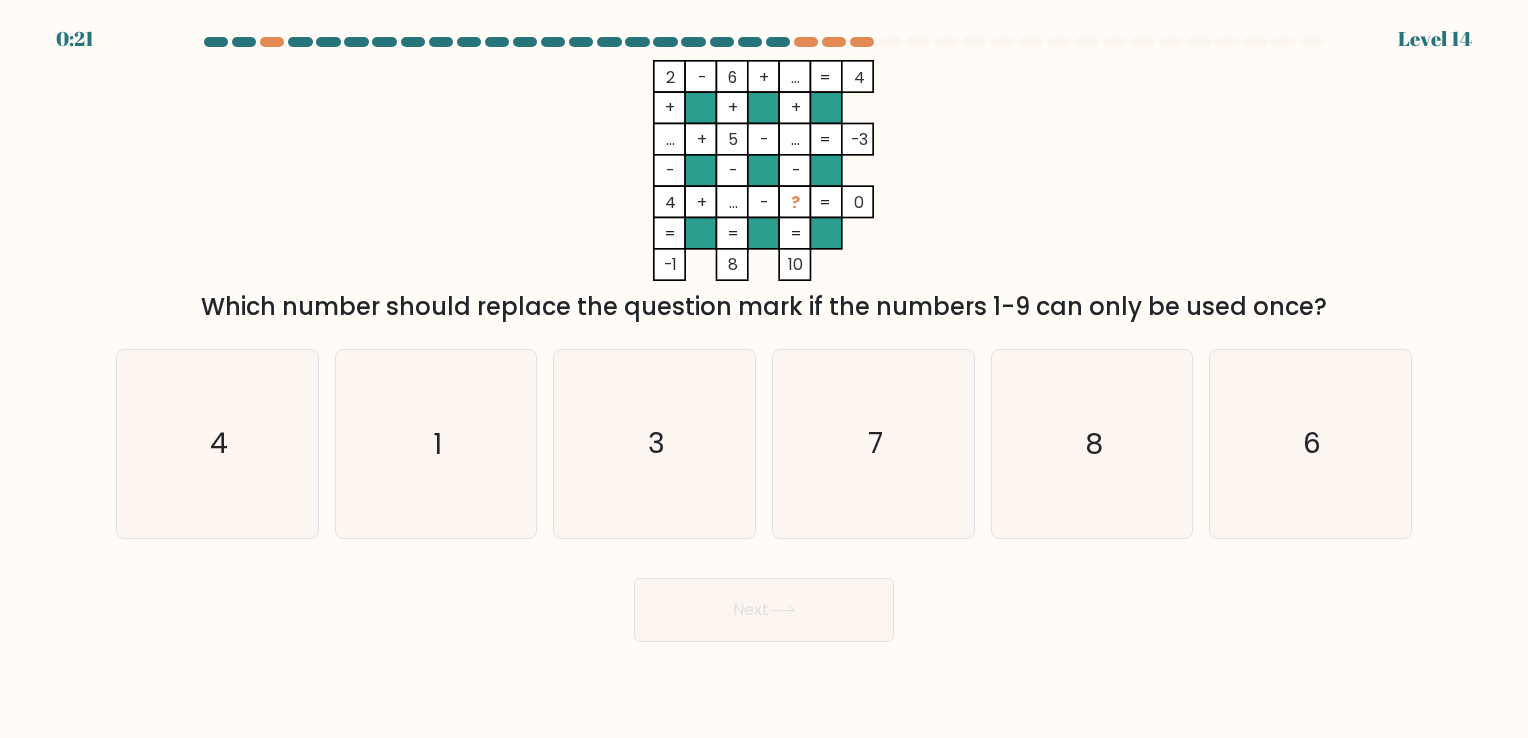 click on "..." 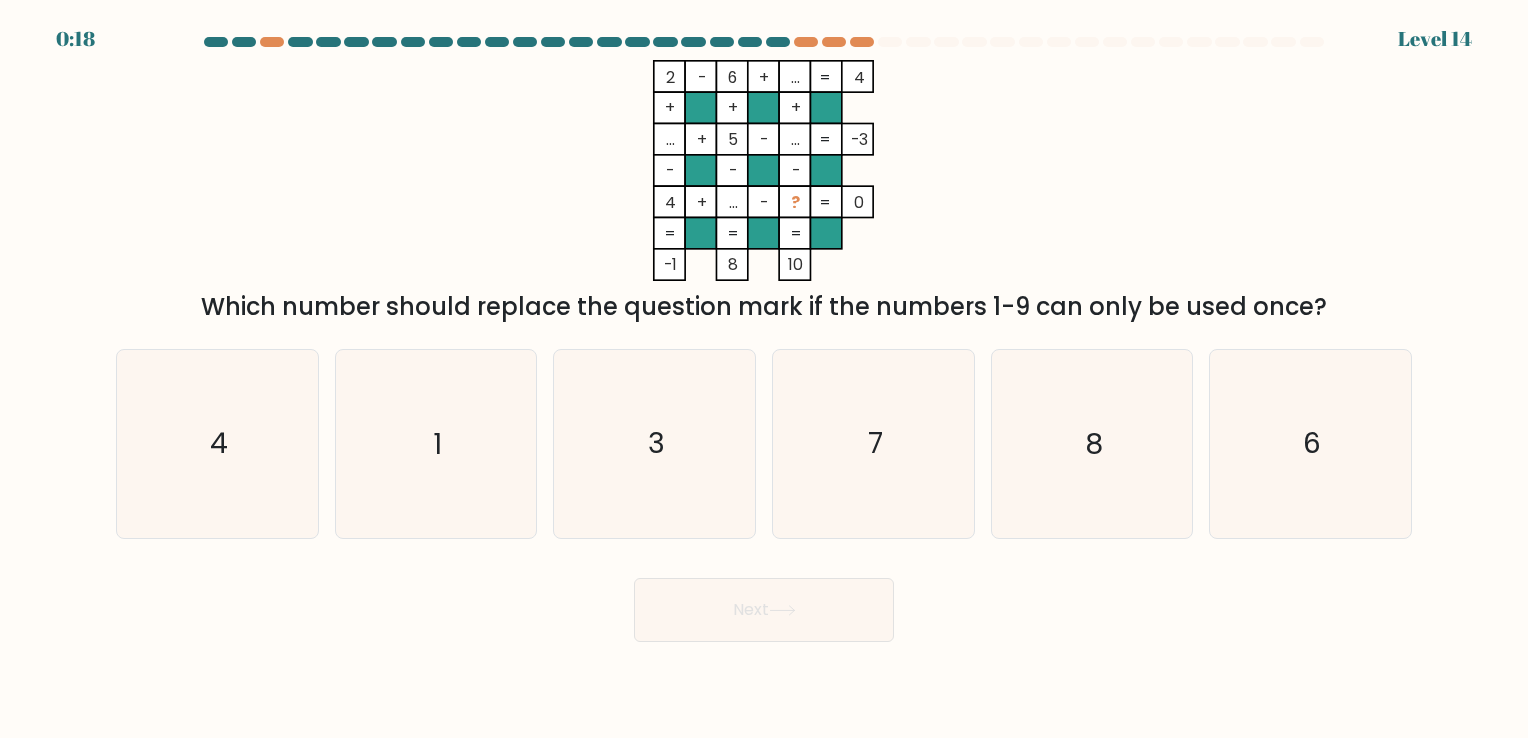 click on "..." 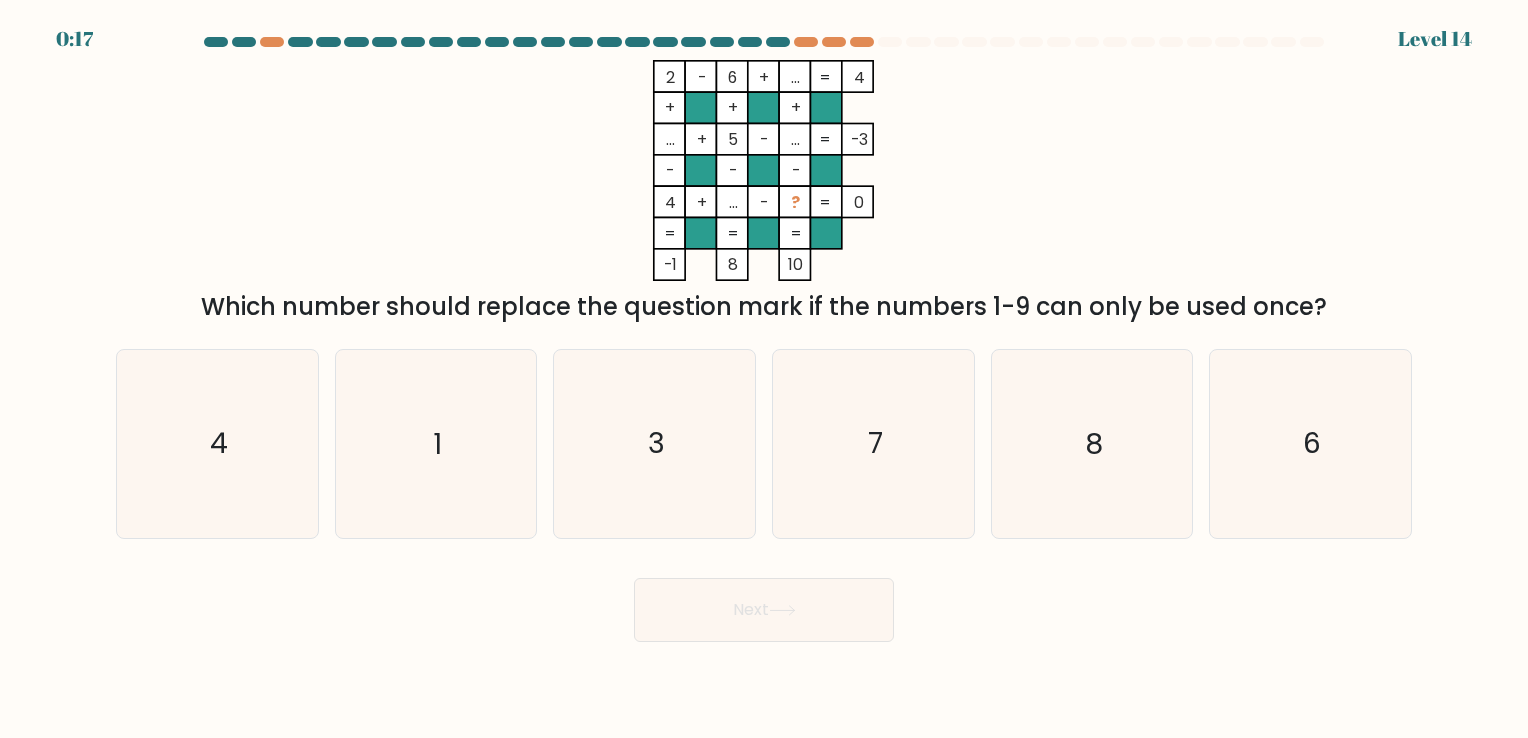 click on "?" 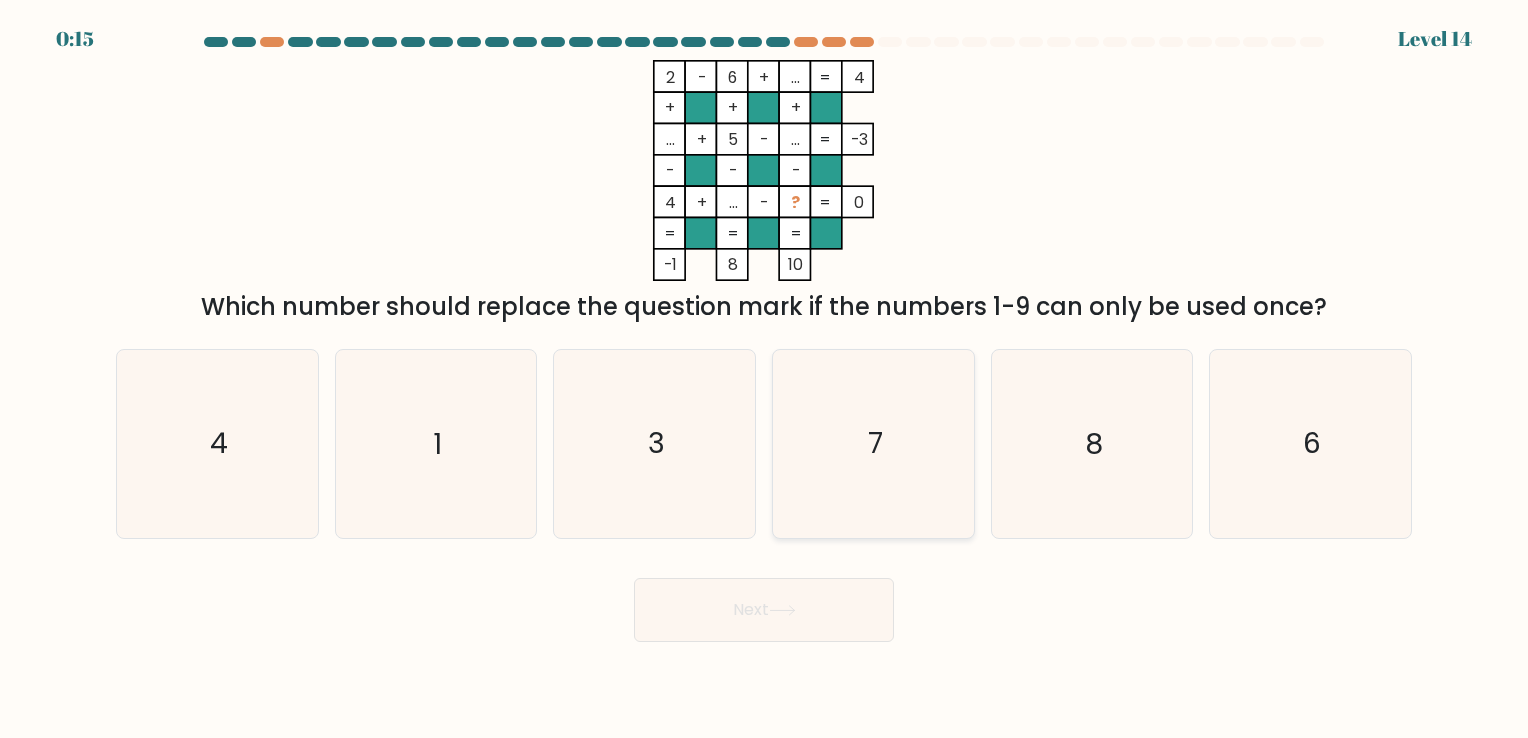 click on "7" 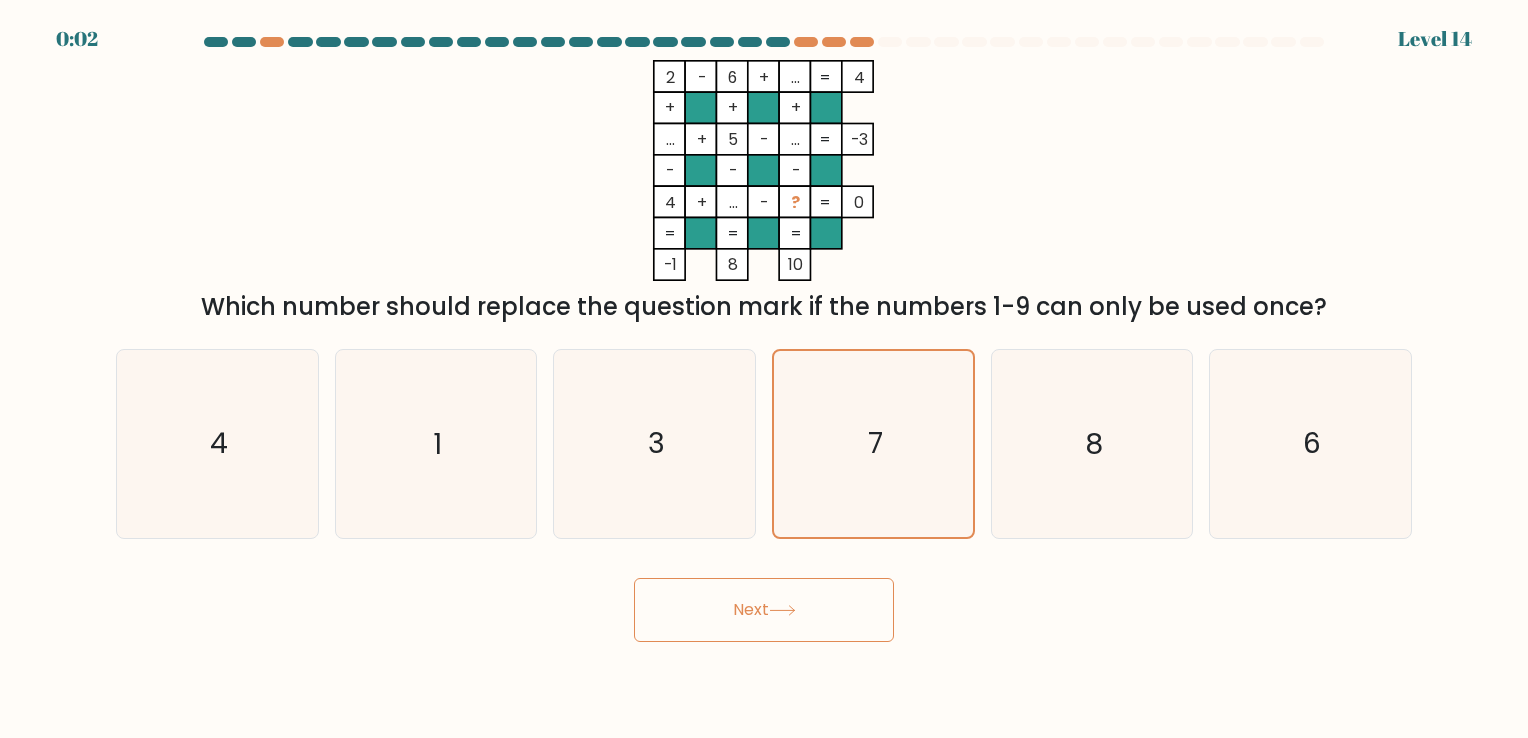 click on "?" 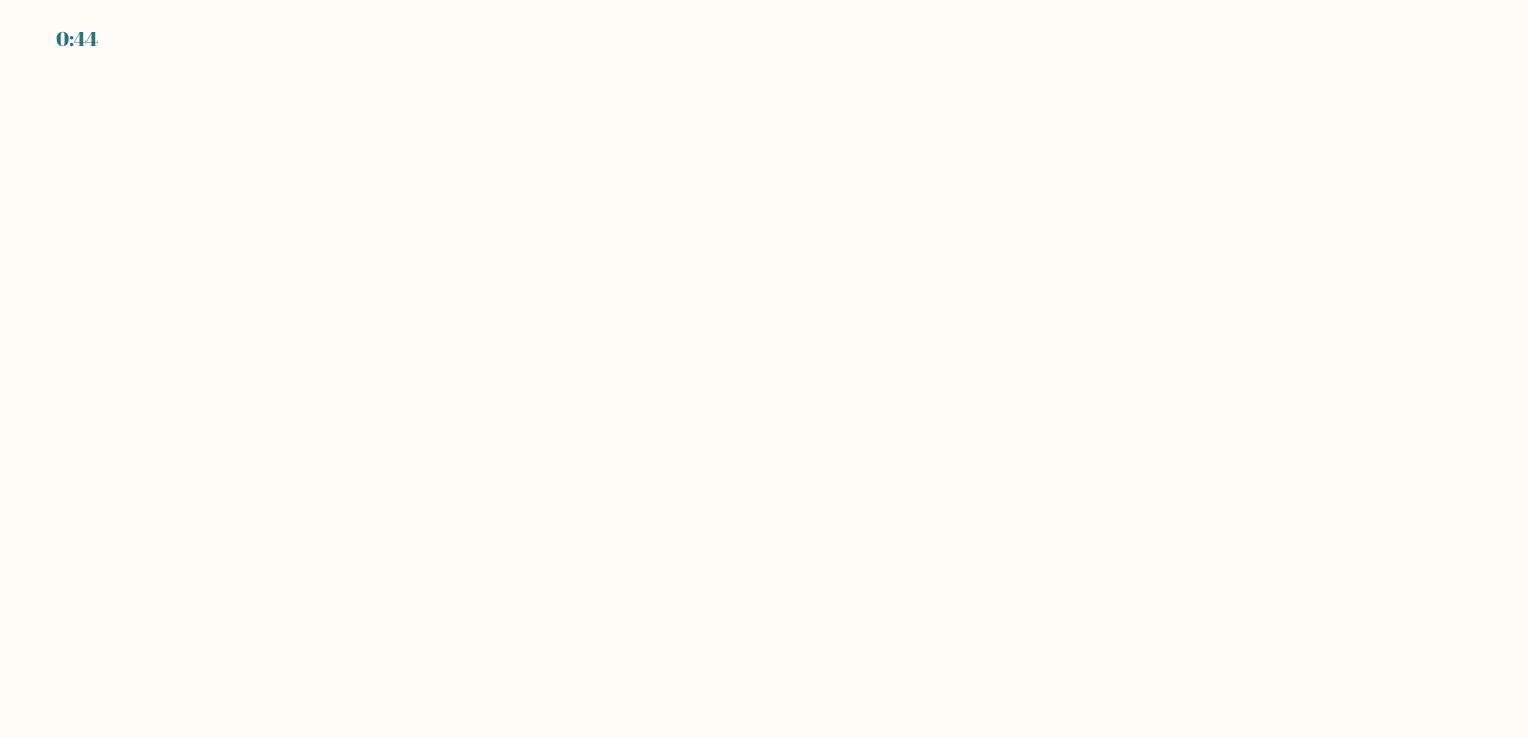 scroll, scrollTop: 0, scrollLeft: 0, axis: both 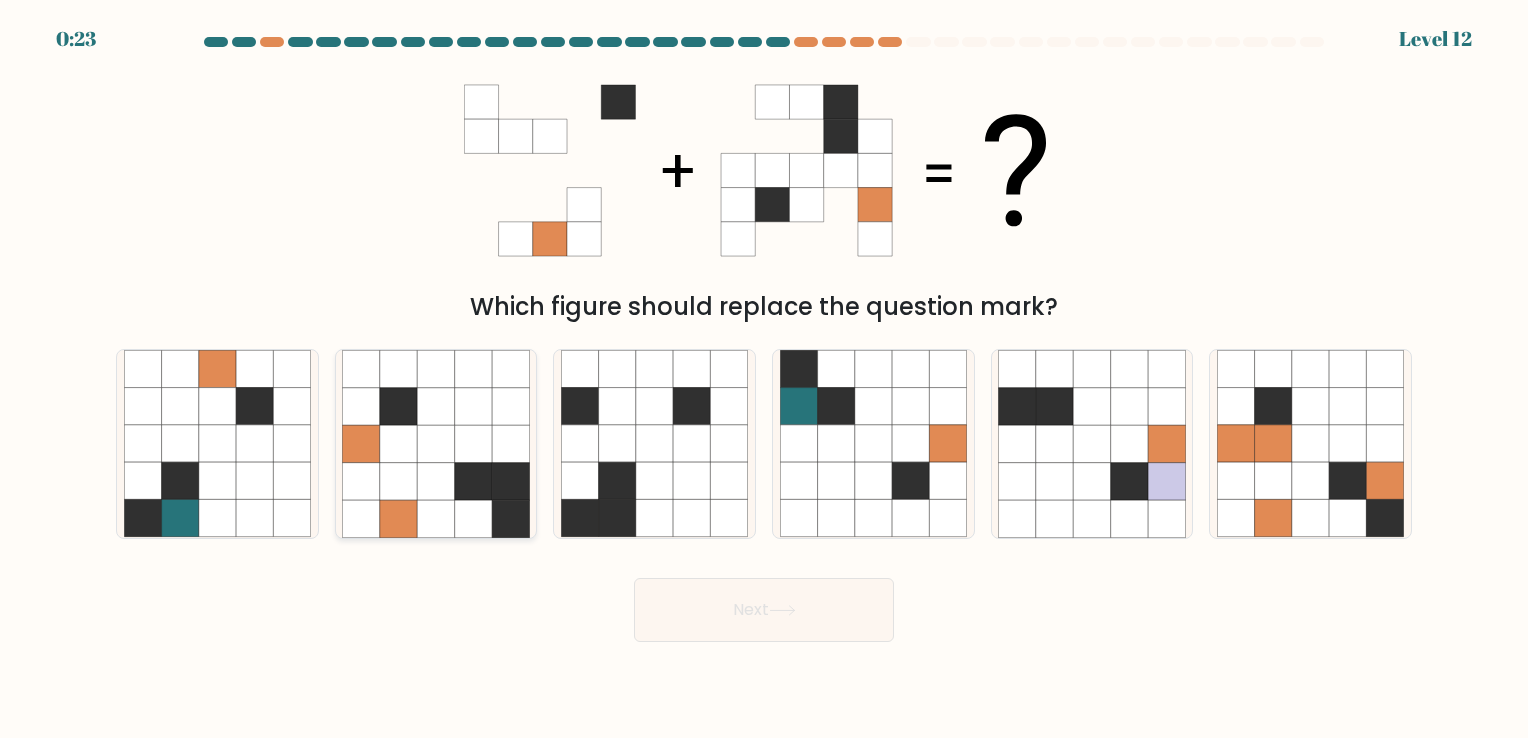 click 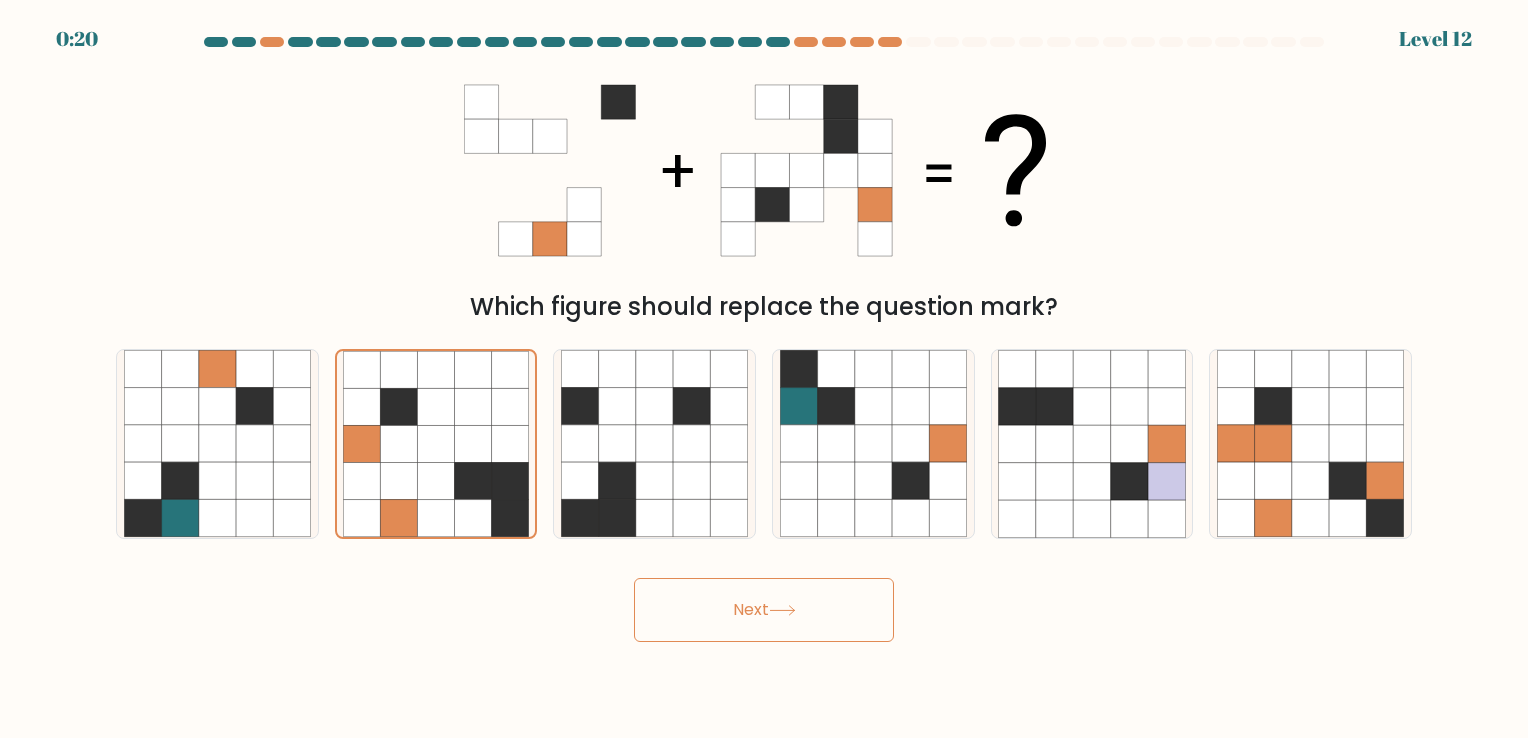click on "Next" at bounding box center (764, 610) 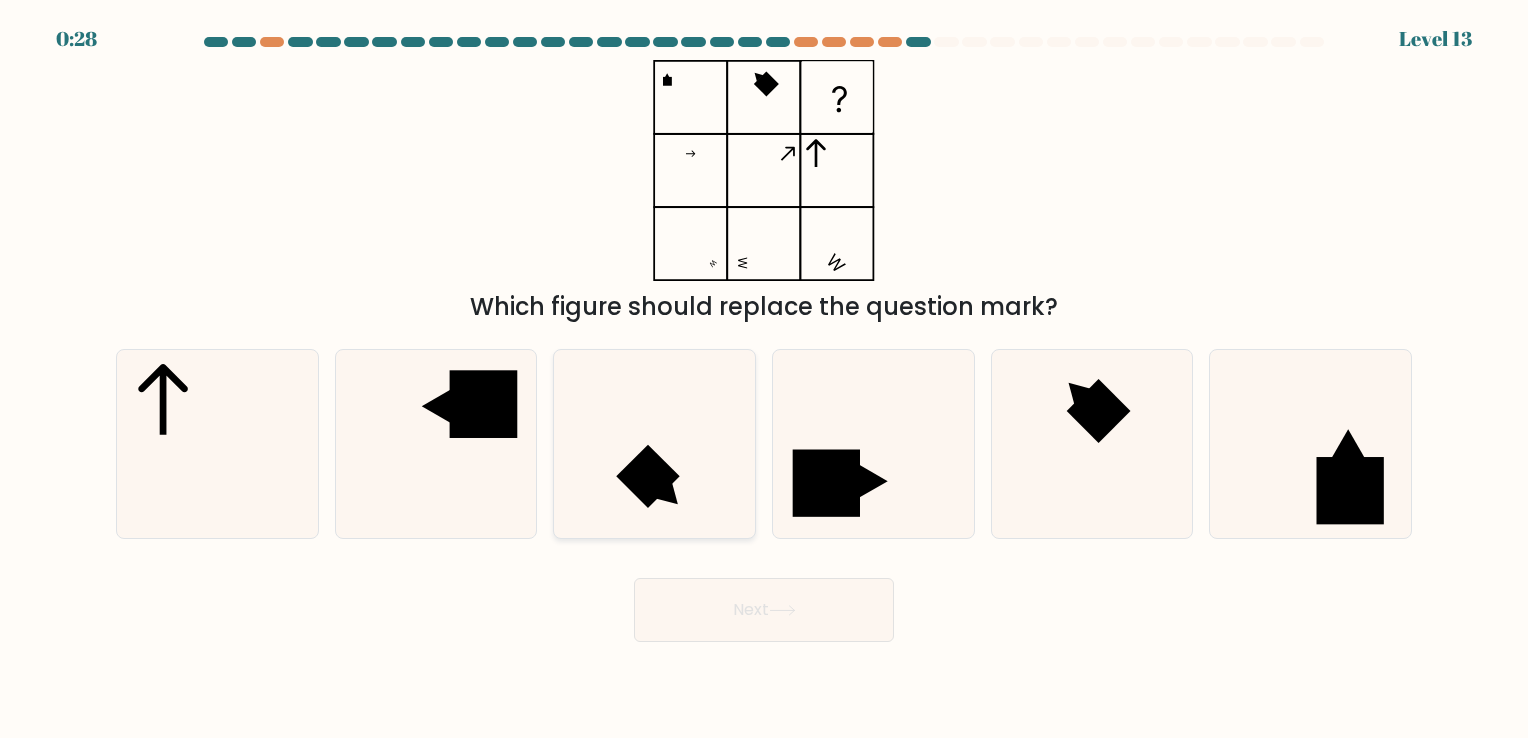 click 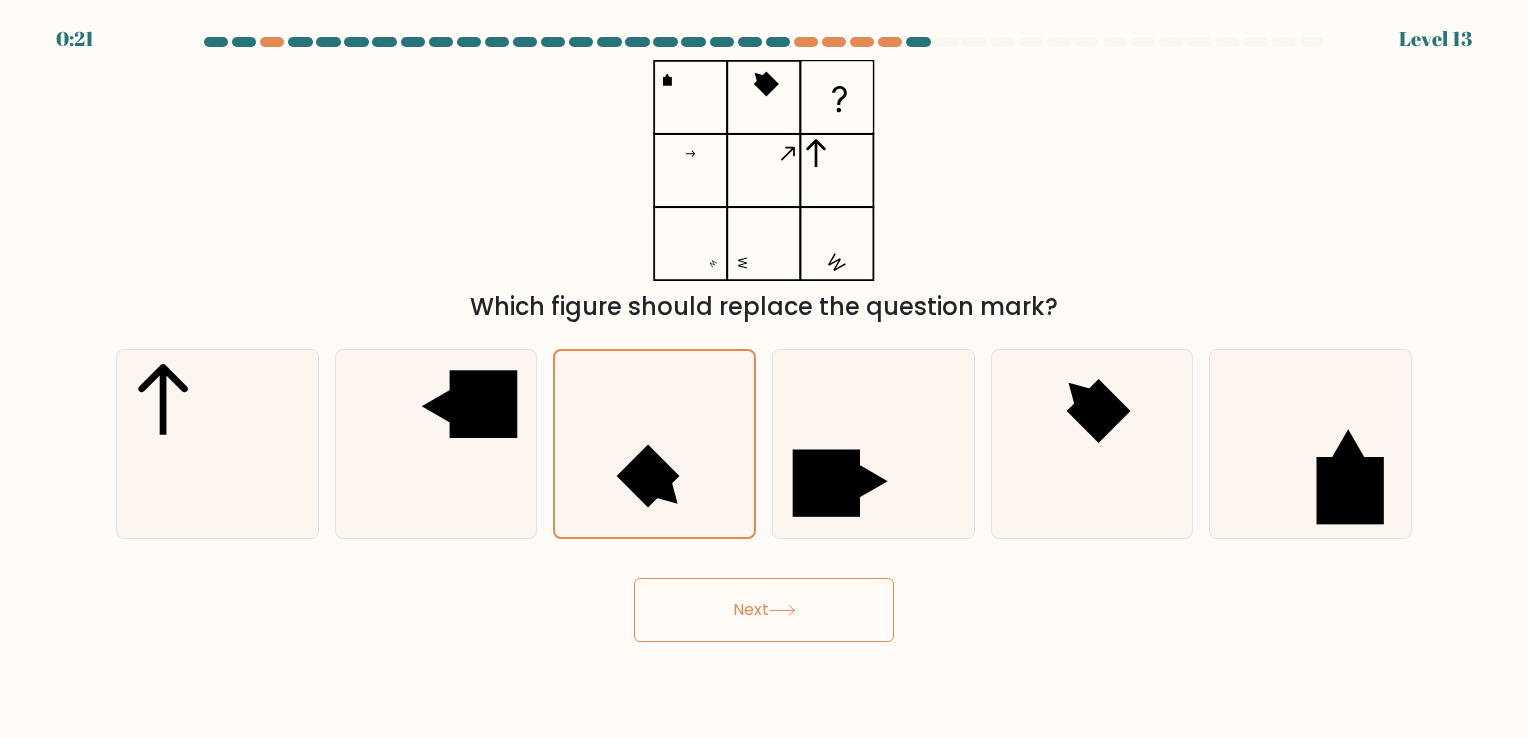 click on "Next" at bounding box center (764, 610) 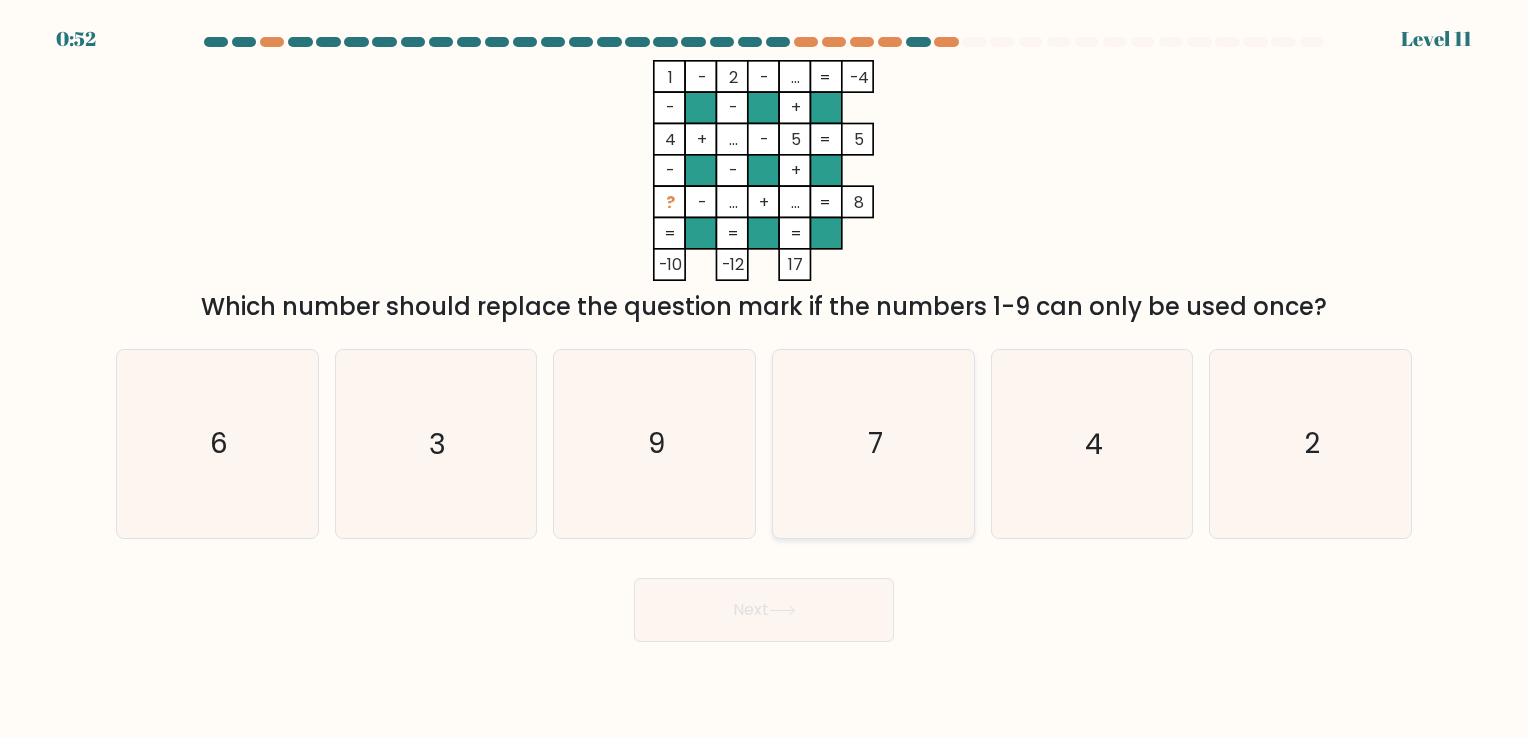 click on "7" 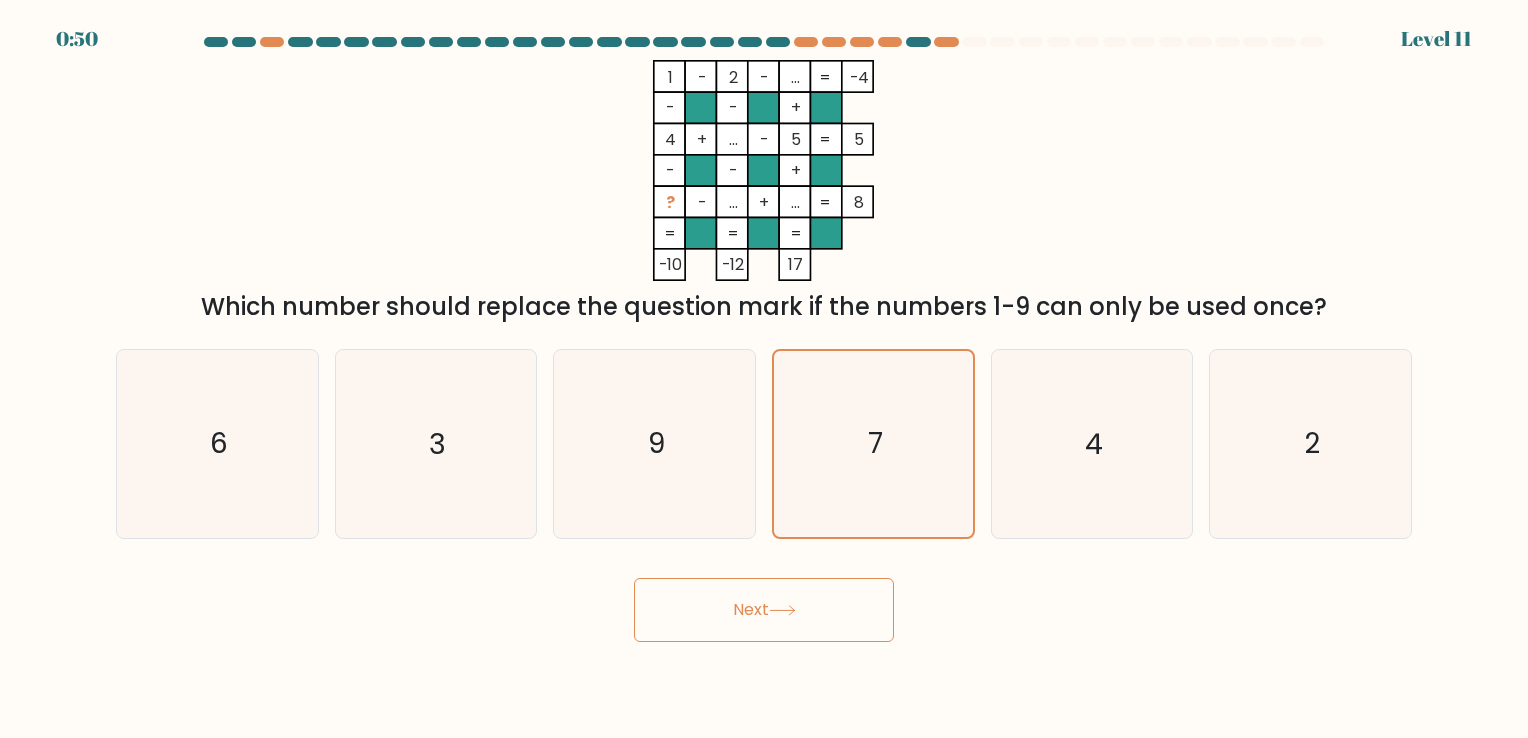 click on "Next" at bounding box center (764, 610) 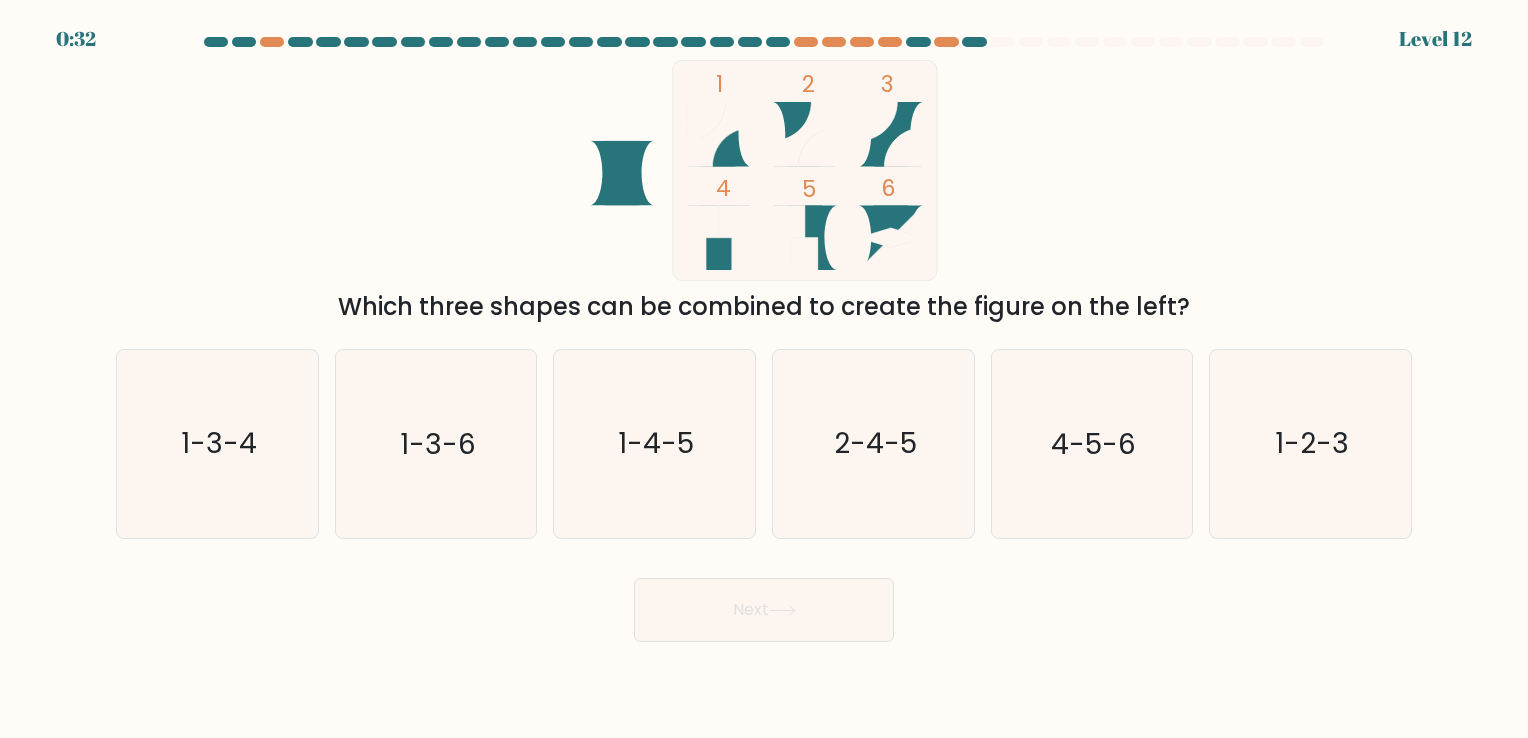 click 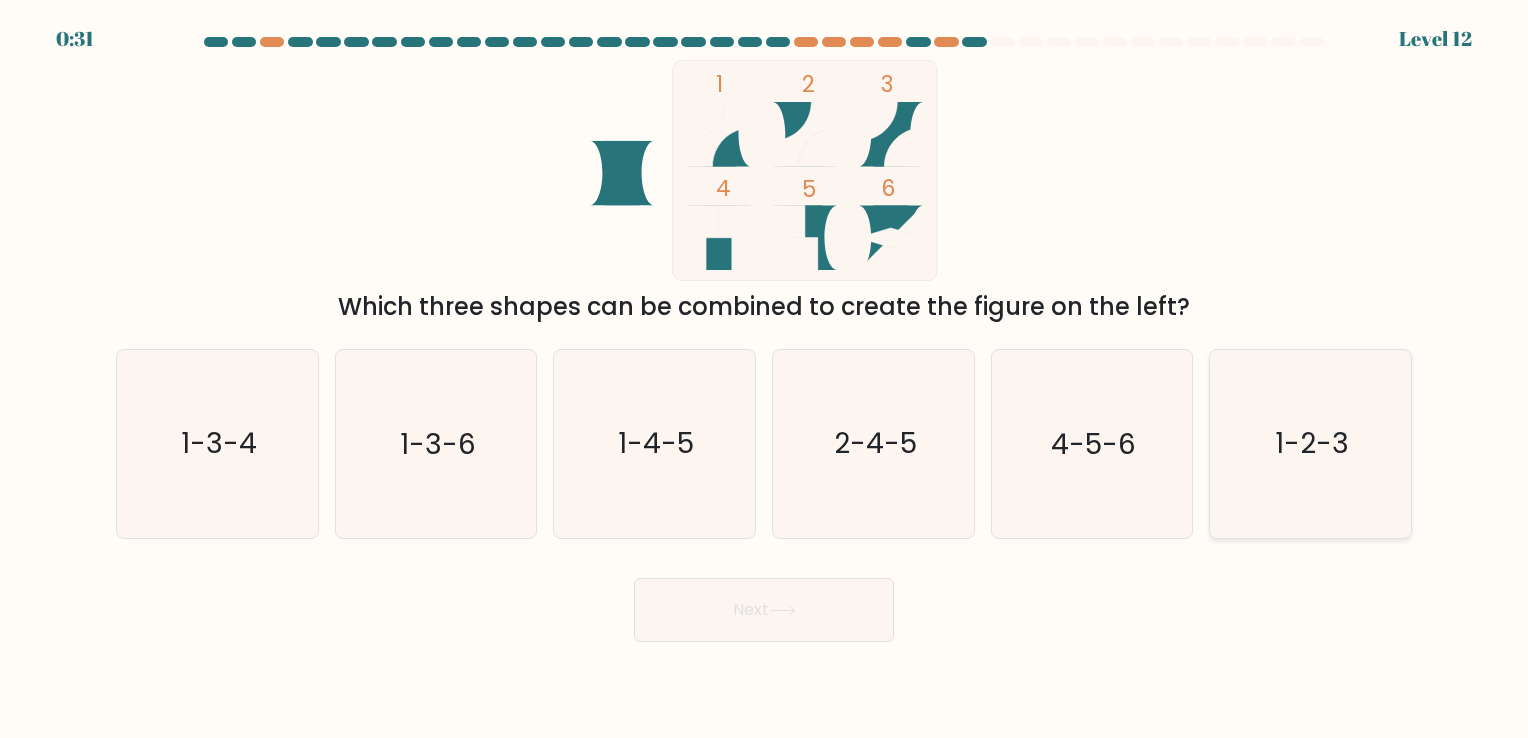 click on "1-2-3" 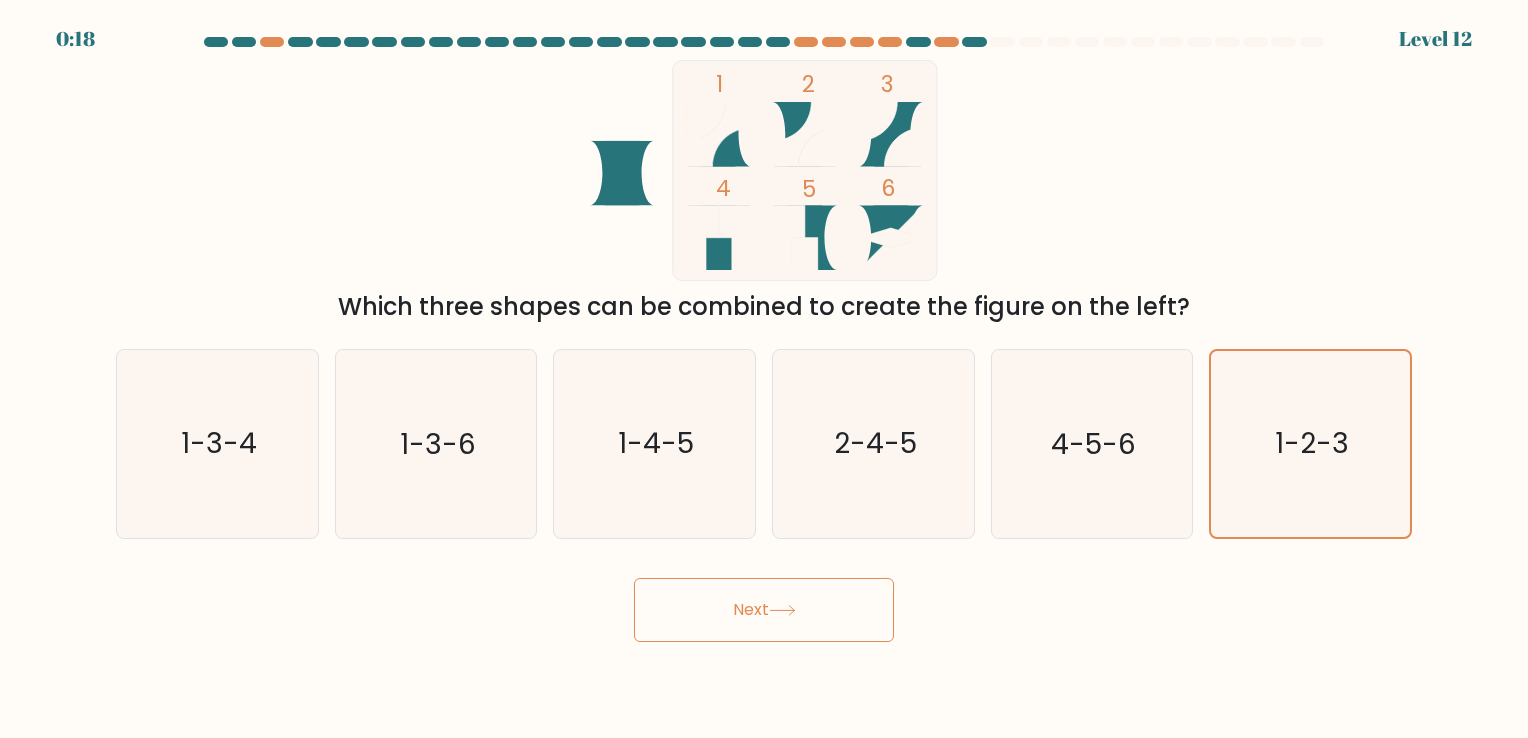 click on "Next" at bounding box center (764, 610) 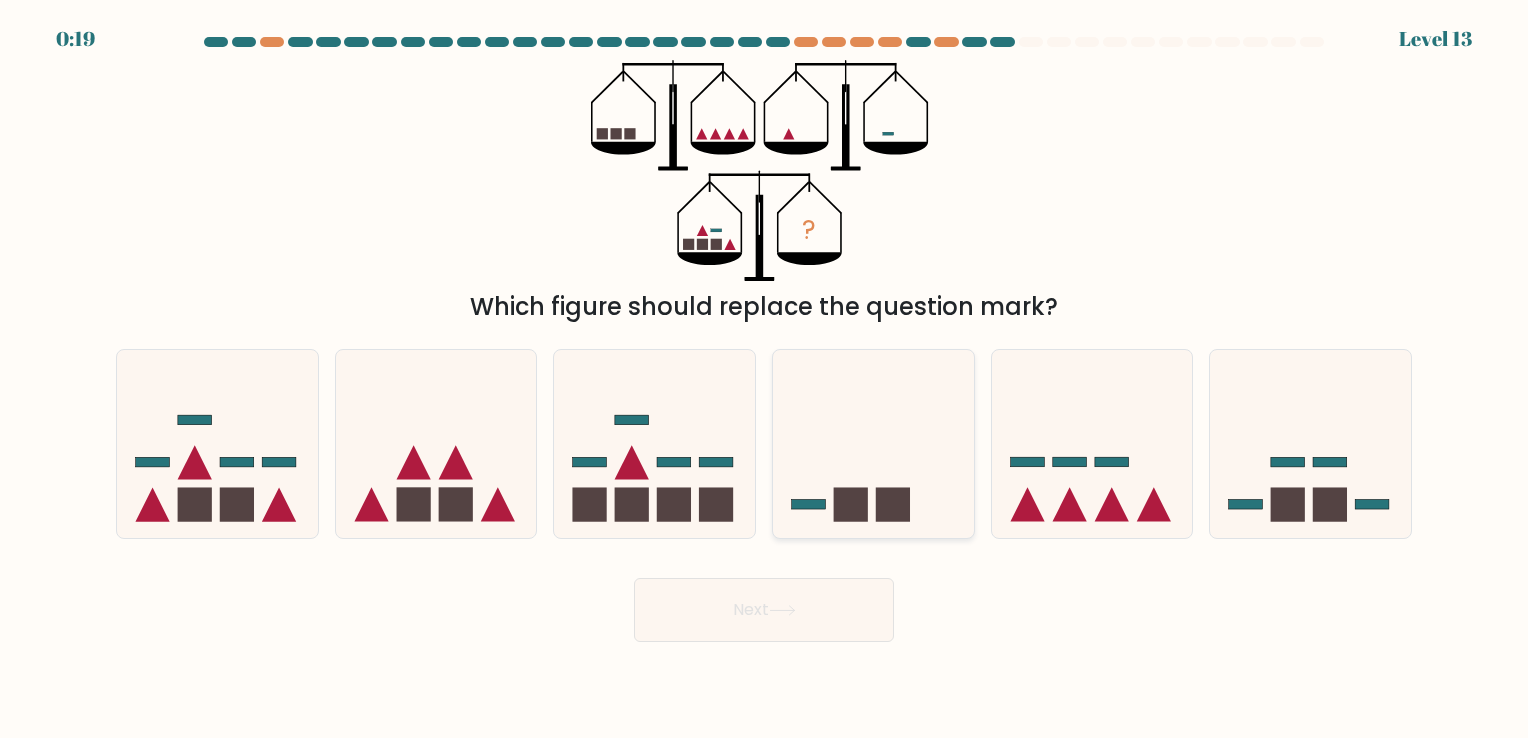 click 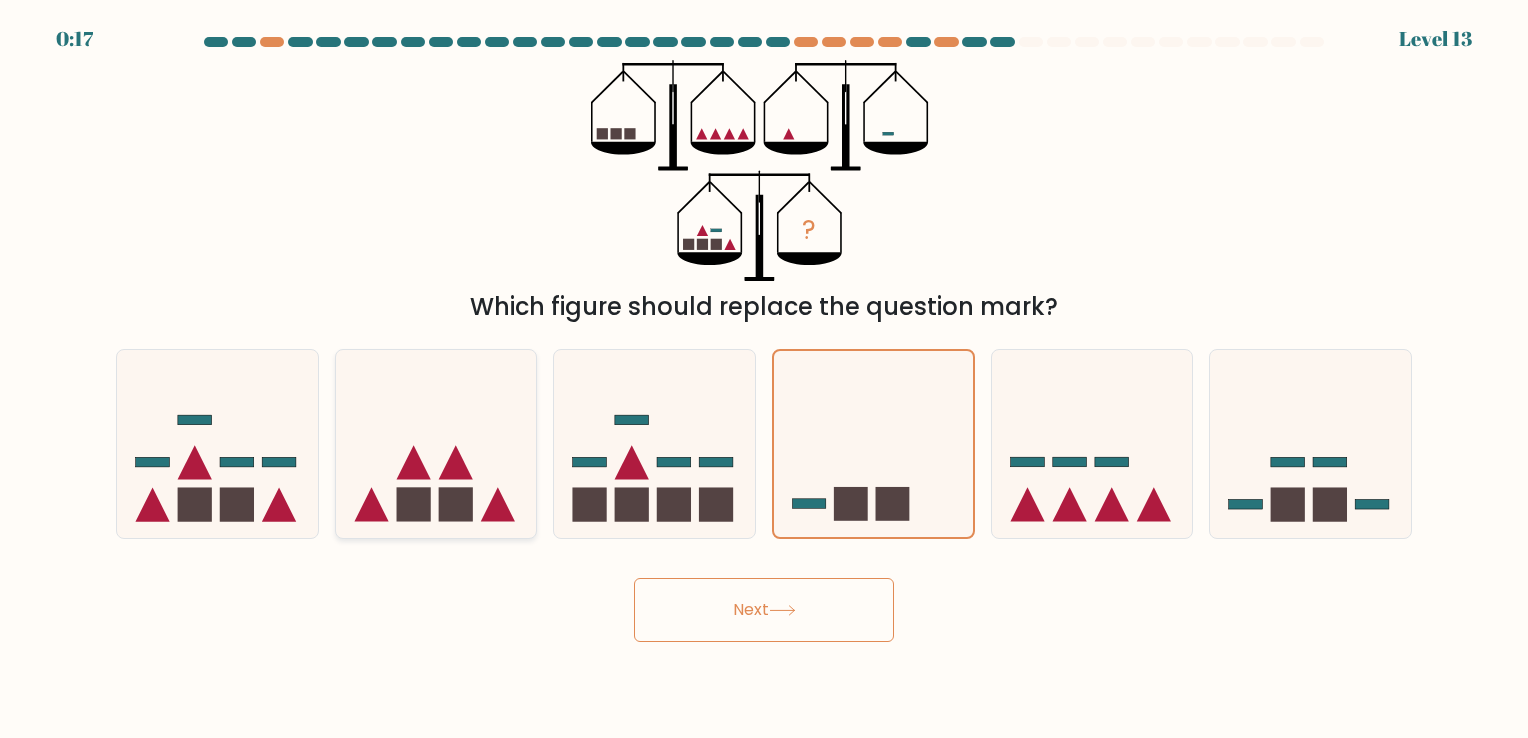 click 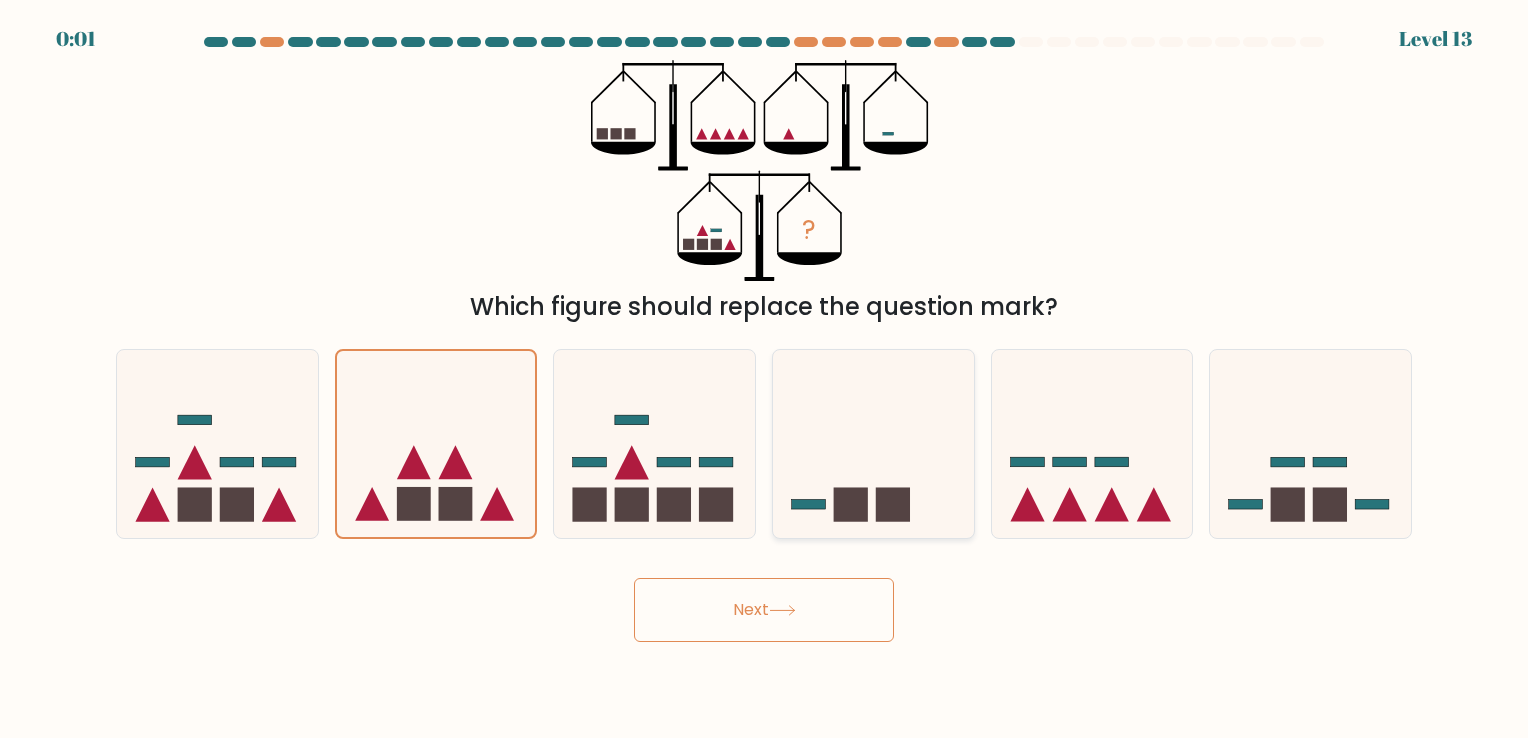 click 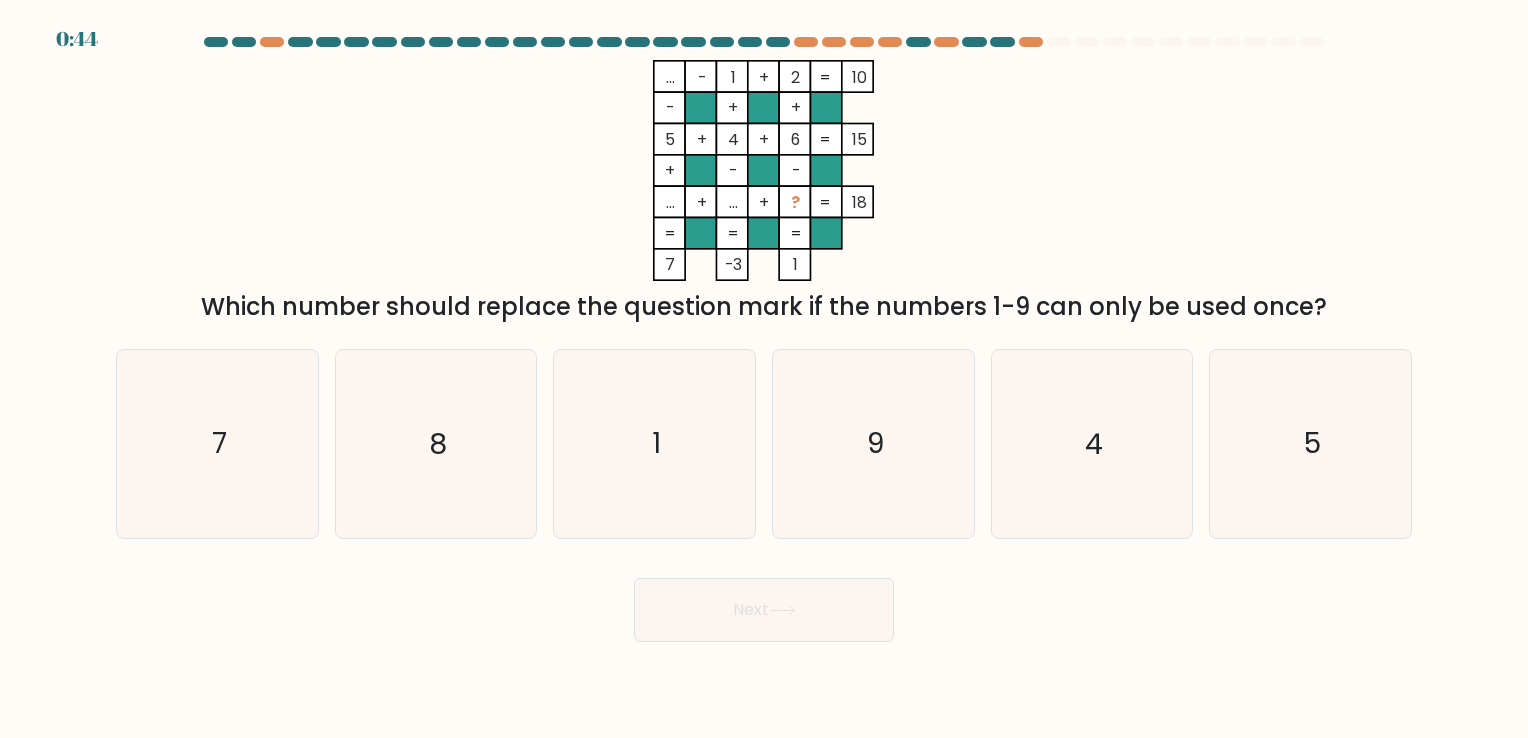 scroll, scrollTop: 0, scrollLeft: 0, axis: both 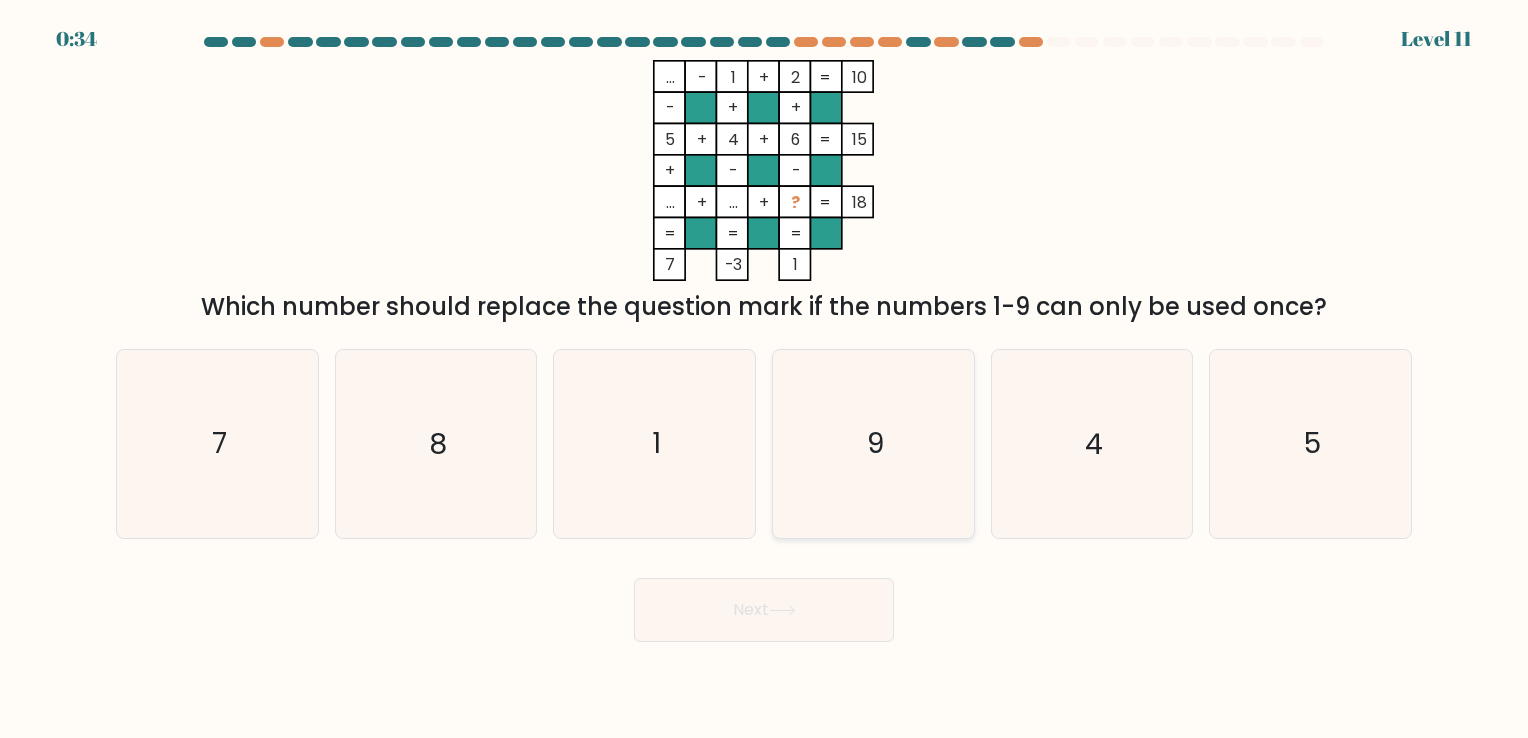 click on "9" 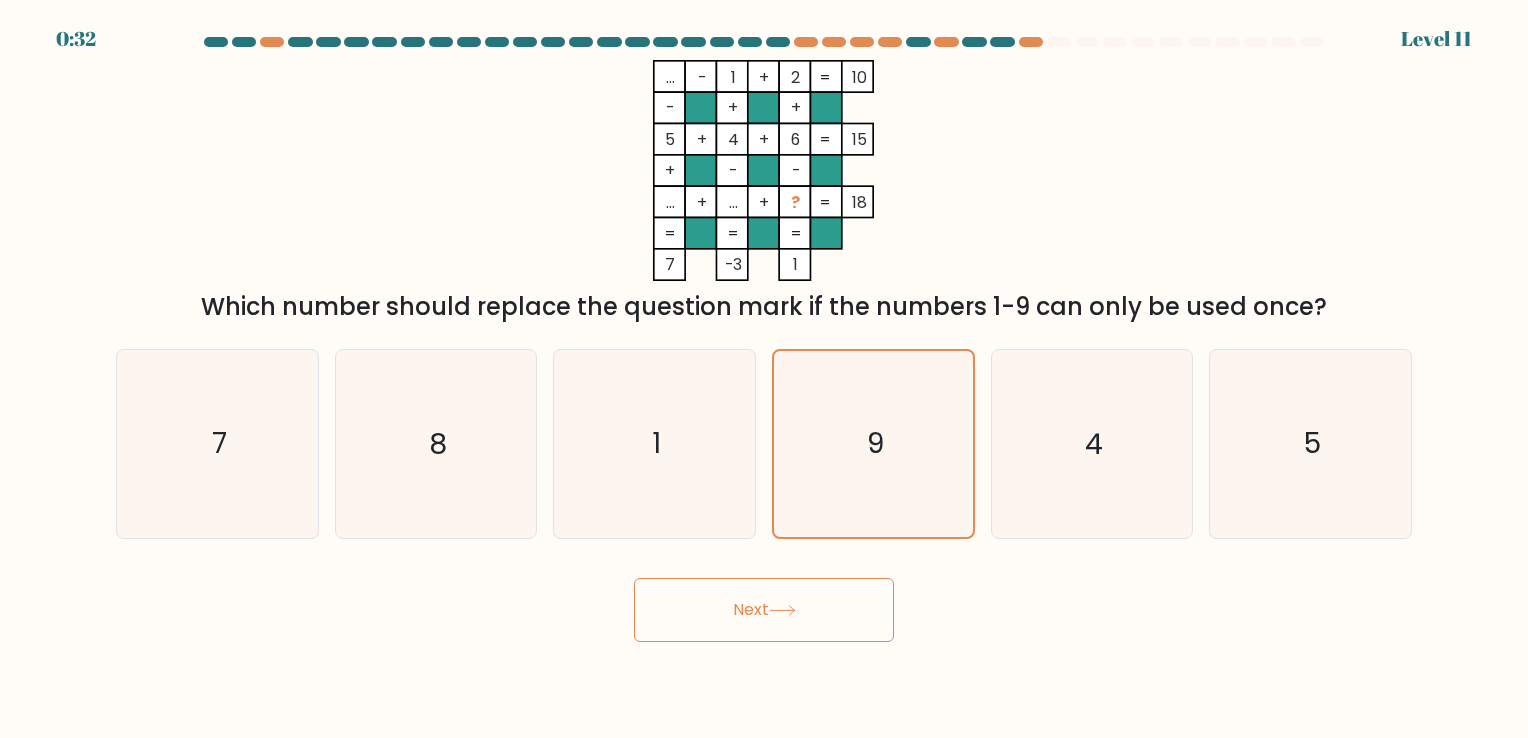 click on "Next" at bounding box center [764, 610] 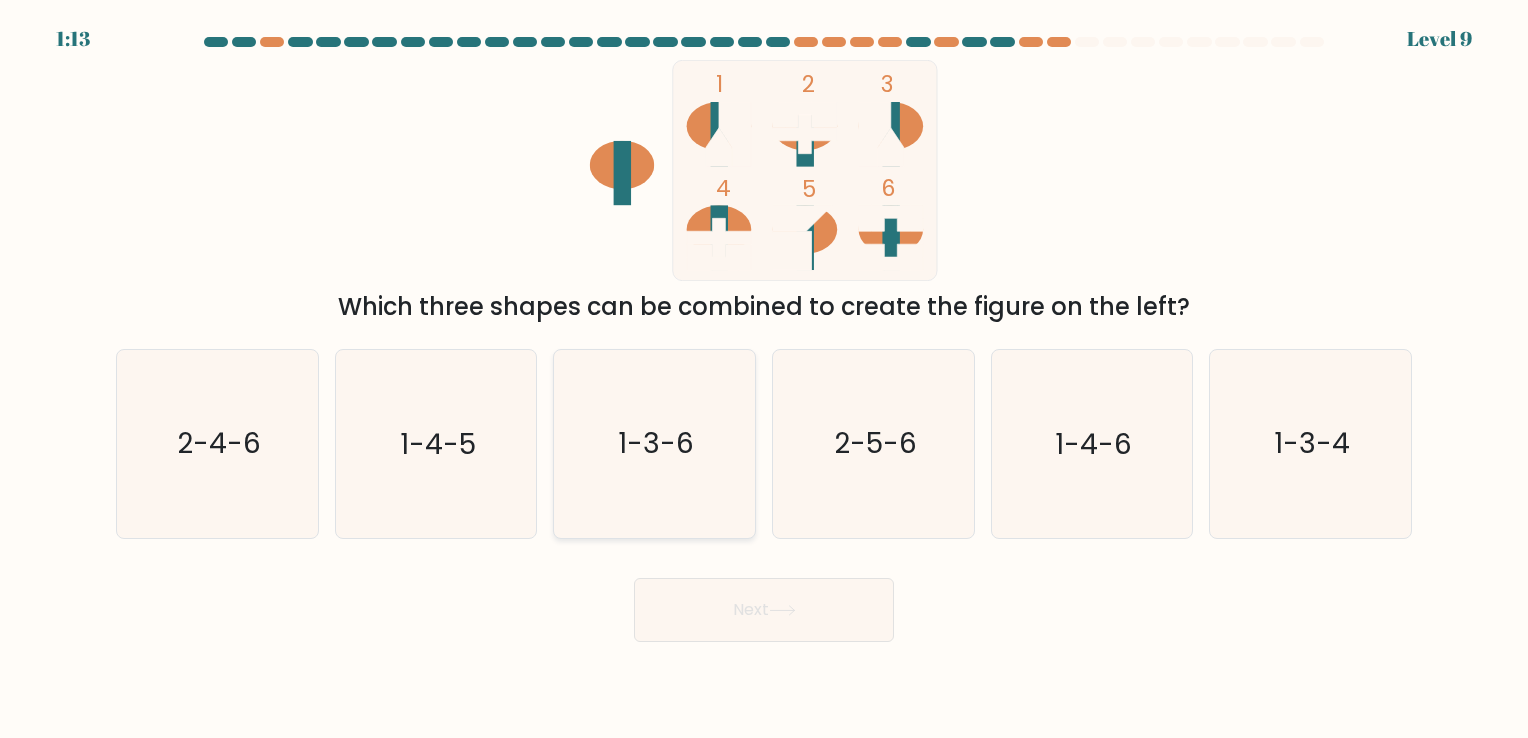 drag, startPoint x: 602, startPoint y: 457, endPoint x: 716, endPoint y: 489, distance: 118.40608 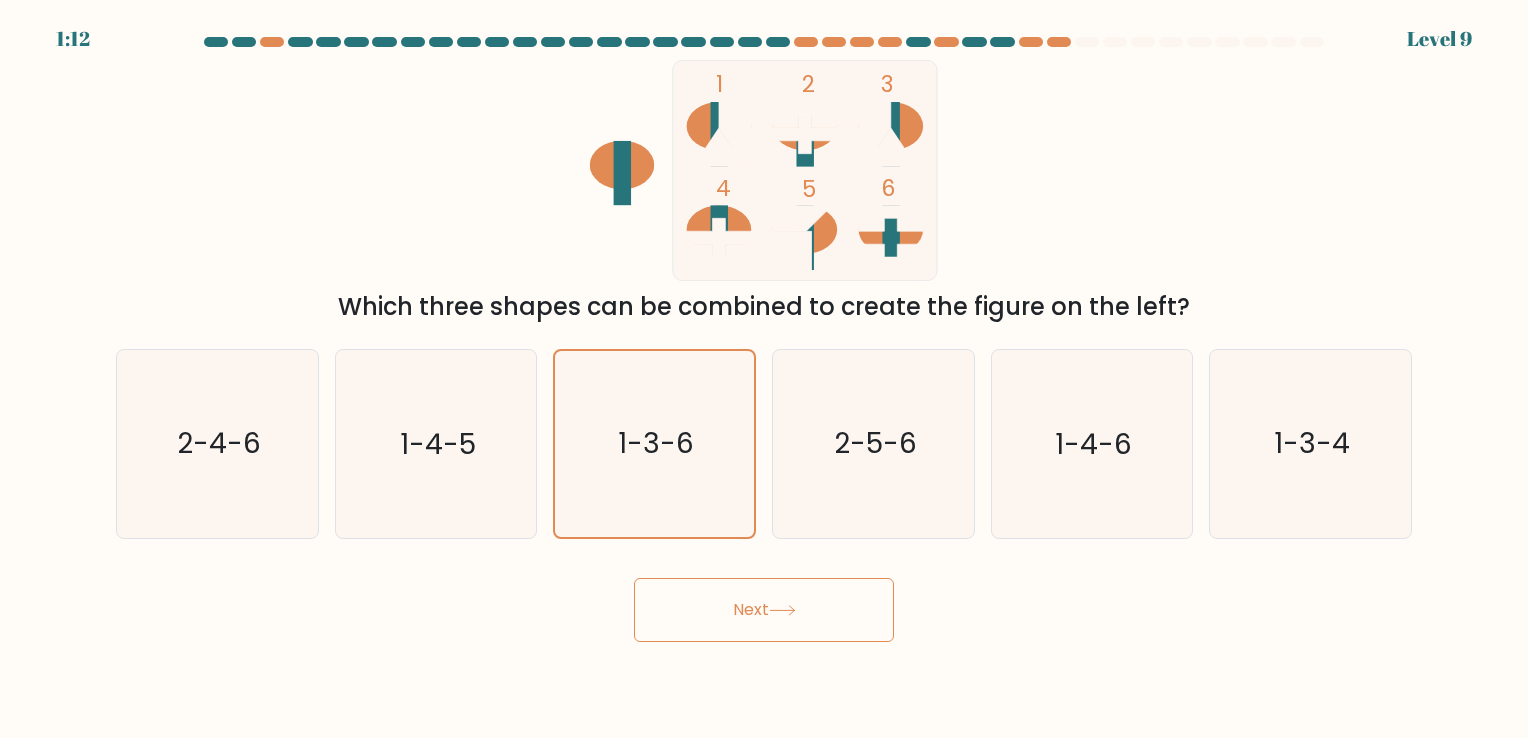 click 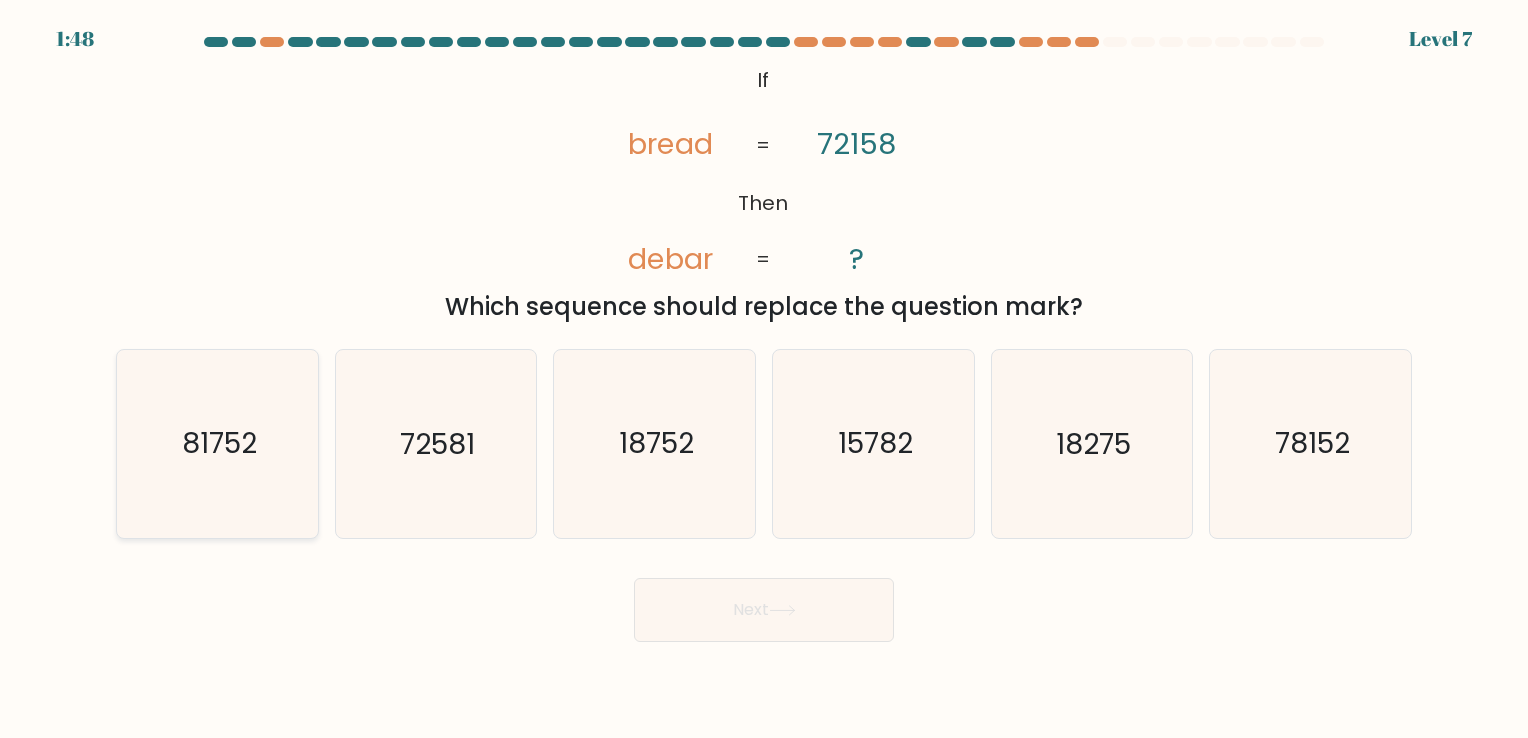 click on "81752" 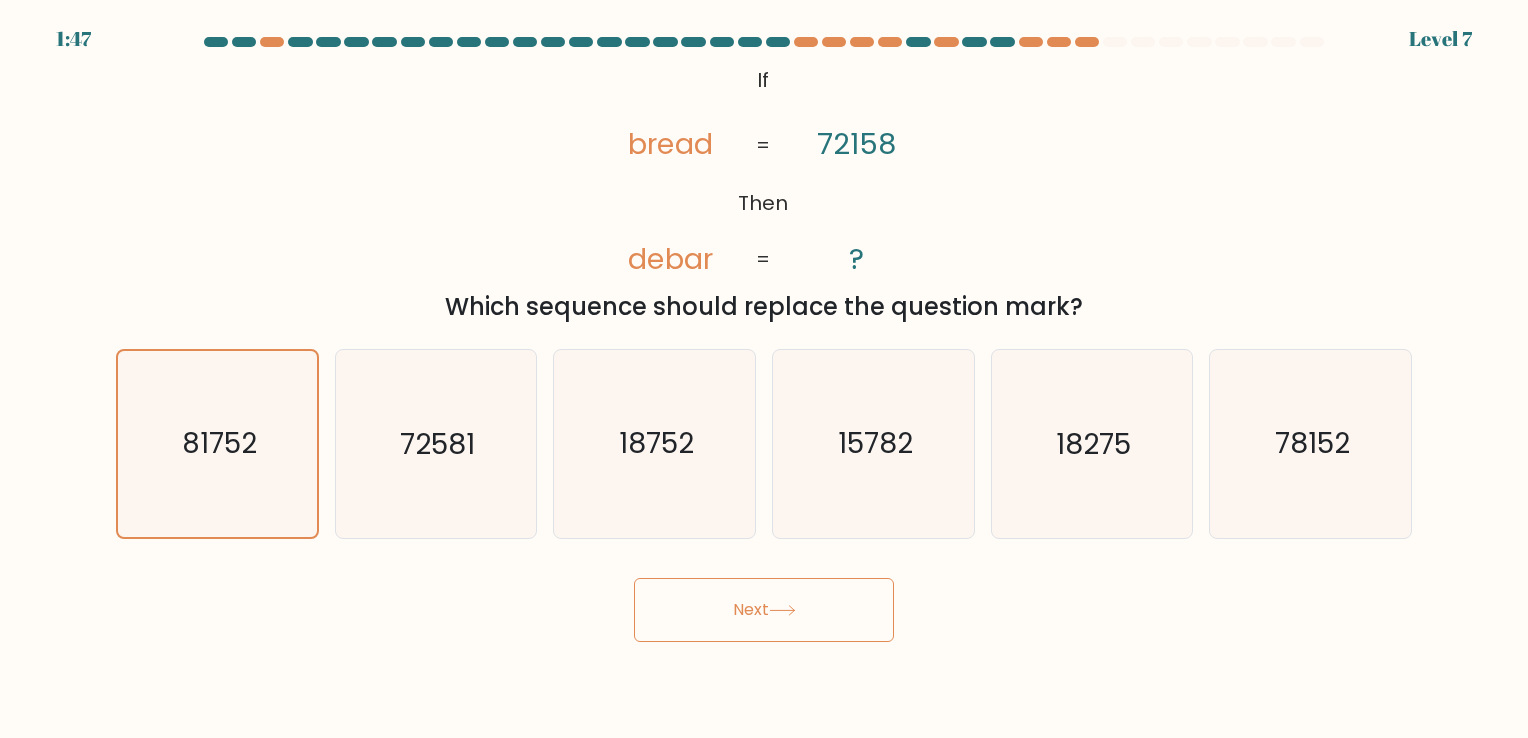 click on "Next" at bounding box center (764, 610) 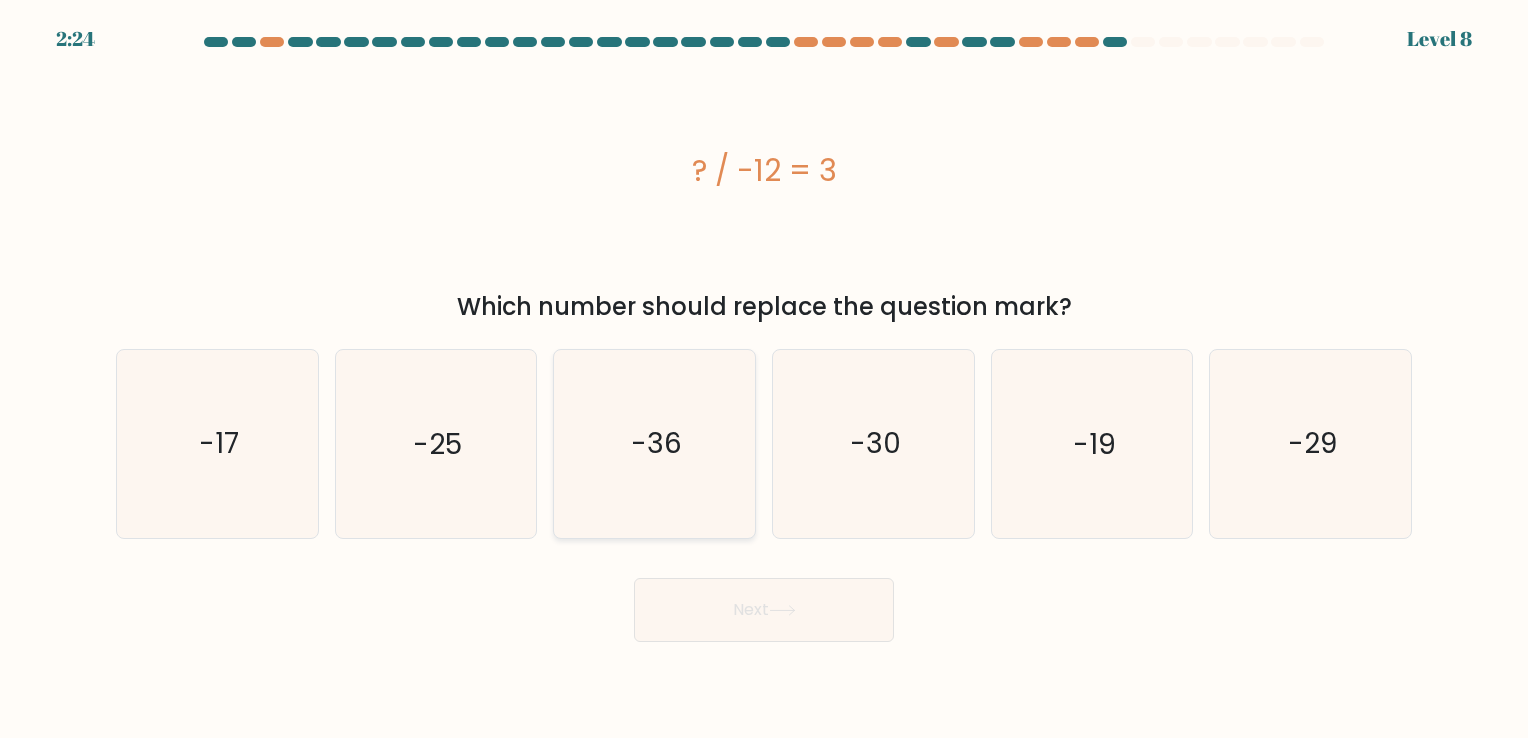 click on "-36" 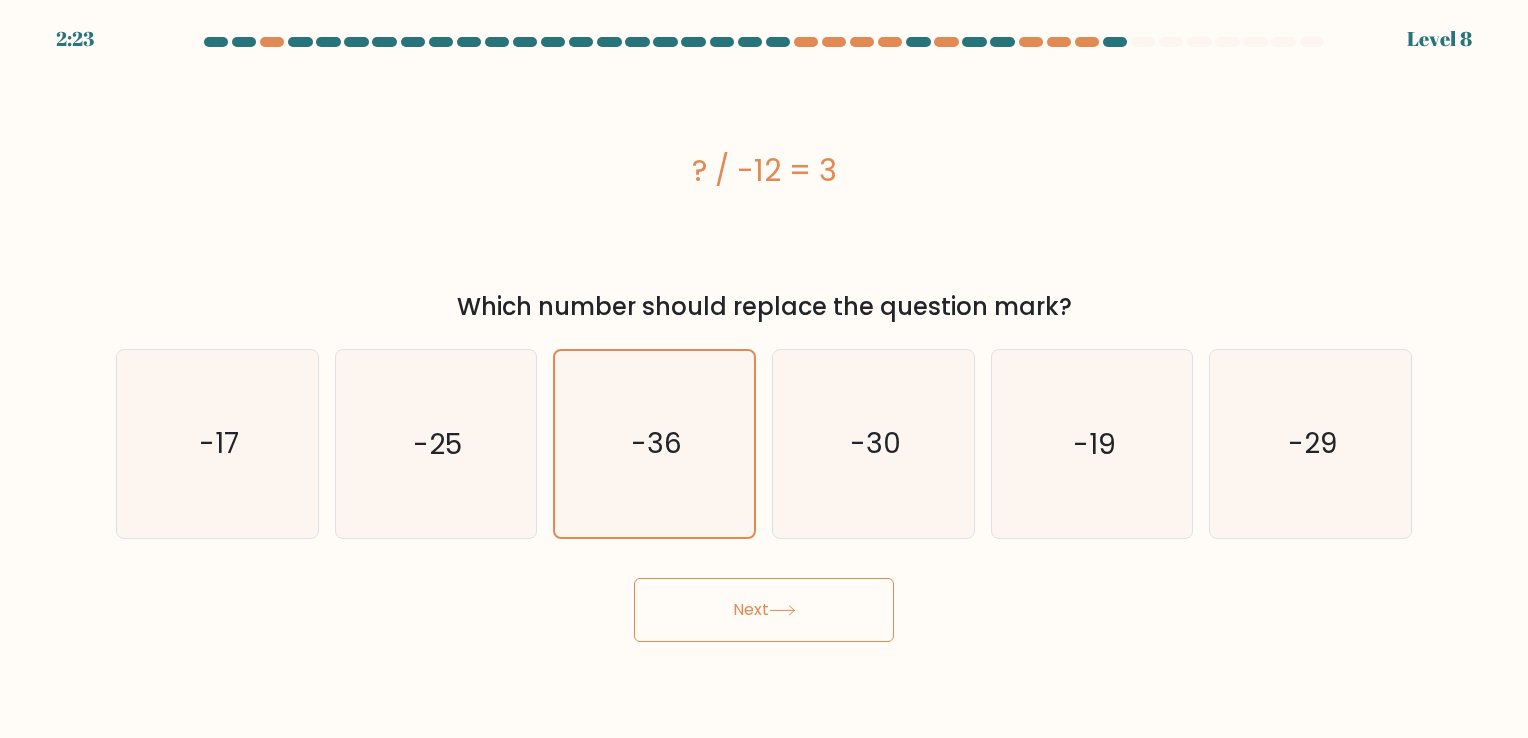 click 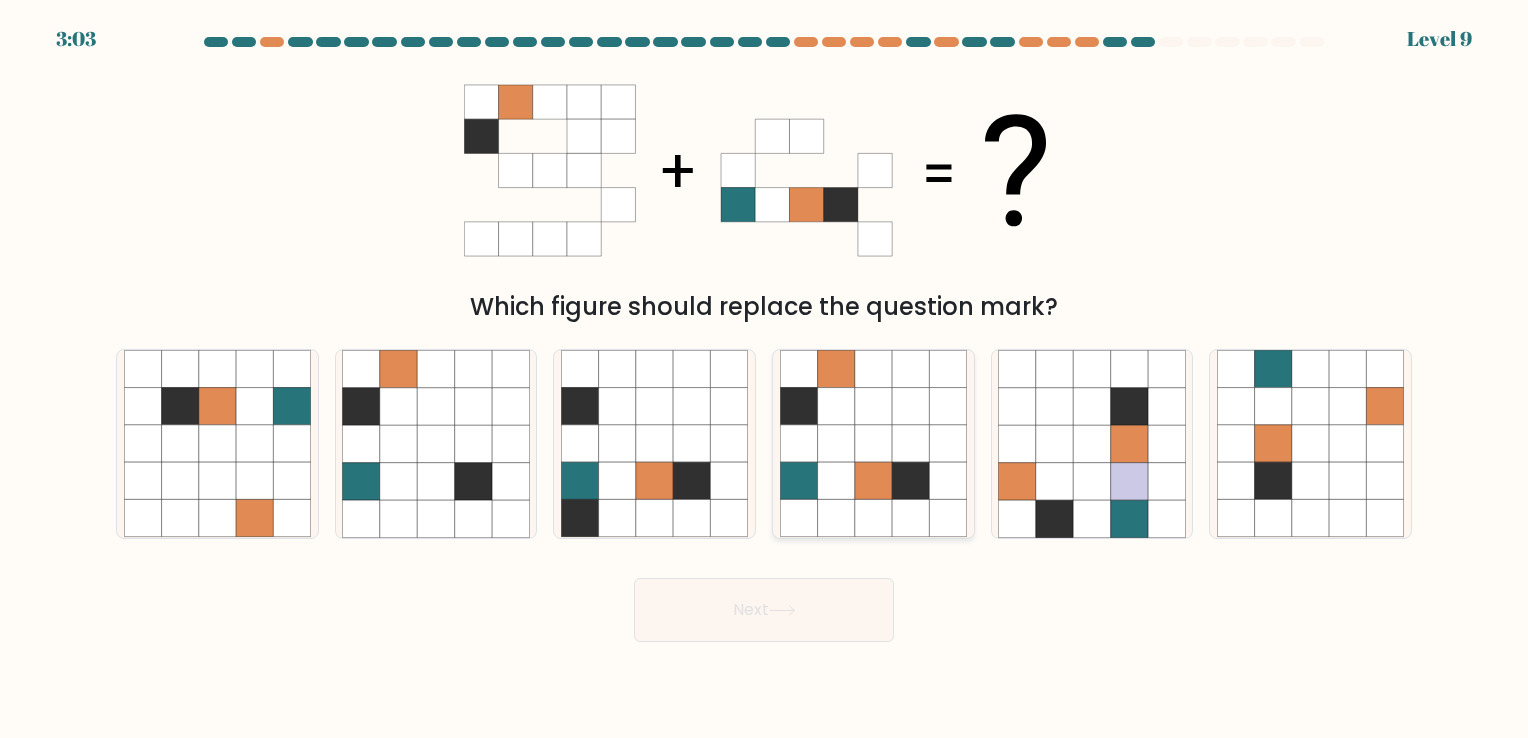 click 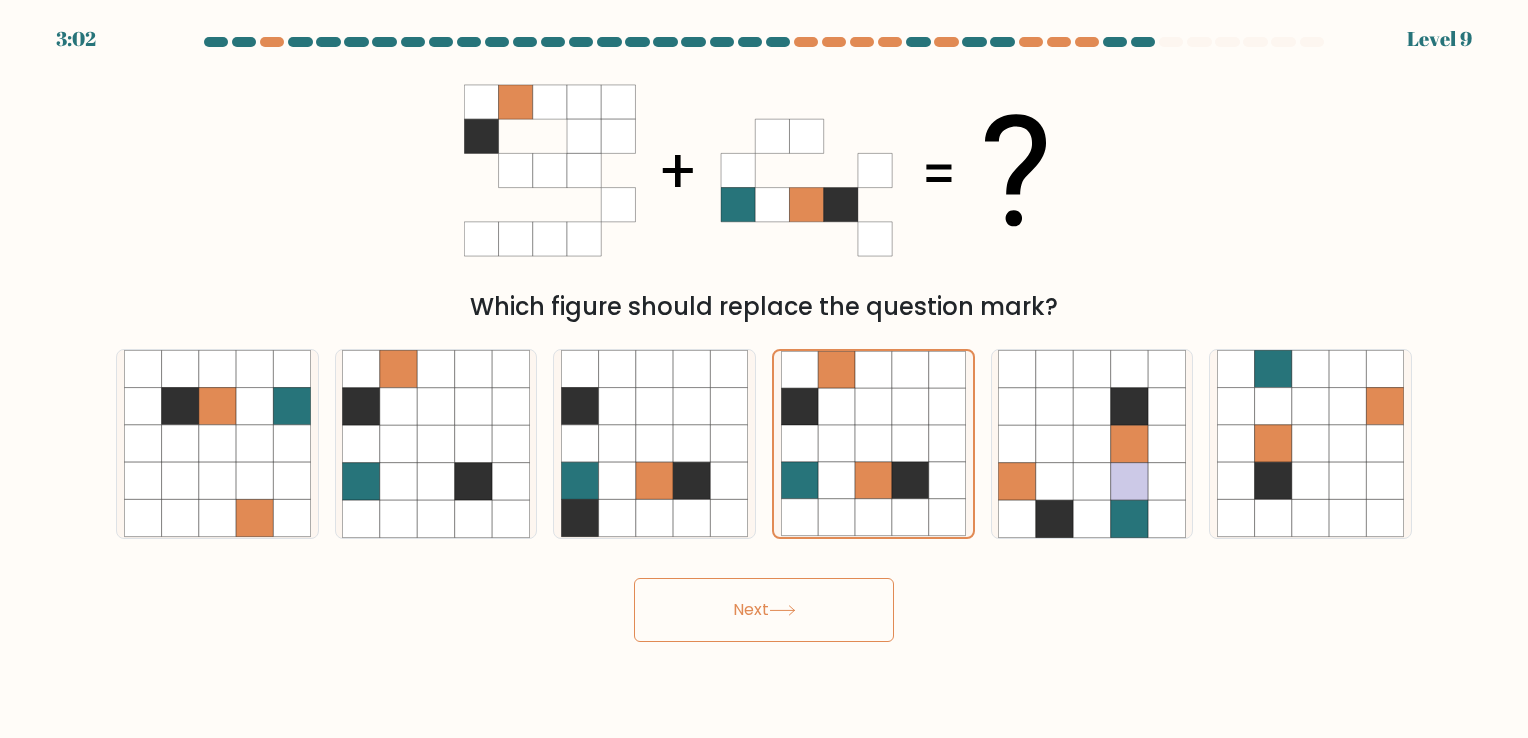 click on "Next" at bounding box center (764, 610) 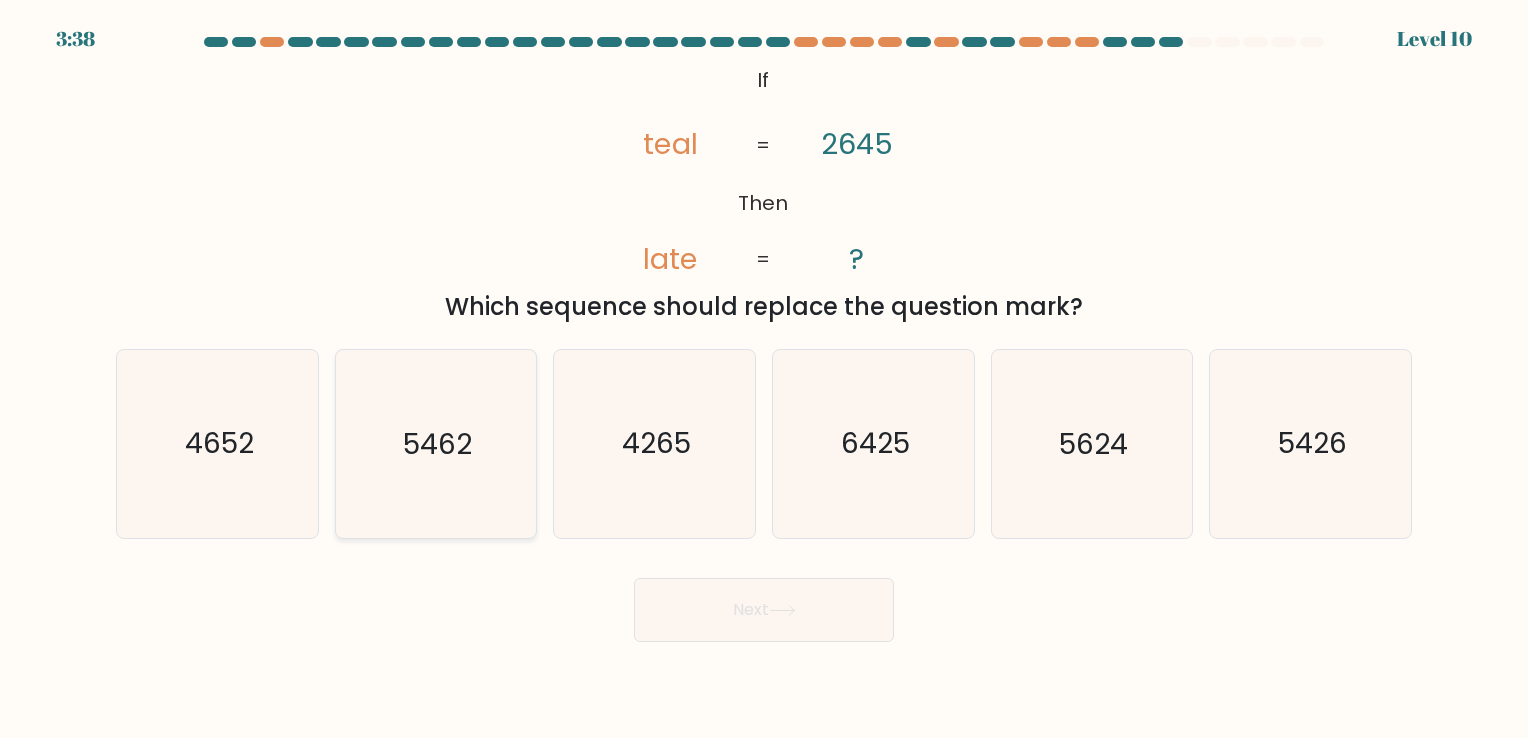 click on "5462" 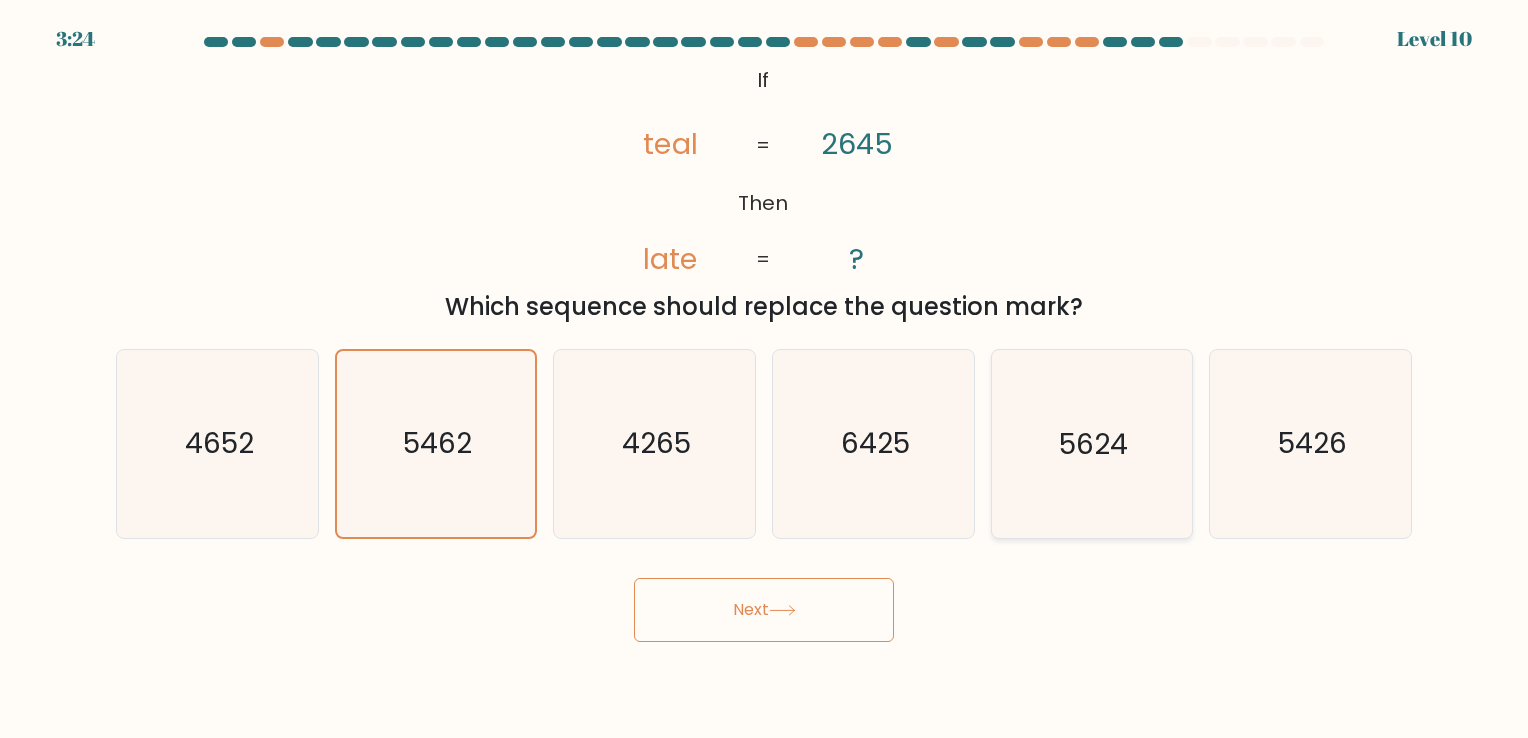 click on "5624" 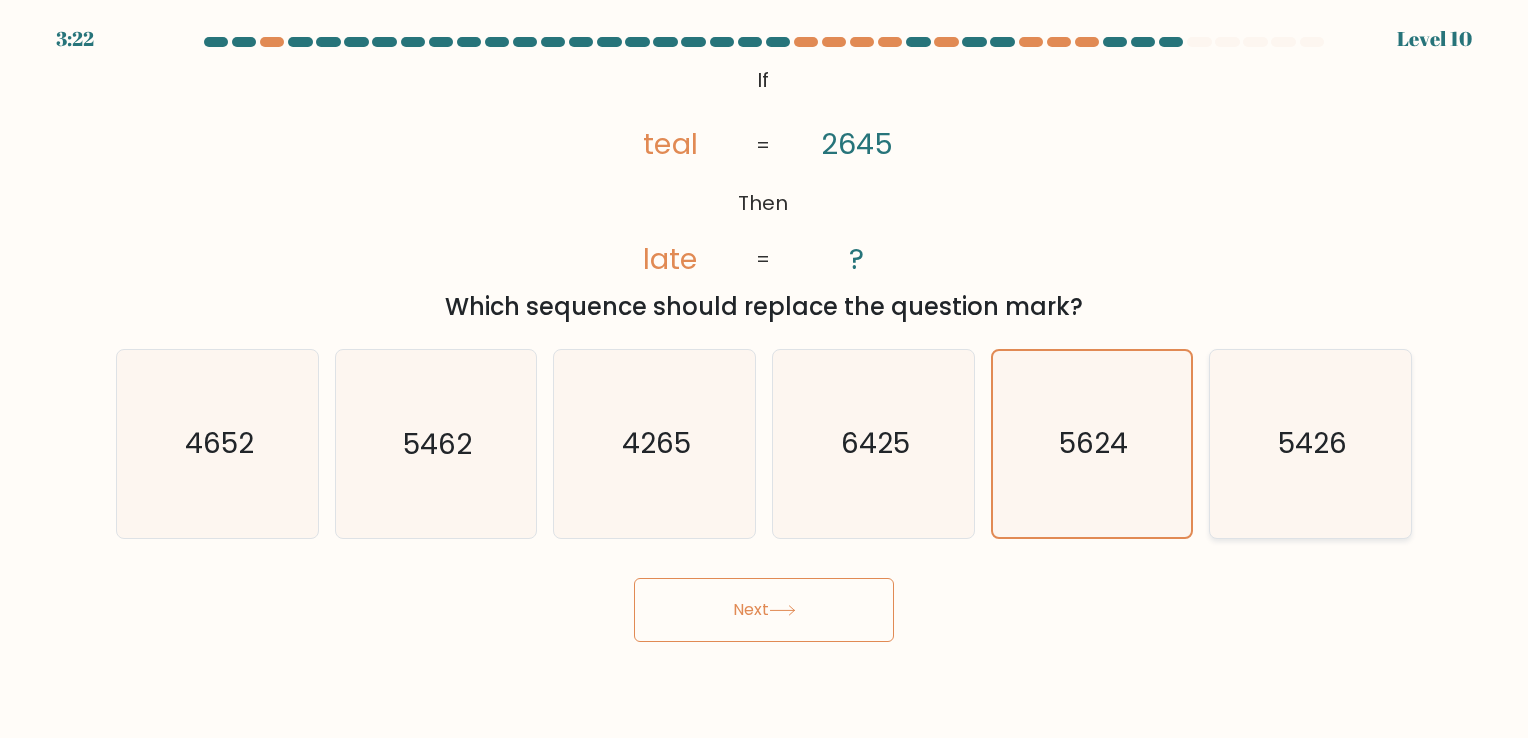 click on "5426" 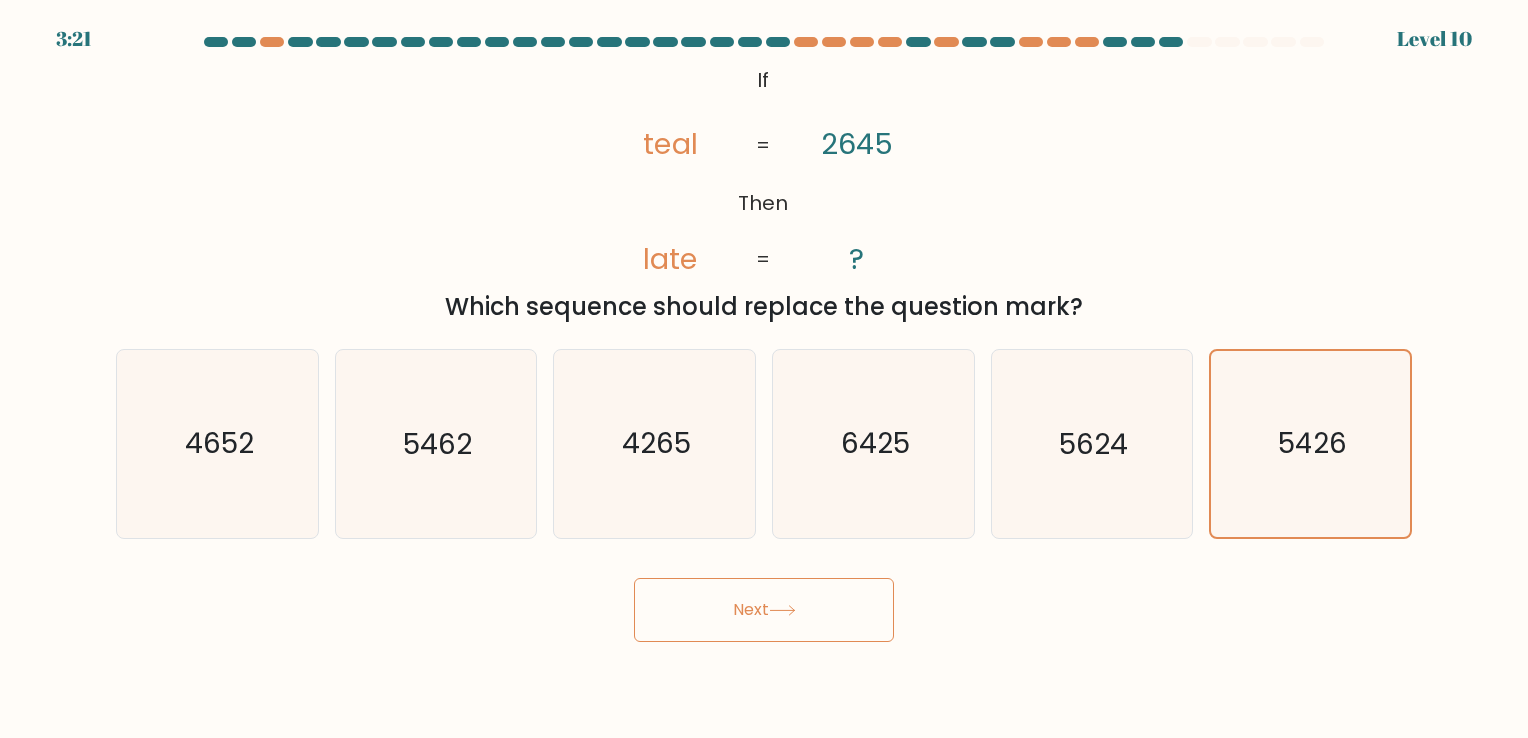 click on "Next" at bounding box center [764, 610] 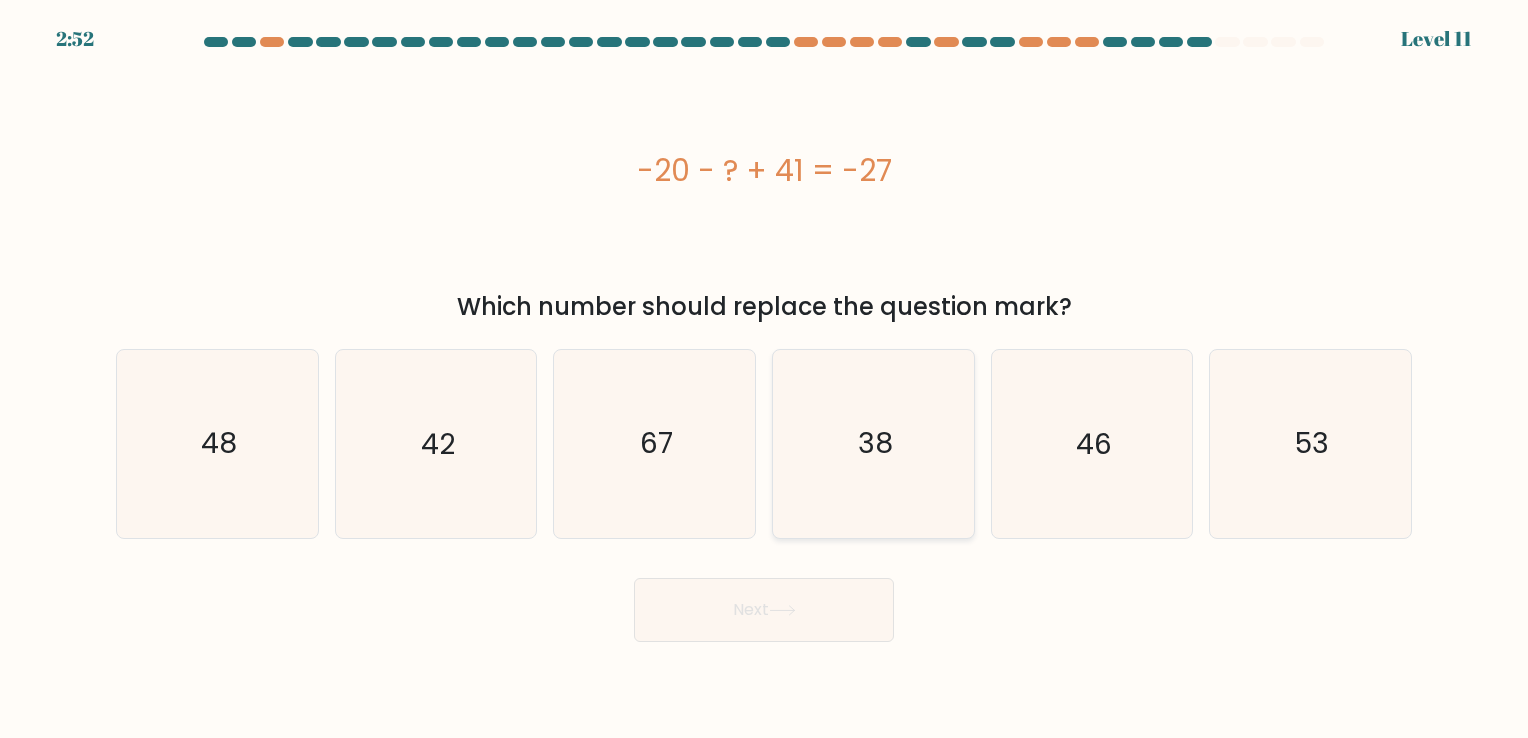 click on "38" 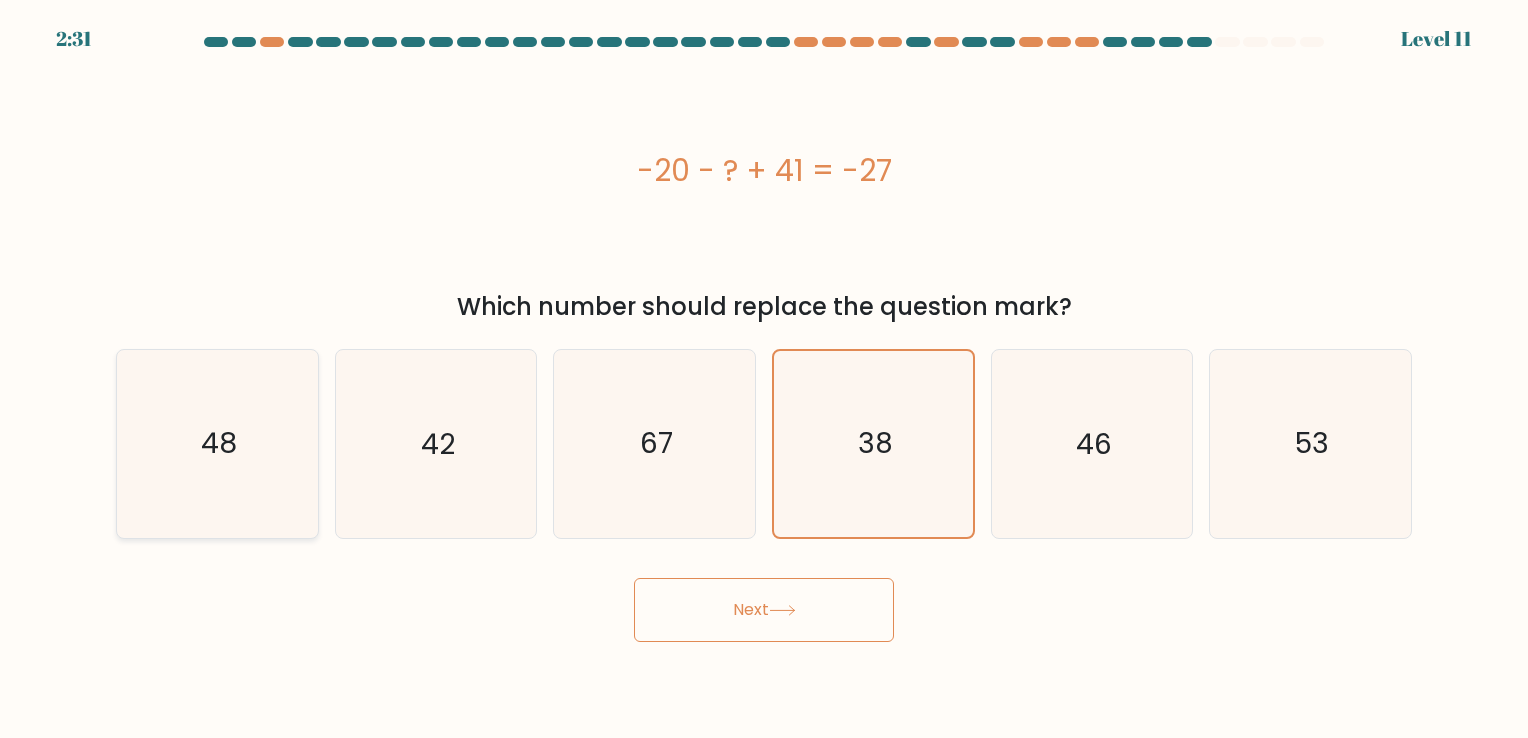 click on "48" 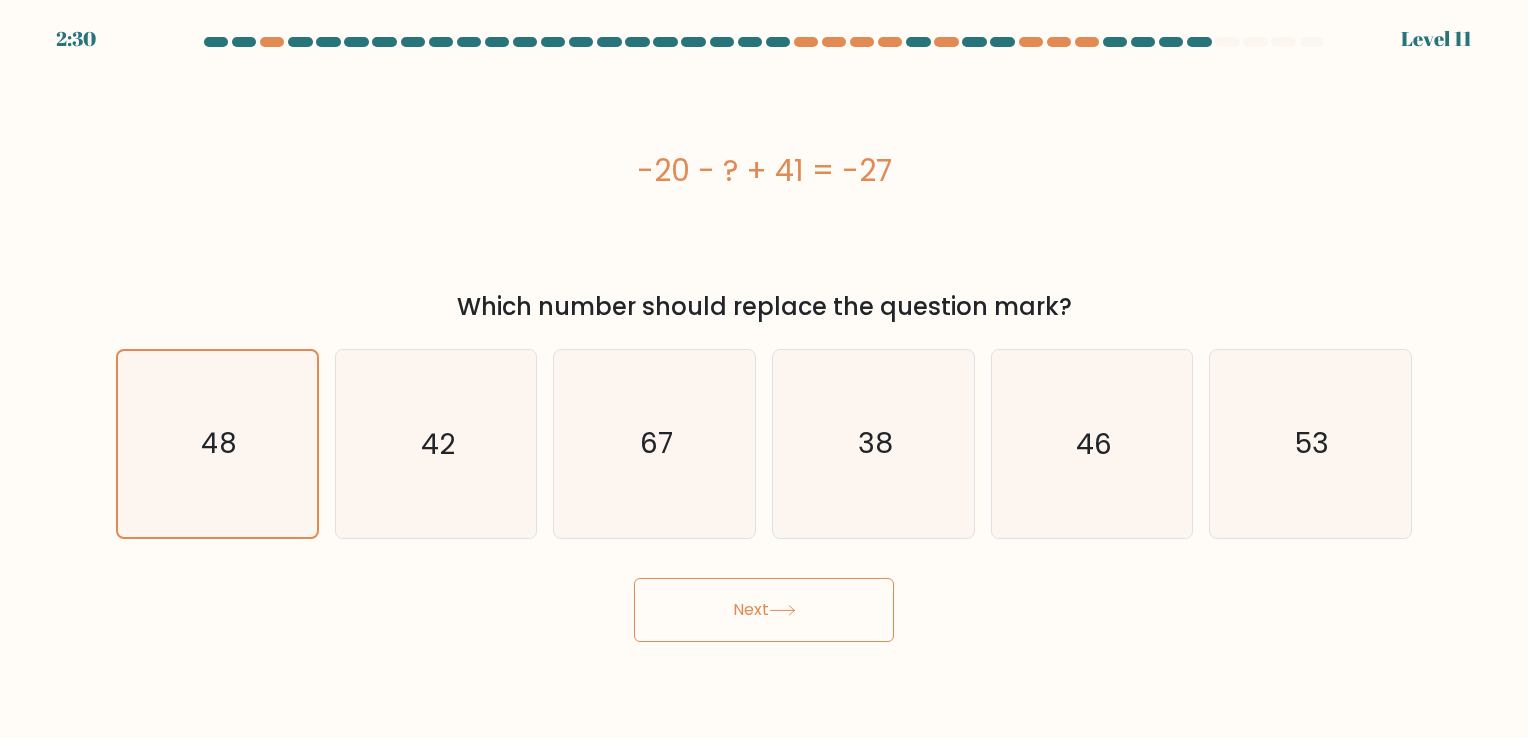 drag, startPoint x: 785, startPoint y: 591, endPoint x: 784, endPoint y: 613, distance: 22.022715 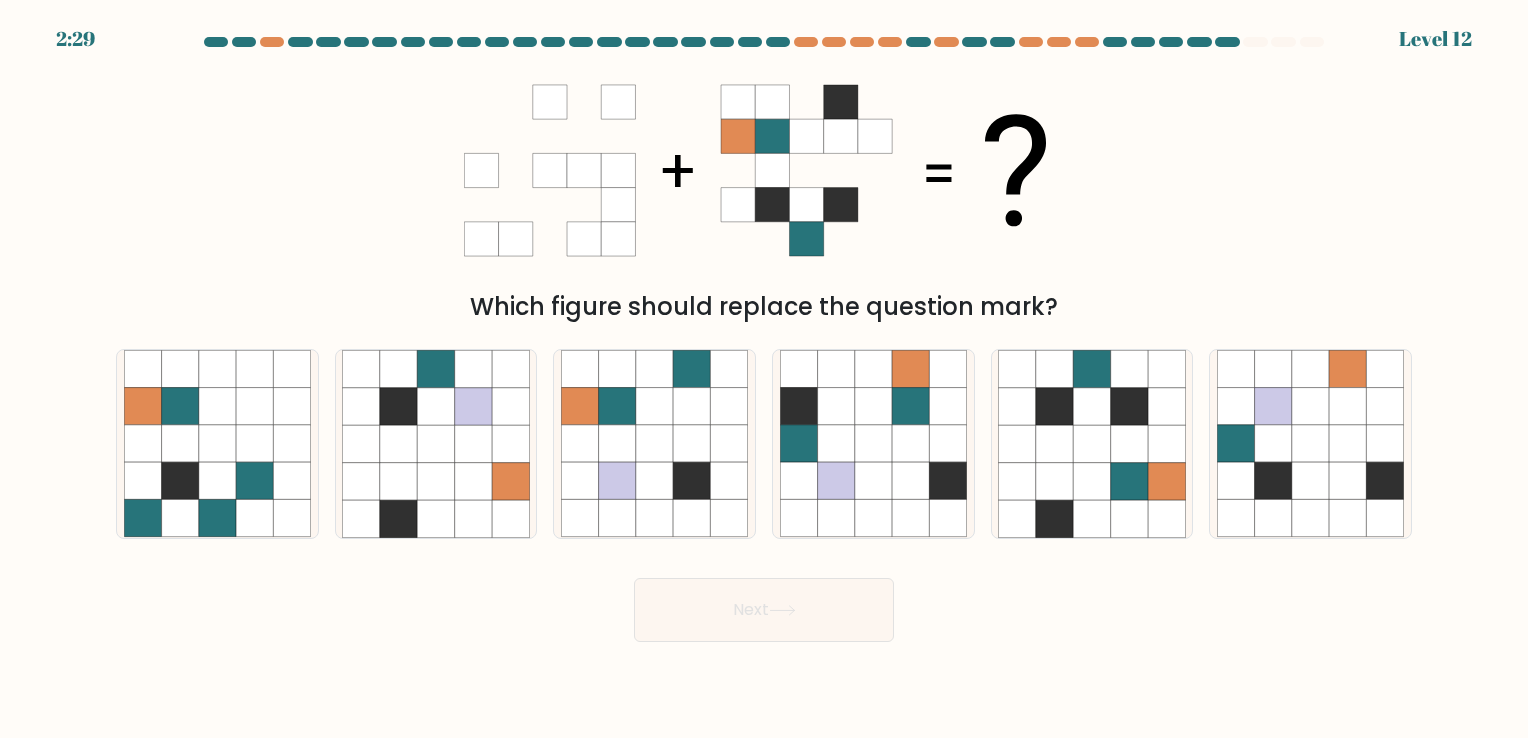 click on "Next" at bounding box center (764, 610) 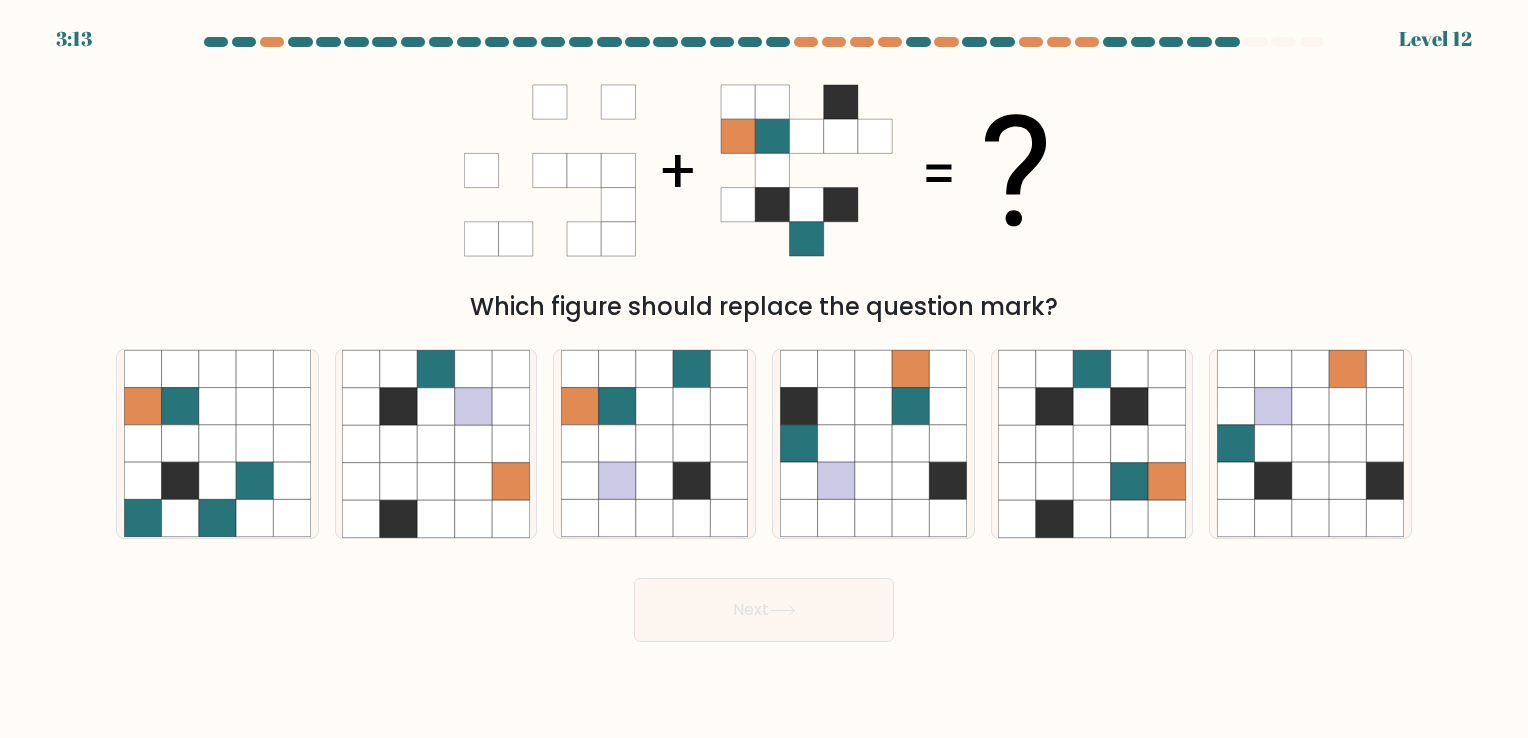 click 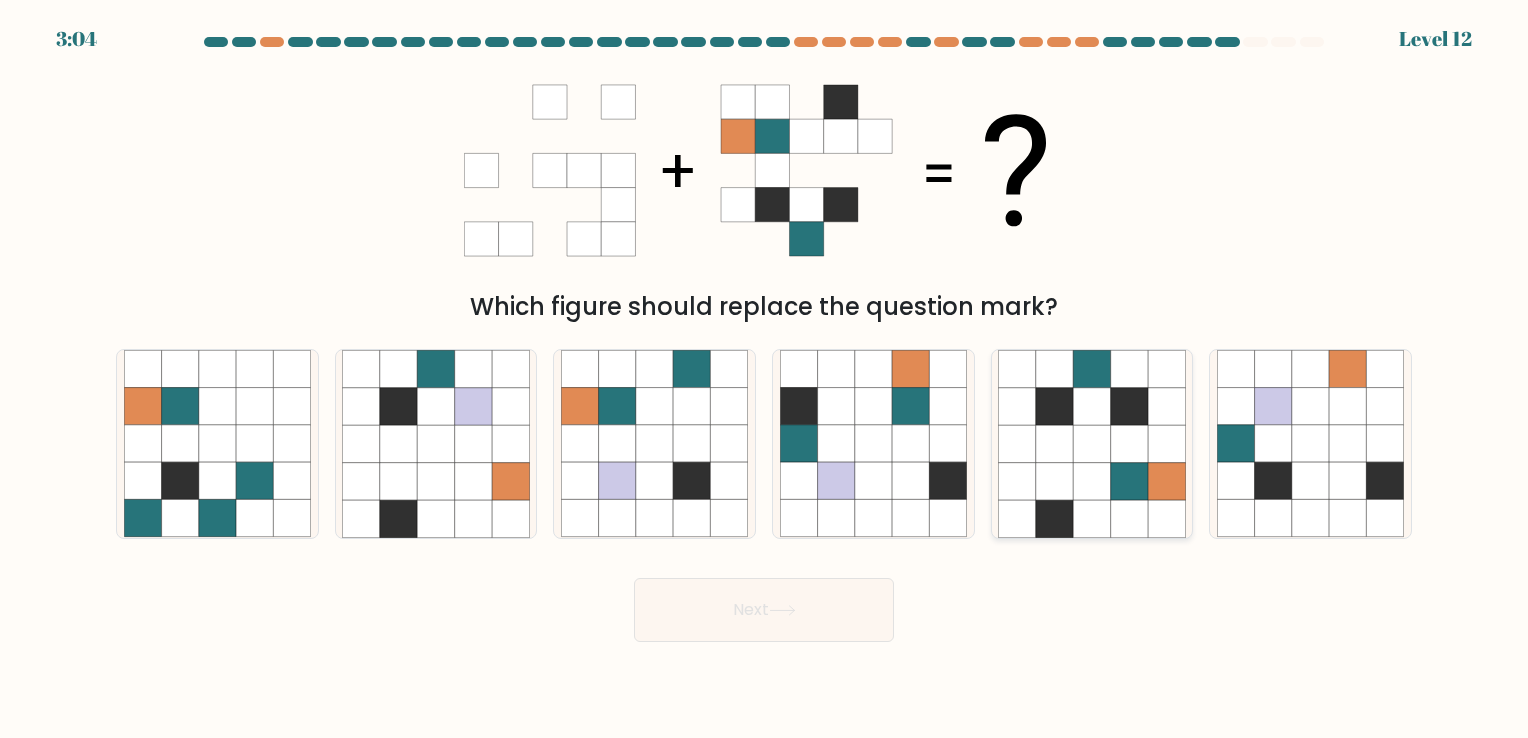 click 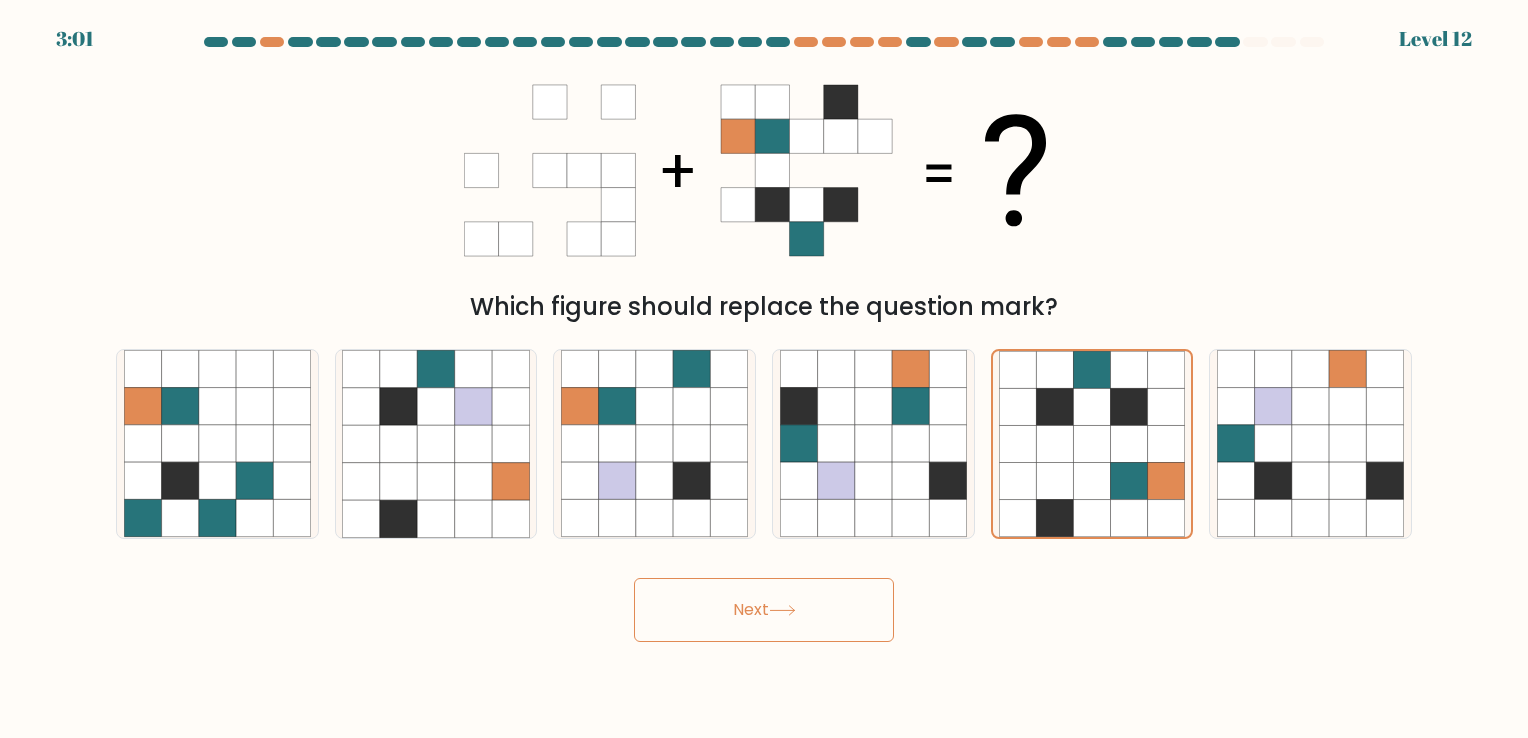 click on "Next" at bounding box center (764, 610) 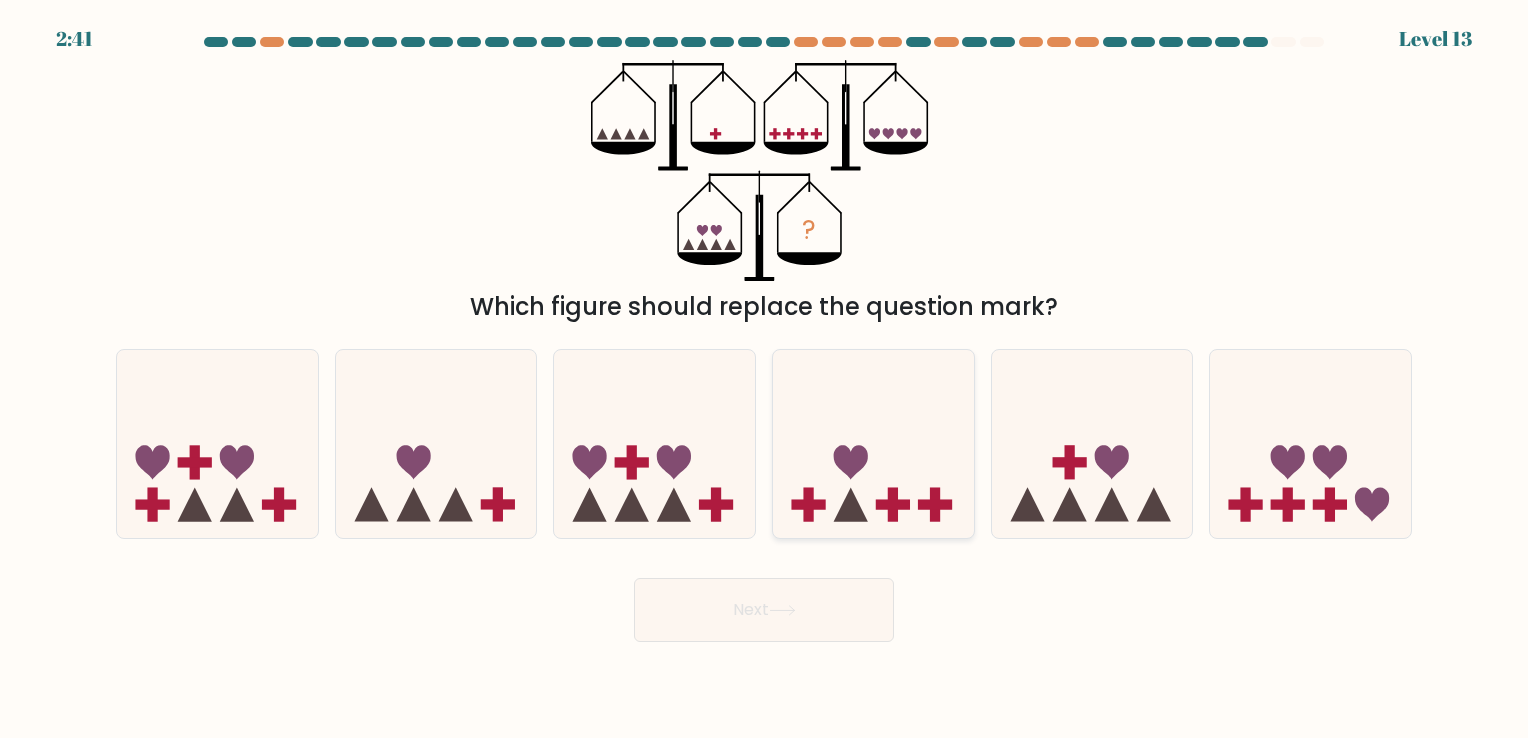 click 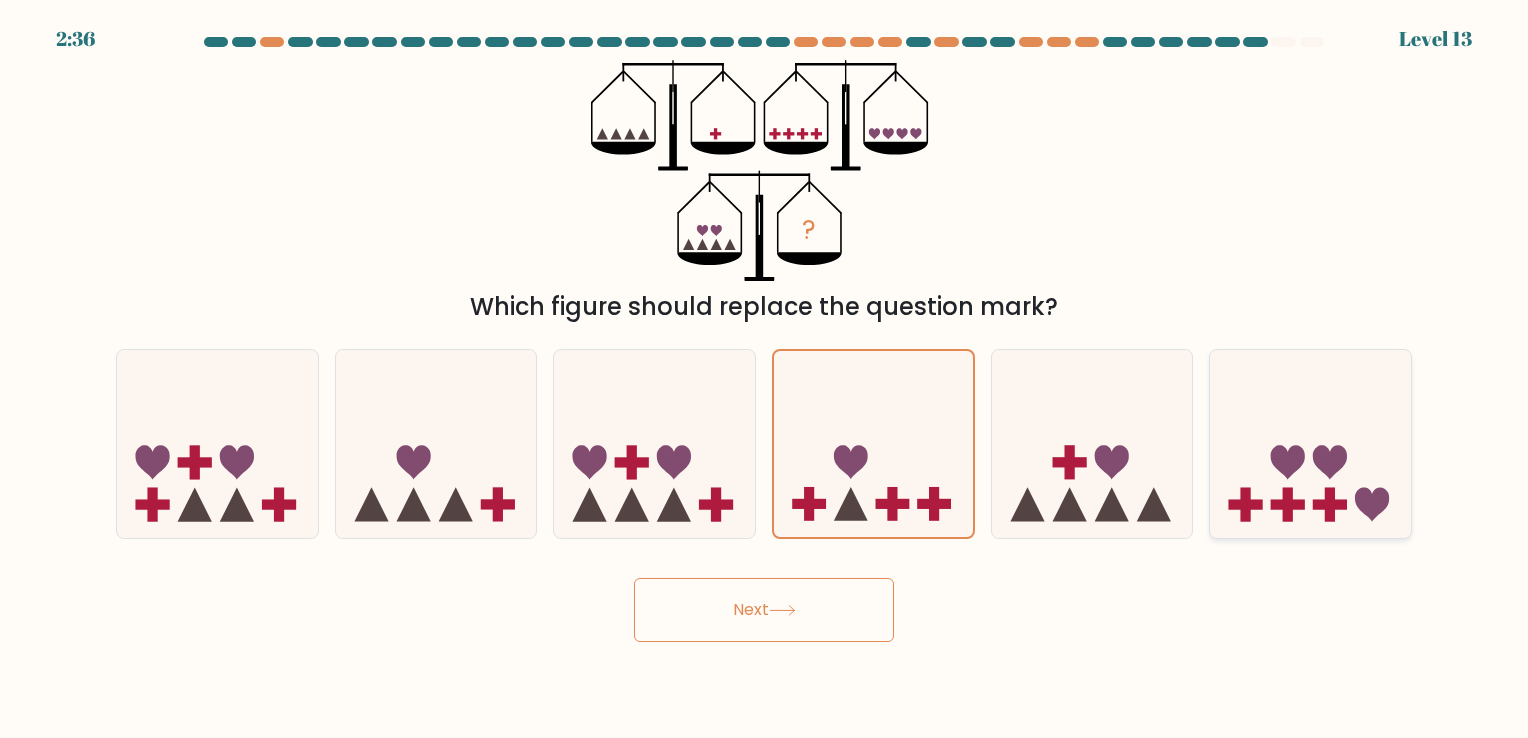click 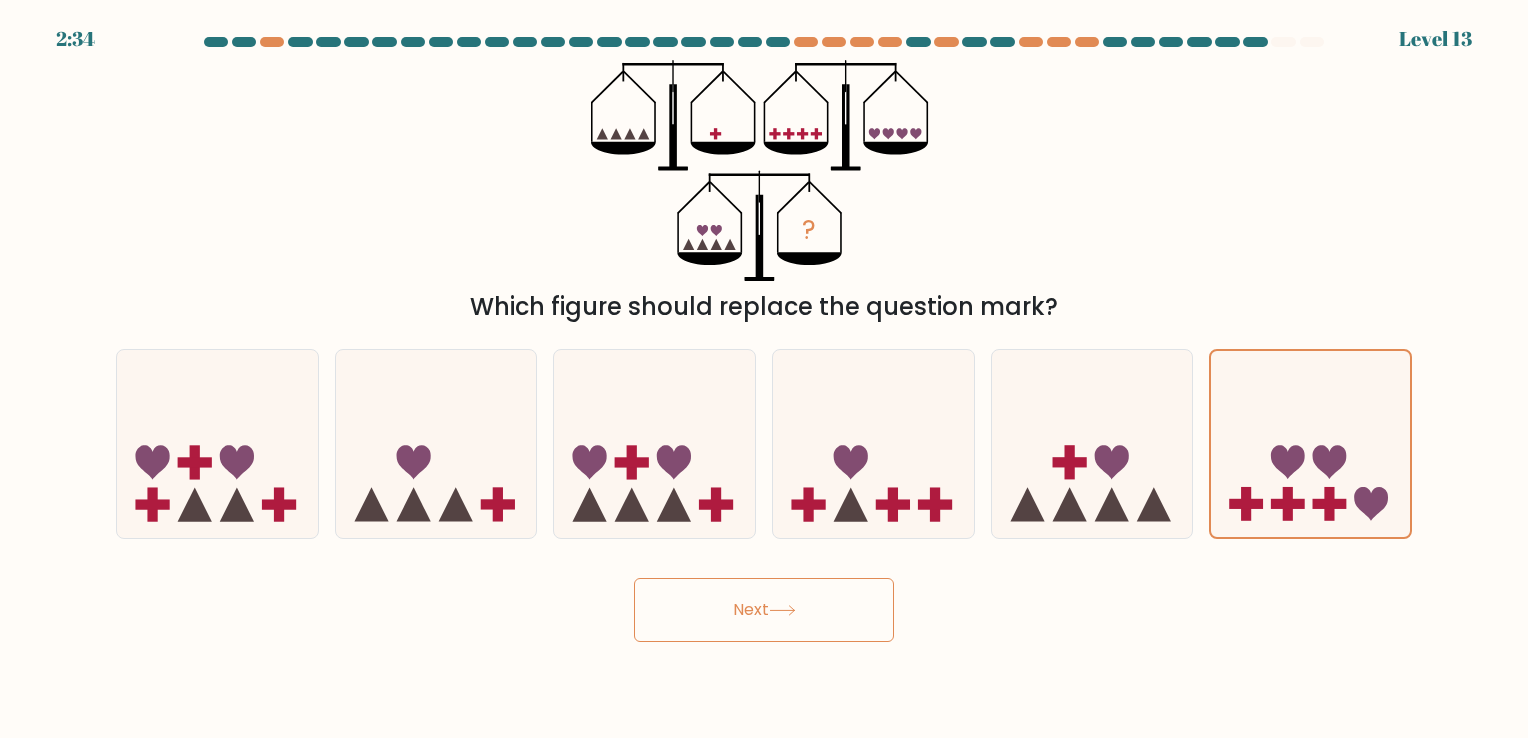 click on "Next" at bounding box center [764, 610] 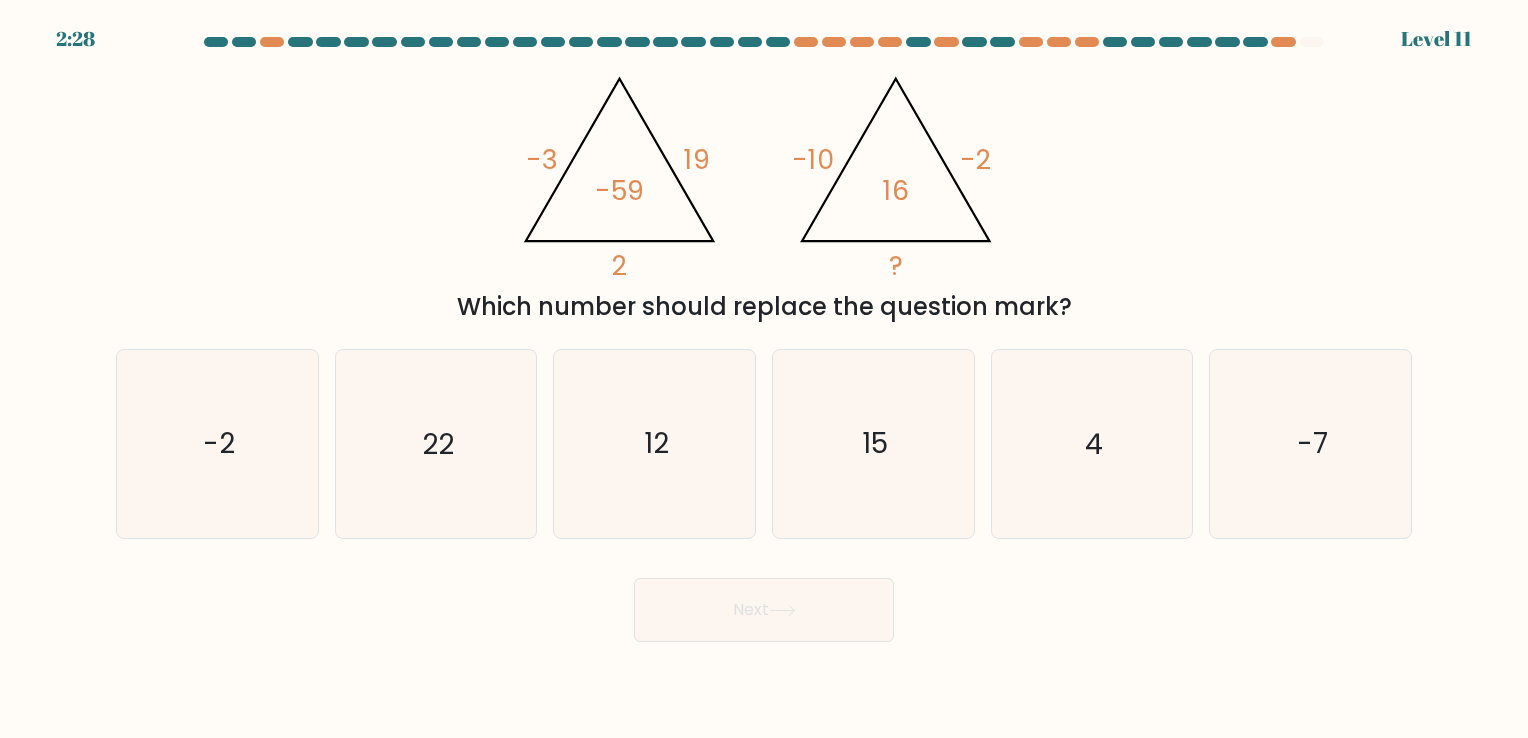 click on "-59" 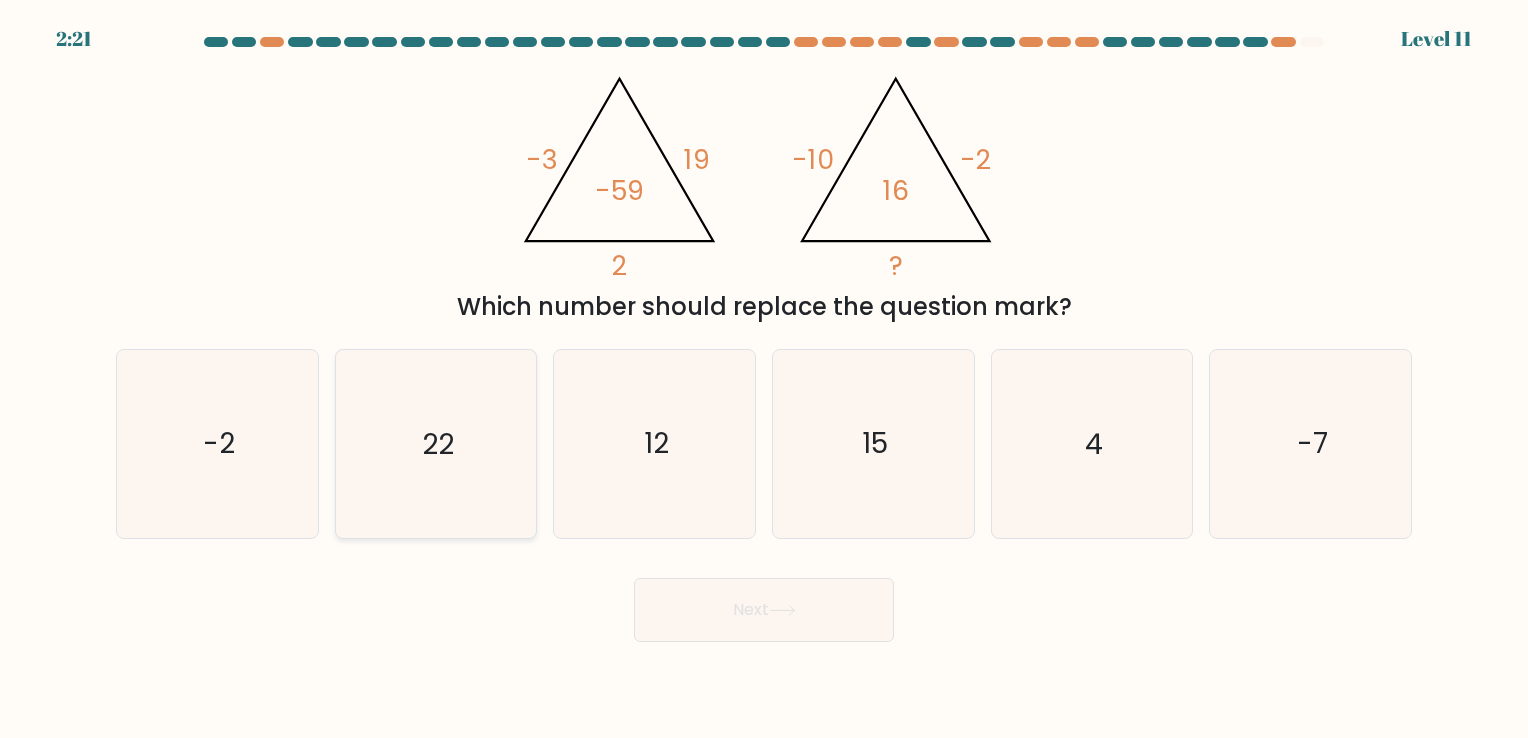 click on "22" 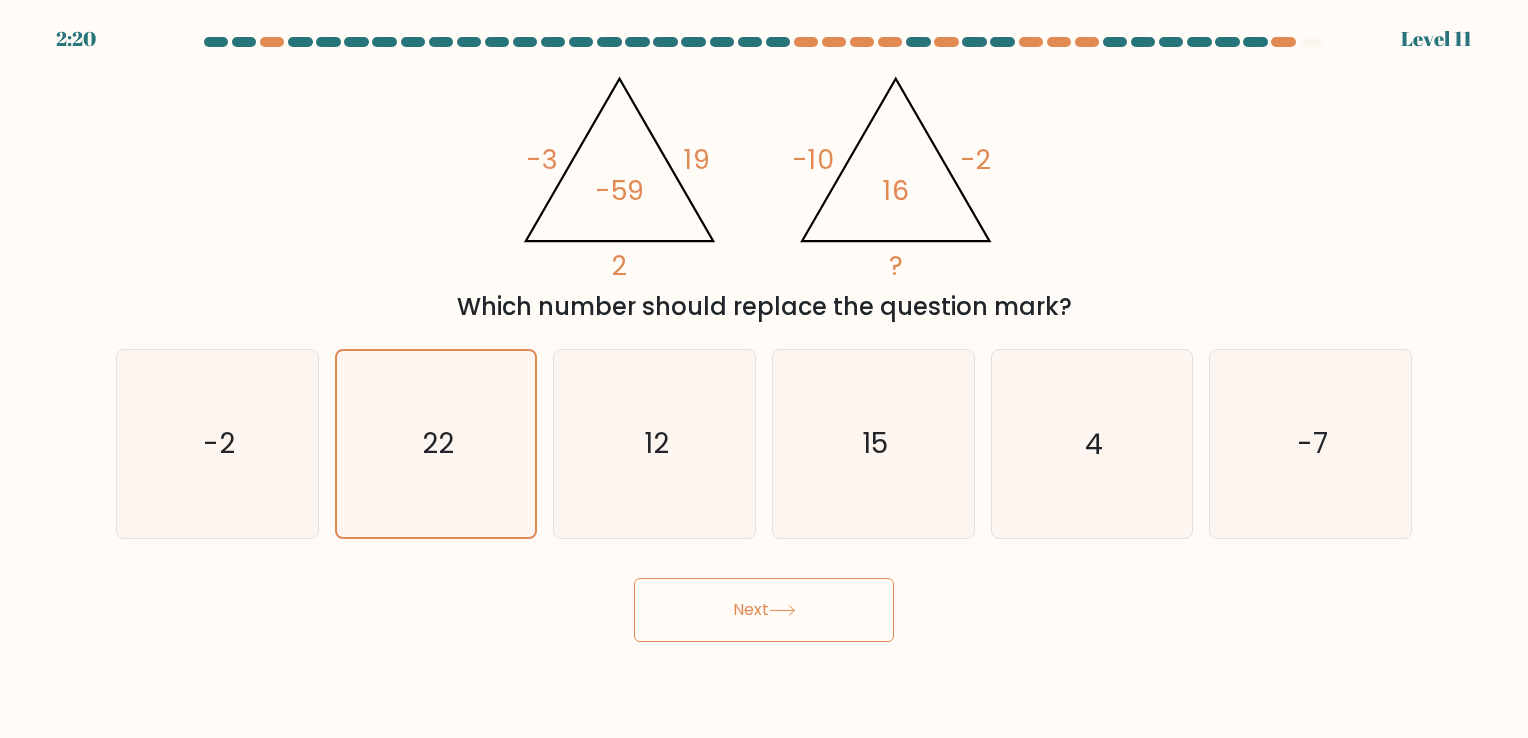 click on "Next" at bounding box center [764, 610] 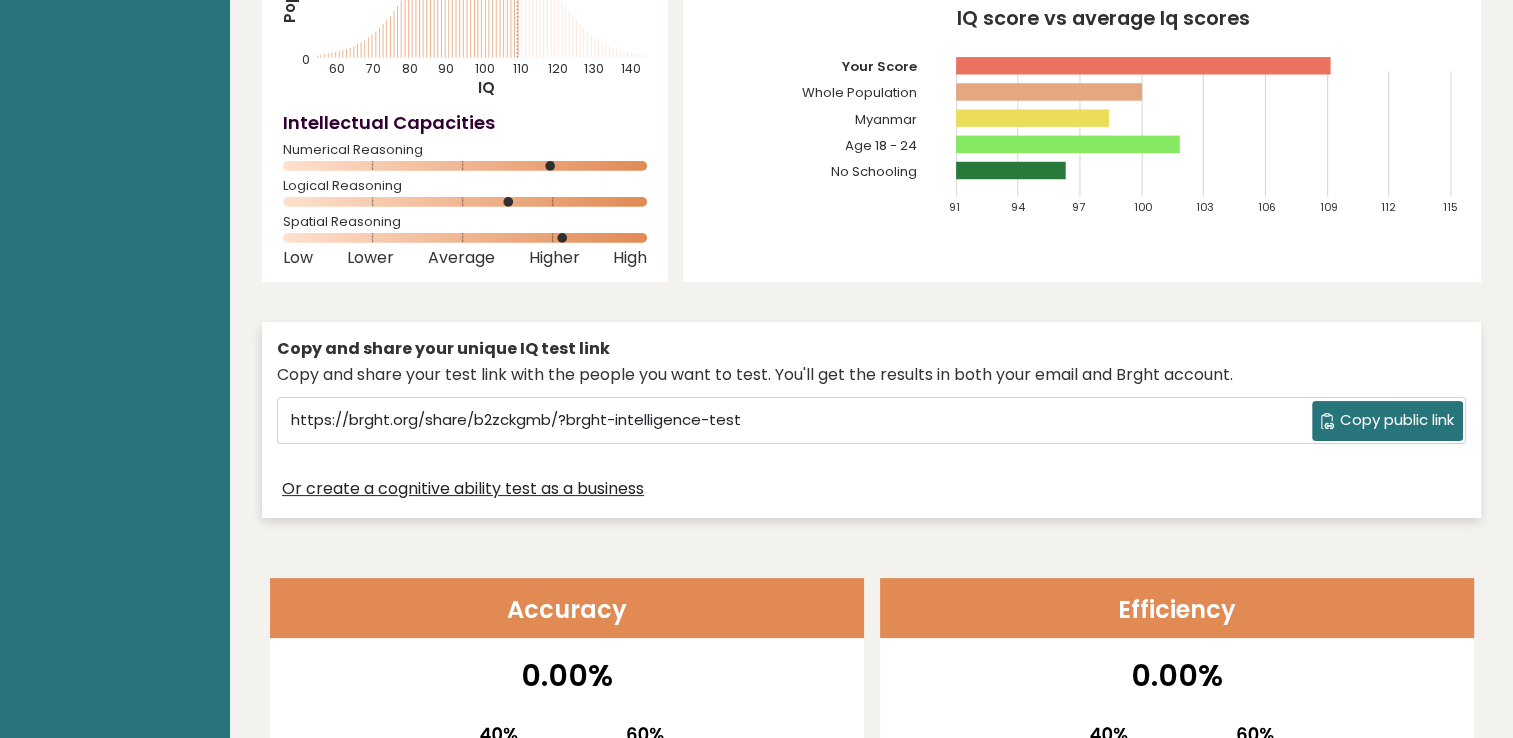 scroll, scrollTop: 0, scrollLeft: 0, axis: both 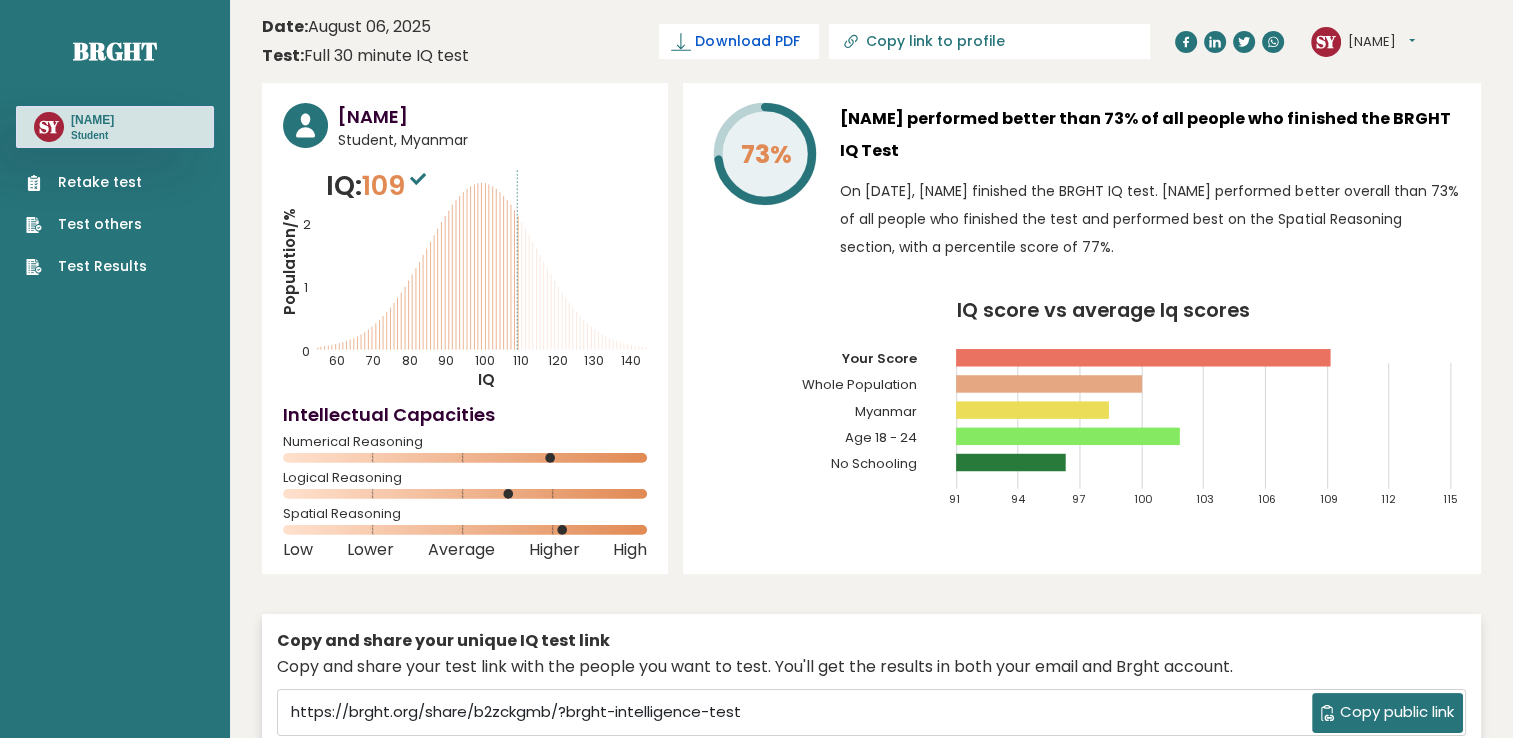 click on "Download PDF" at bounding box center (747, 41) 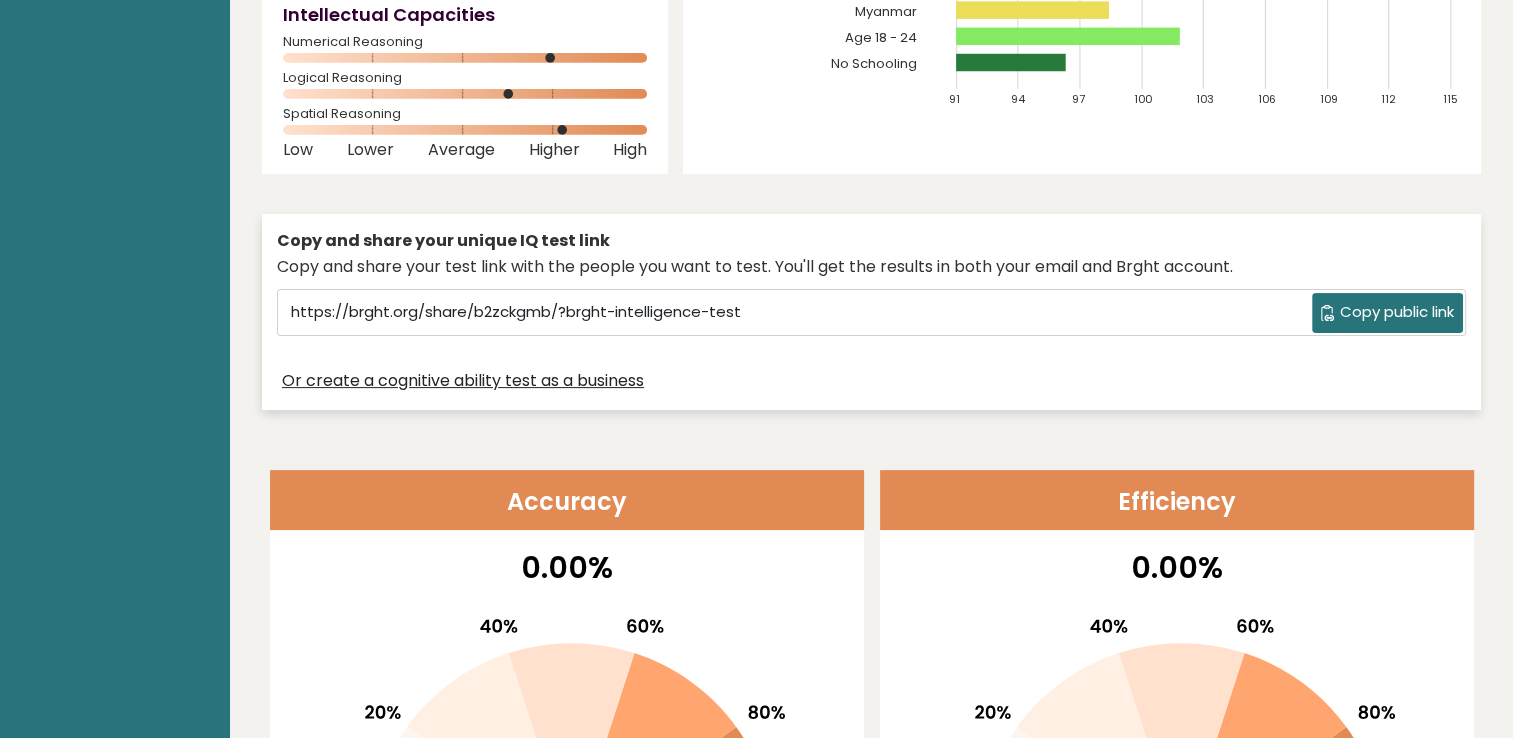 scroll, scrollTop: 0, scrollLeft: 0, axis: both 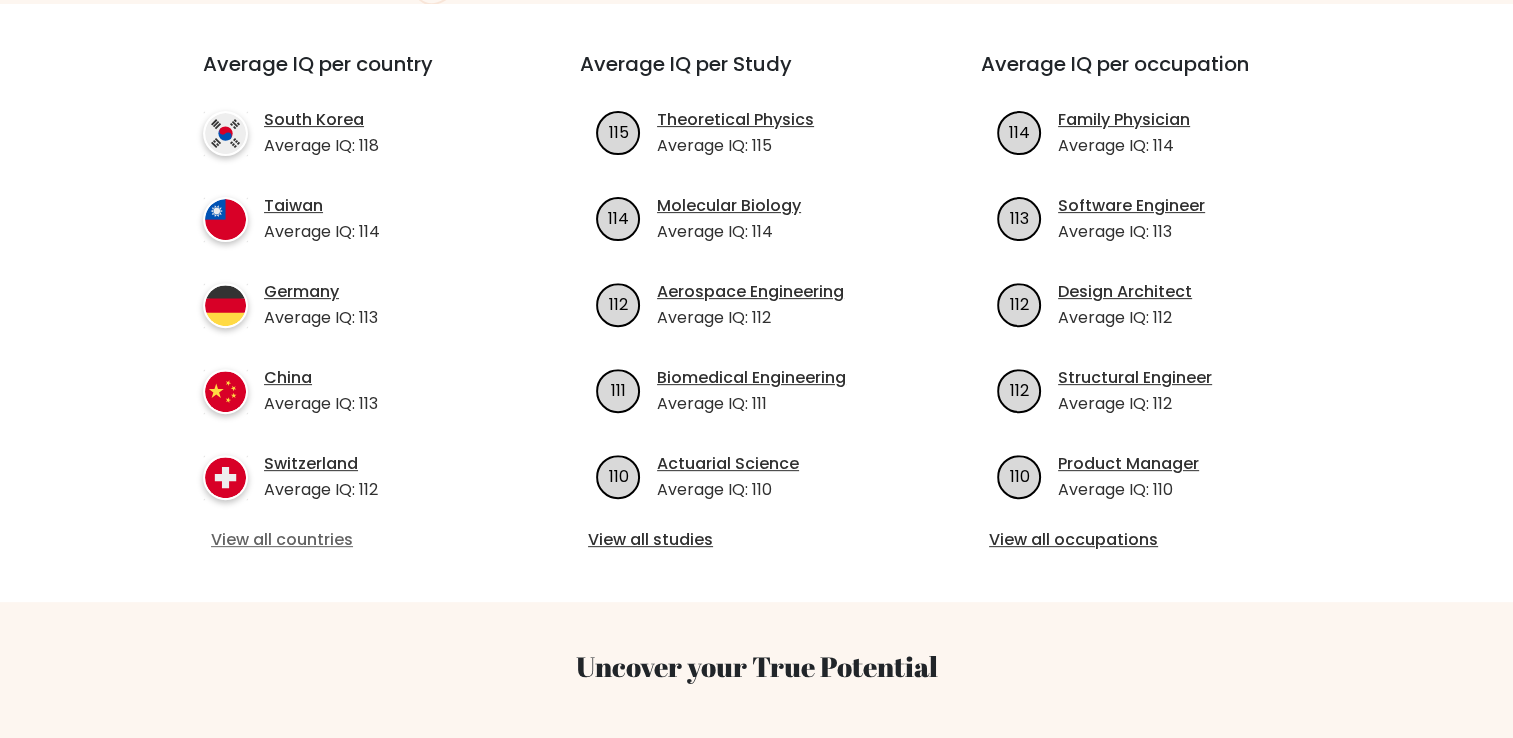 click on "View all countries" at bounding box center [355, 540] 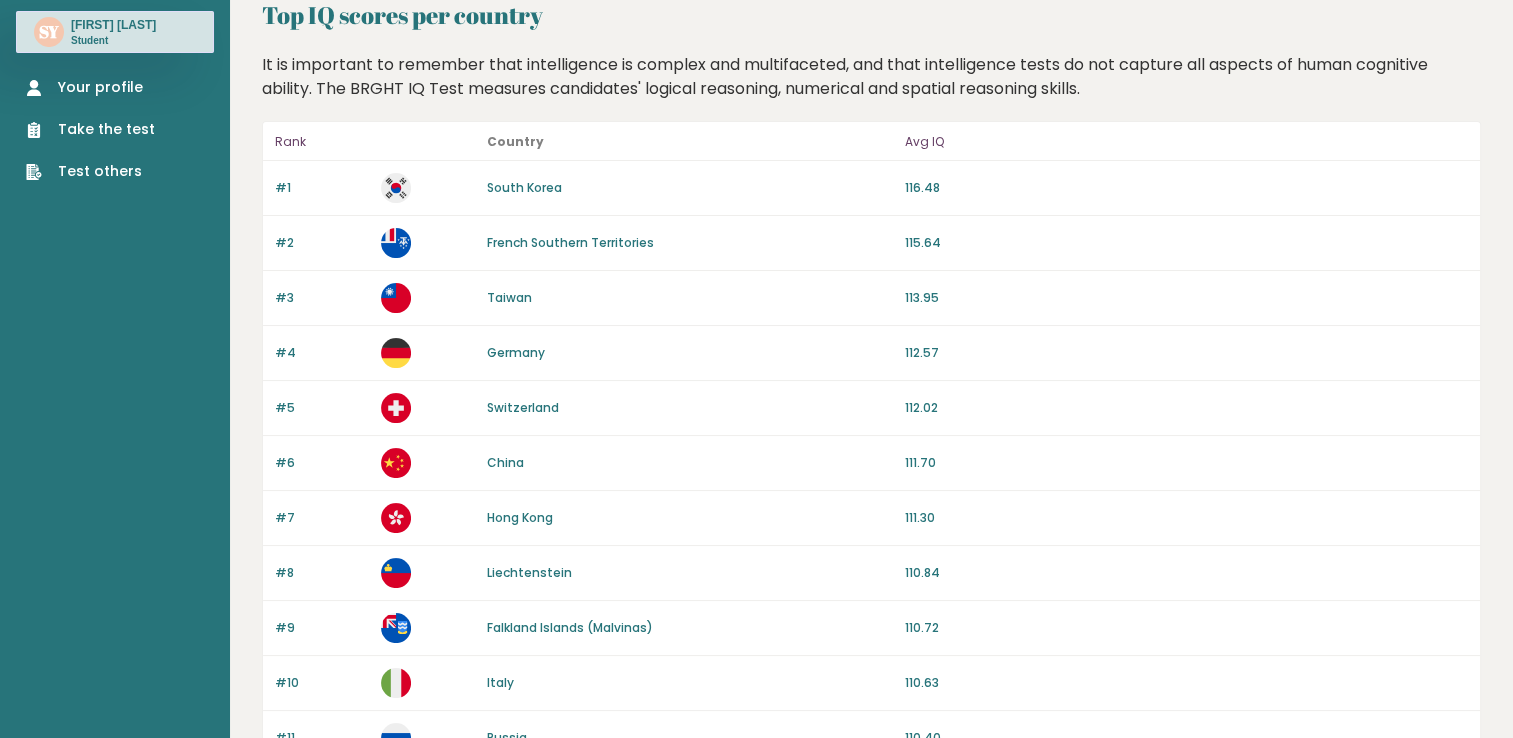 scroll, scrollTop: 0, scrollLeft: 0, axis: both 